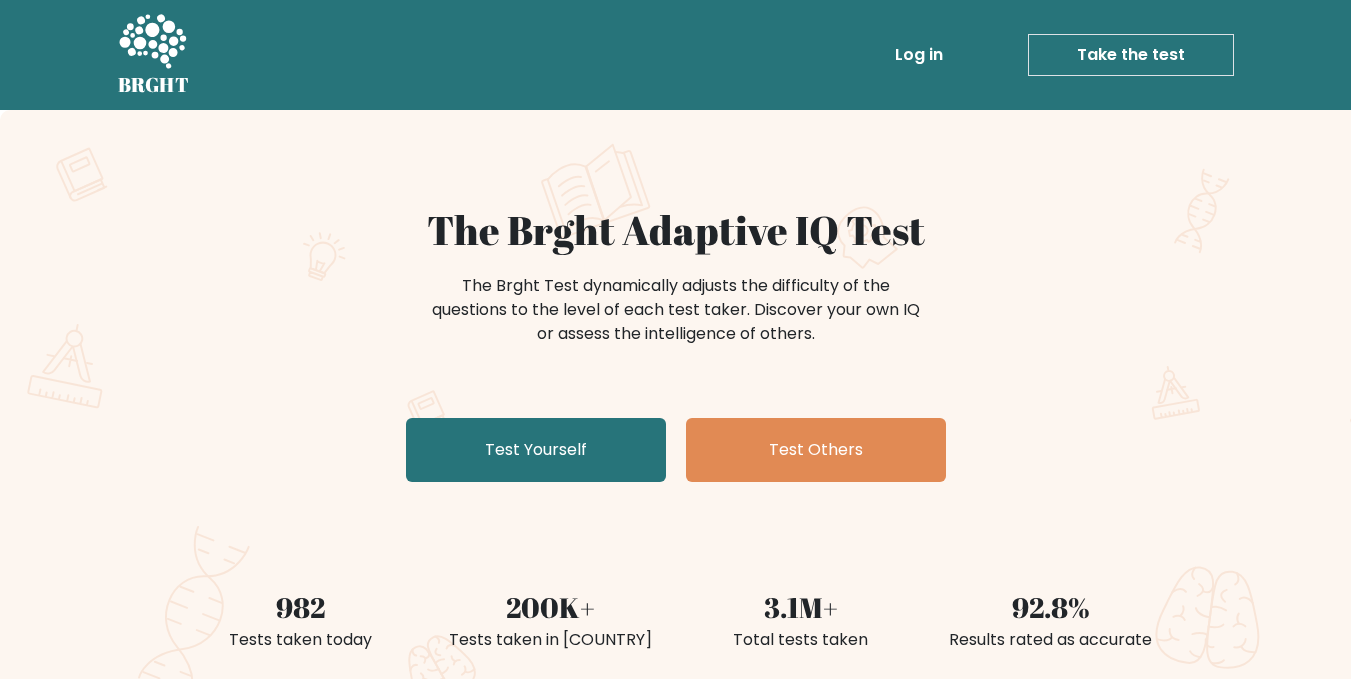 scroll, scrollTop: 0, scrollLeft: 0, axis: both 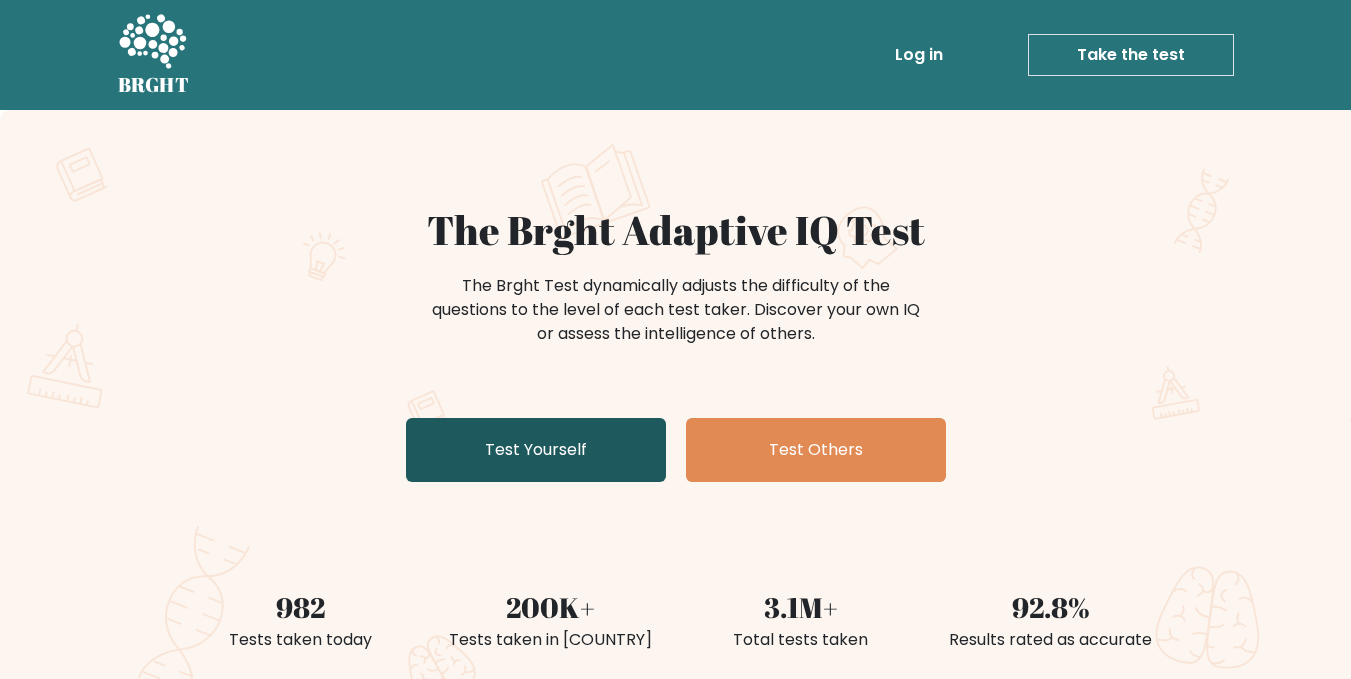 click on "Test Yourself" at bounding box center [536, 450] 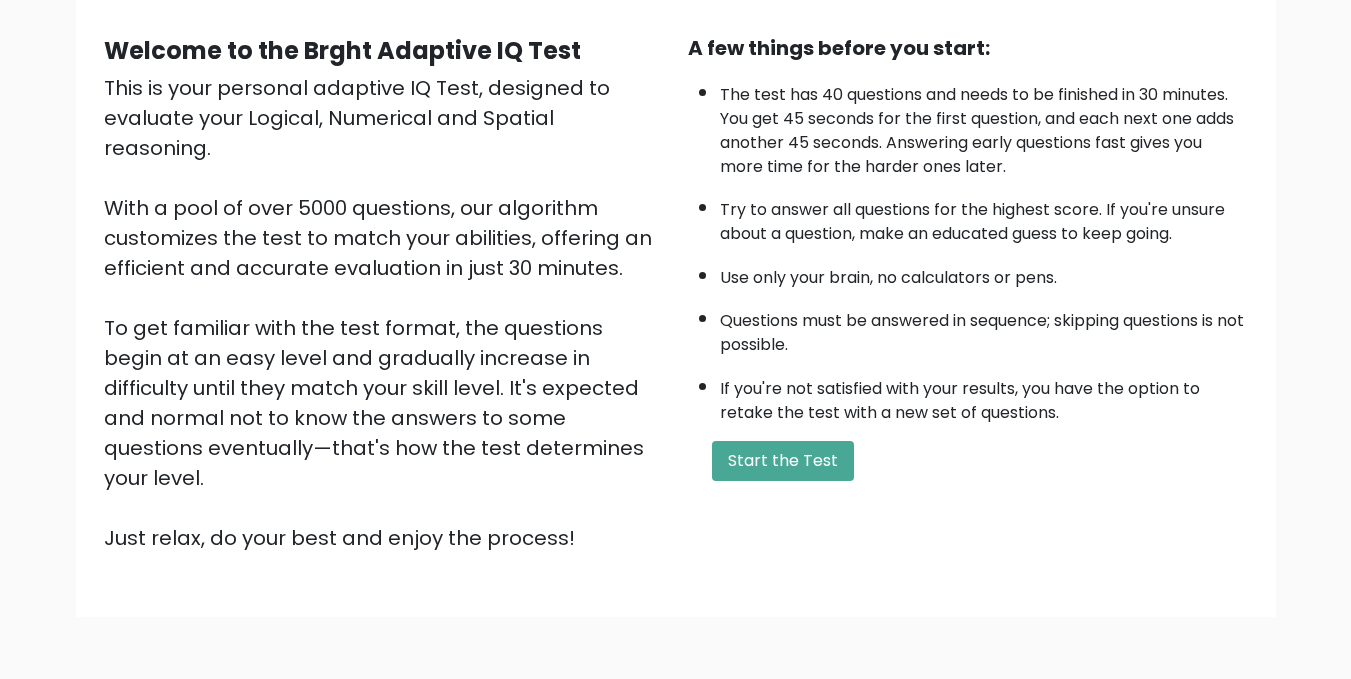 scroll, scrollTop: 187, scrollLeft: 0, axis: vertical 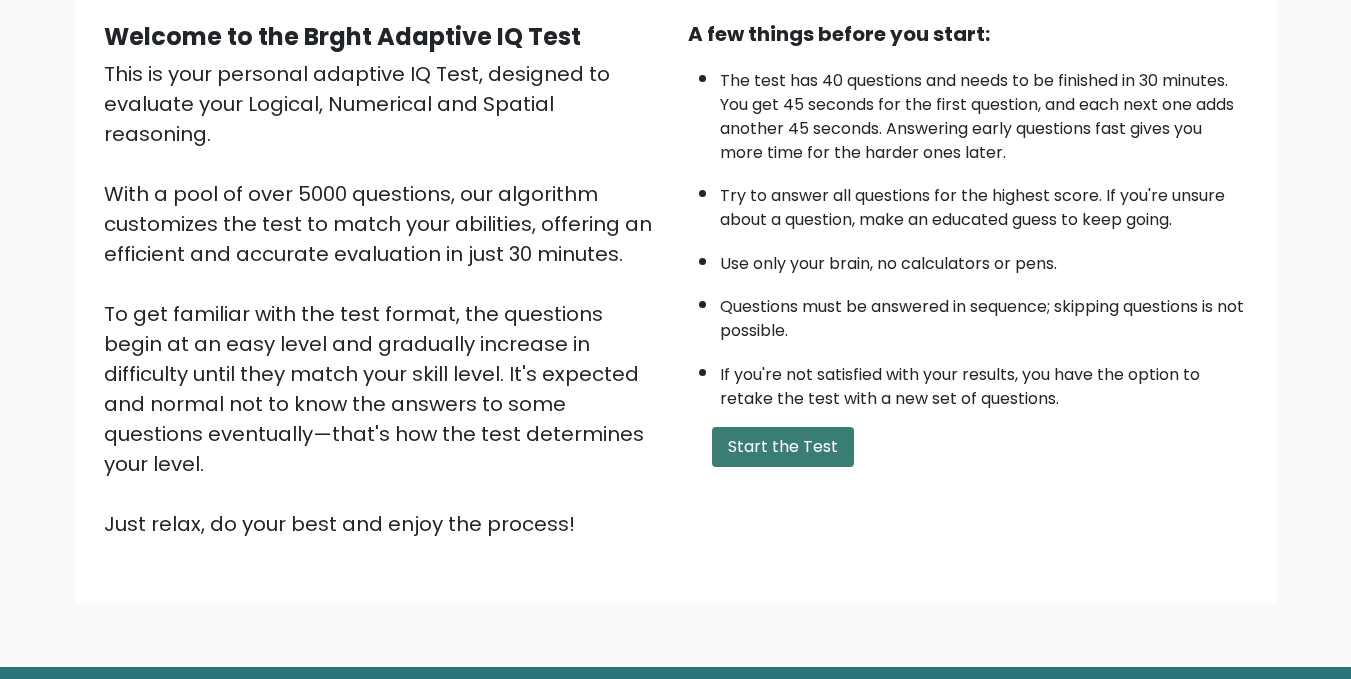 click on "Start the Test" at bounding box center [783, 447] 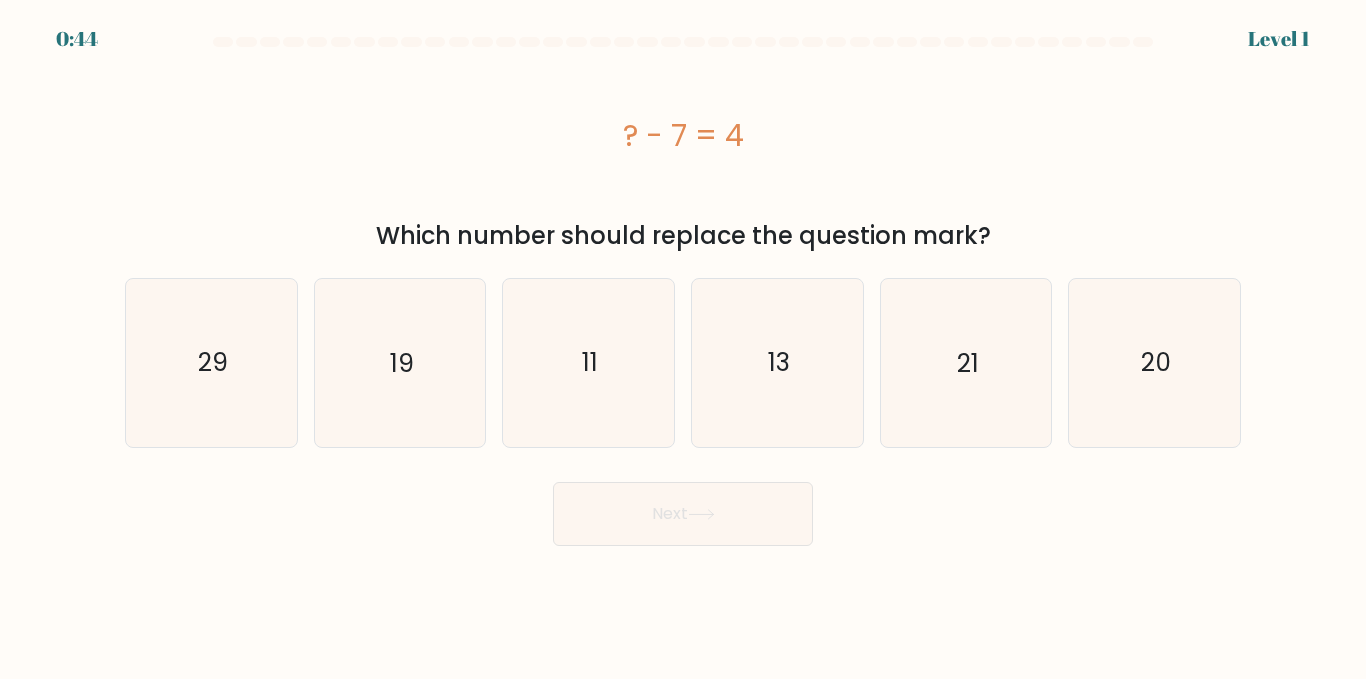 scroll, scrollTop: 0, scrollLeft: 0, axis: both 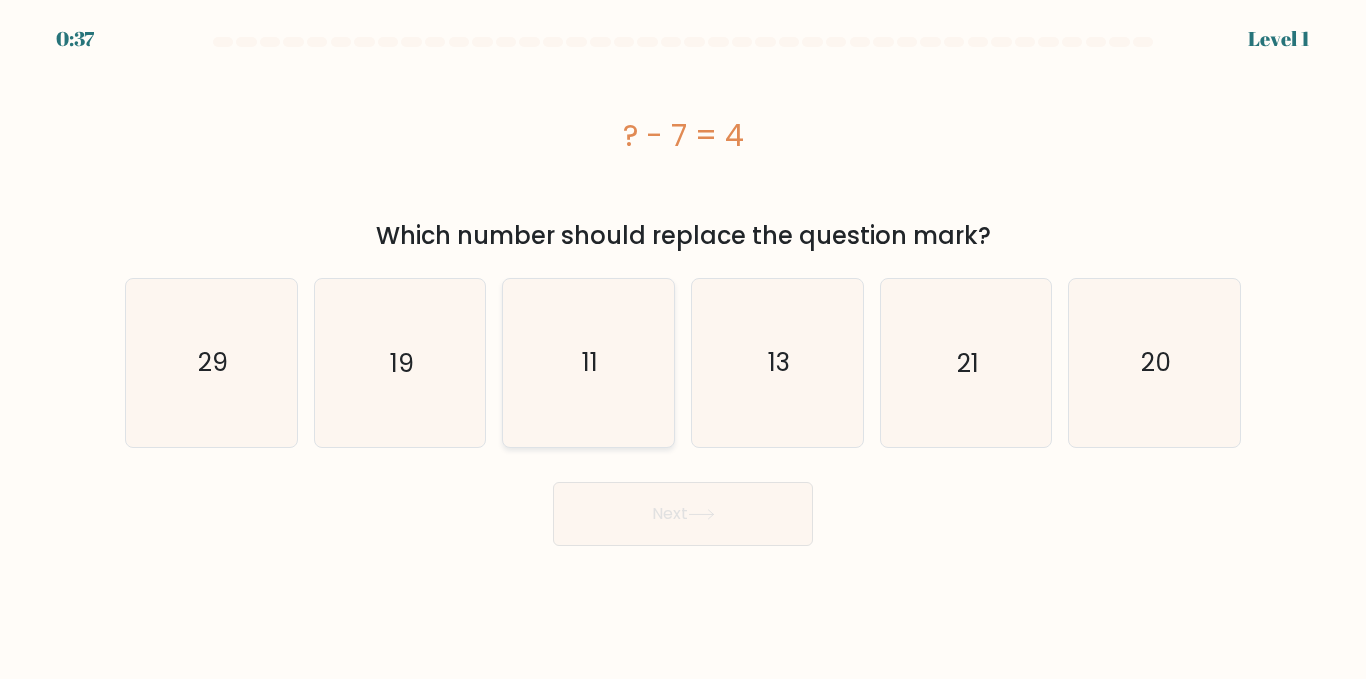 click on "11" 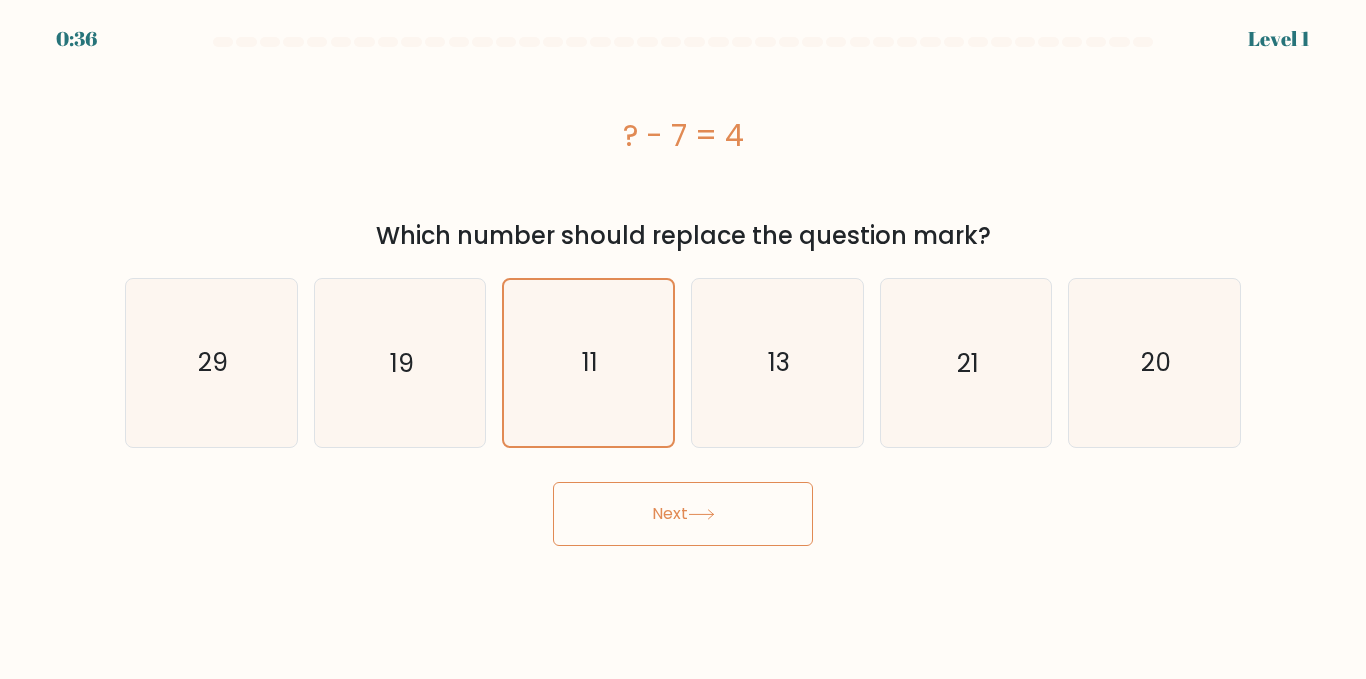 click on "Next" at bounding box center (683, 514) 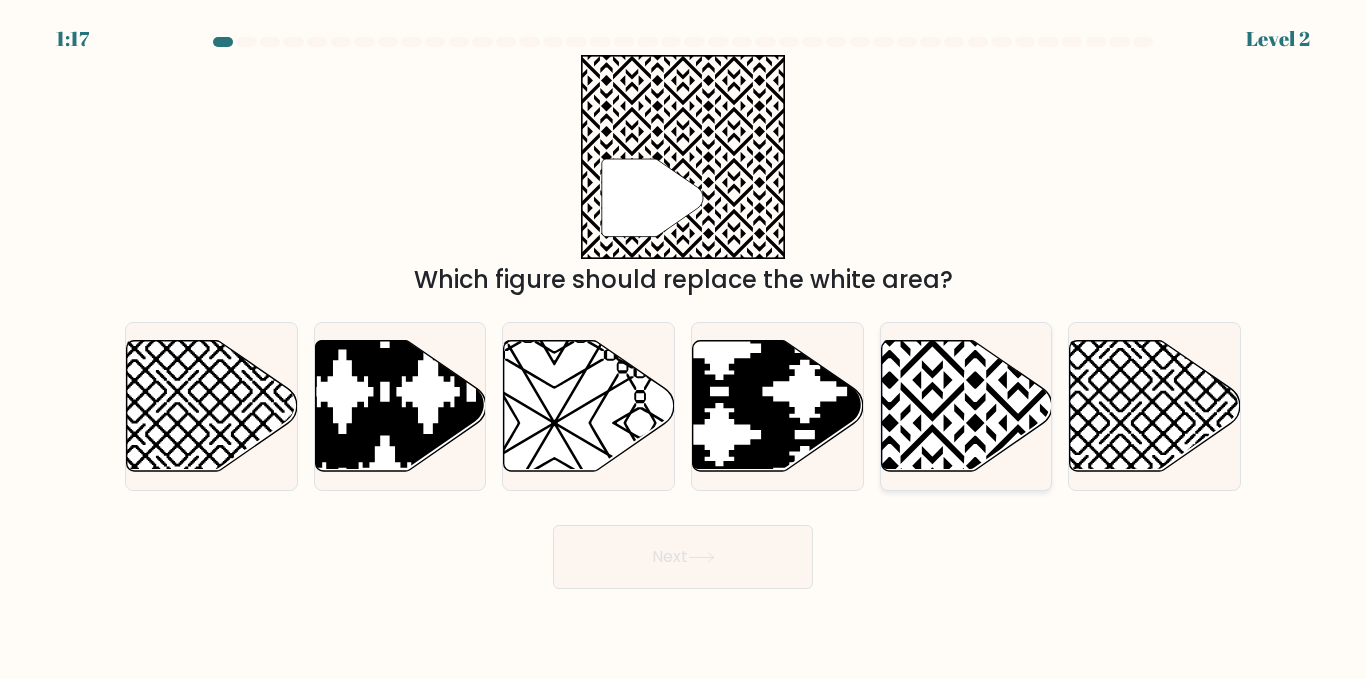 click 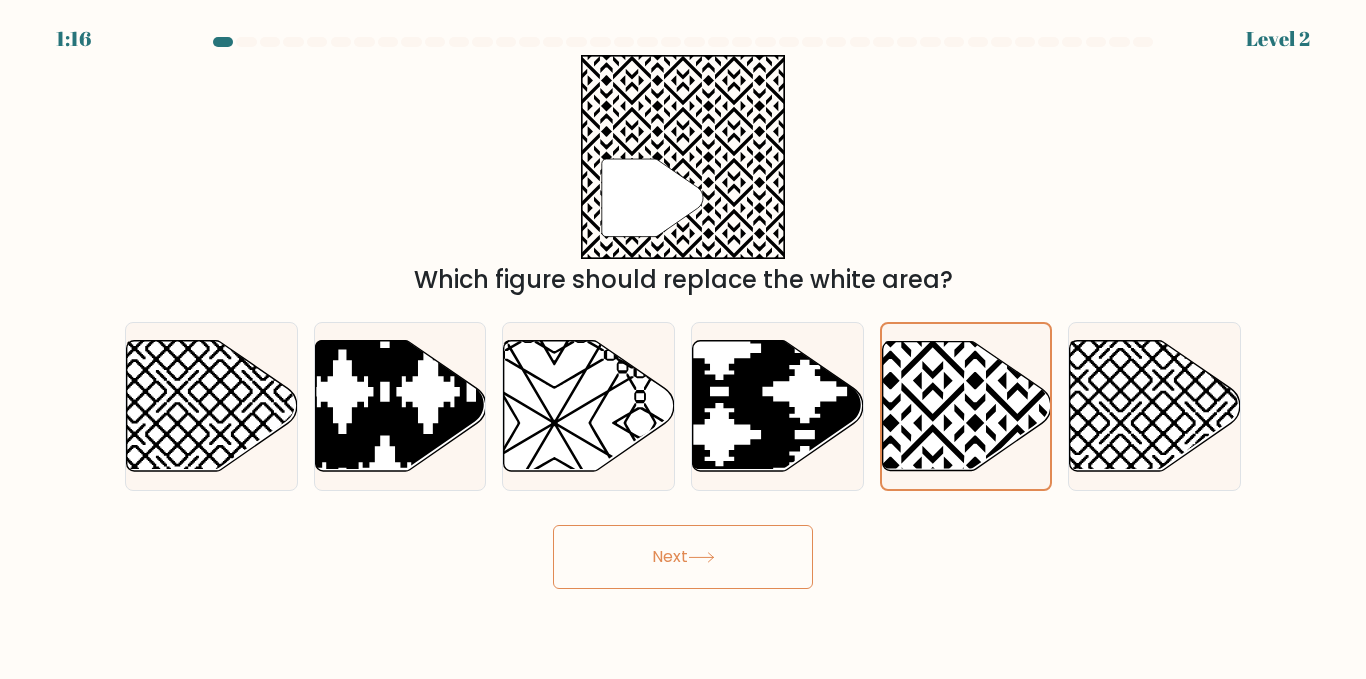click 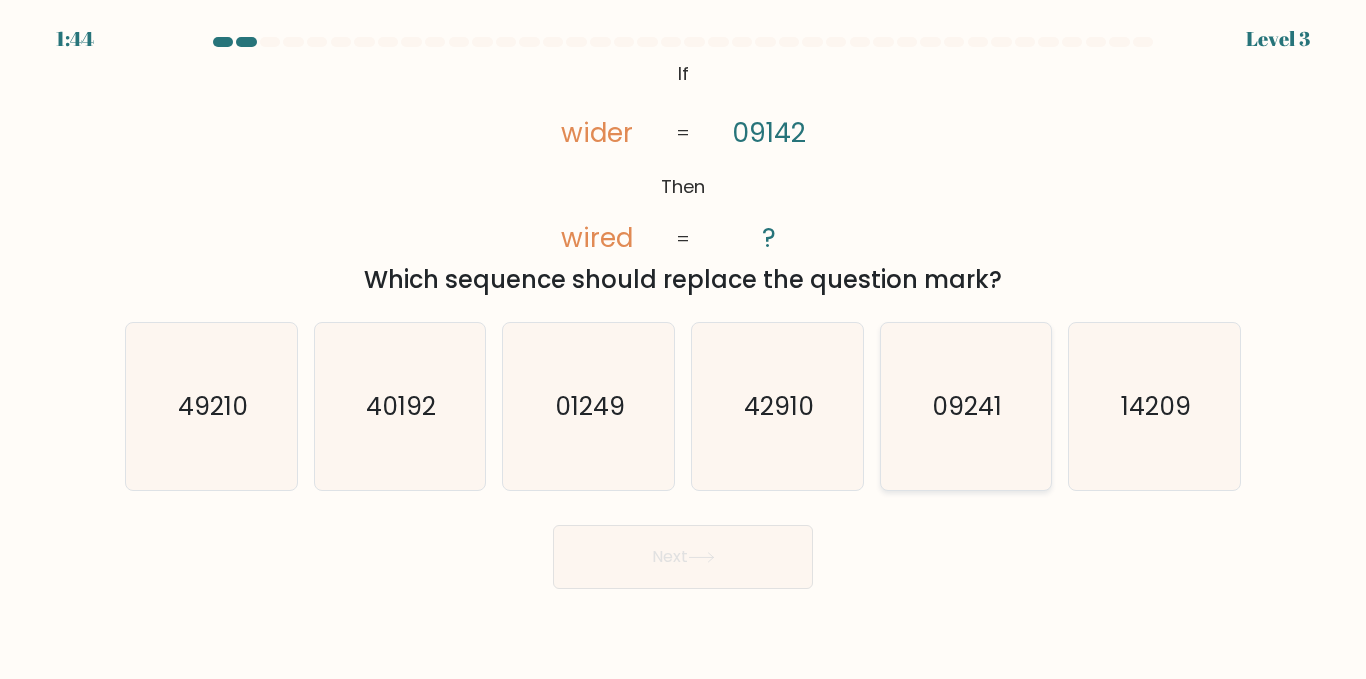 click on "09241" 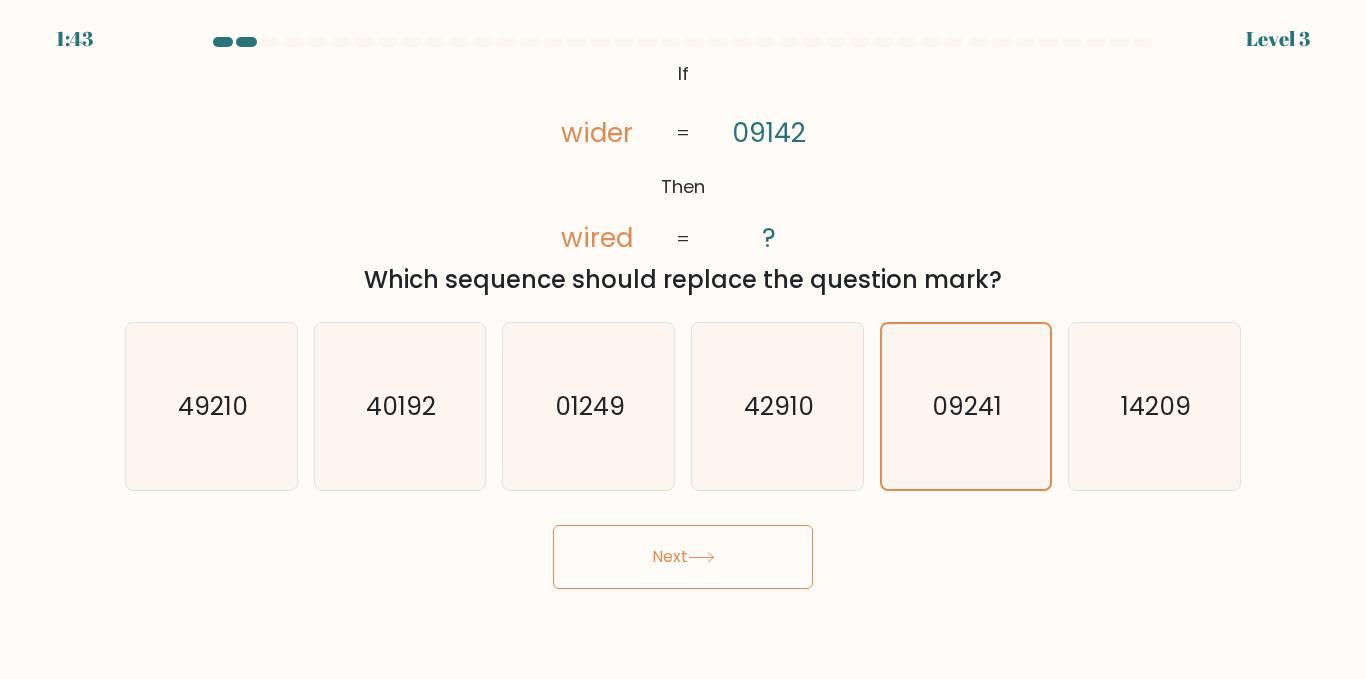 click on "Next" at bounding box center [683, 557] 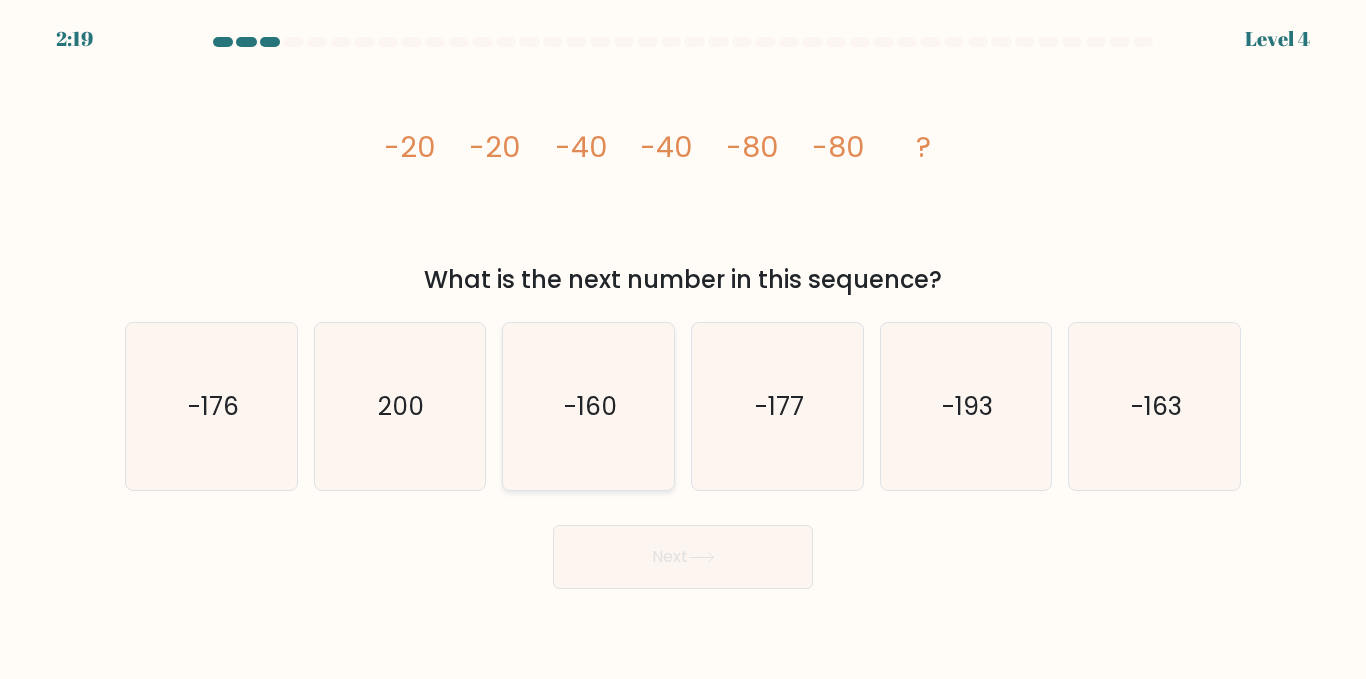 click on "-160" 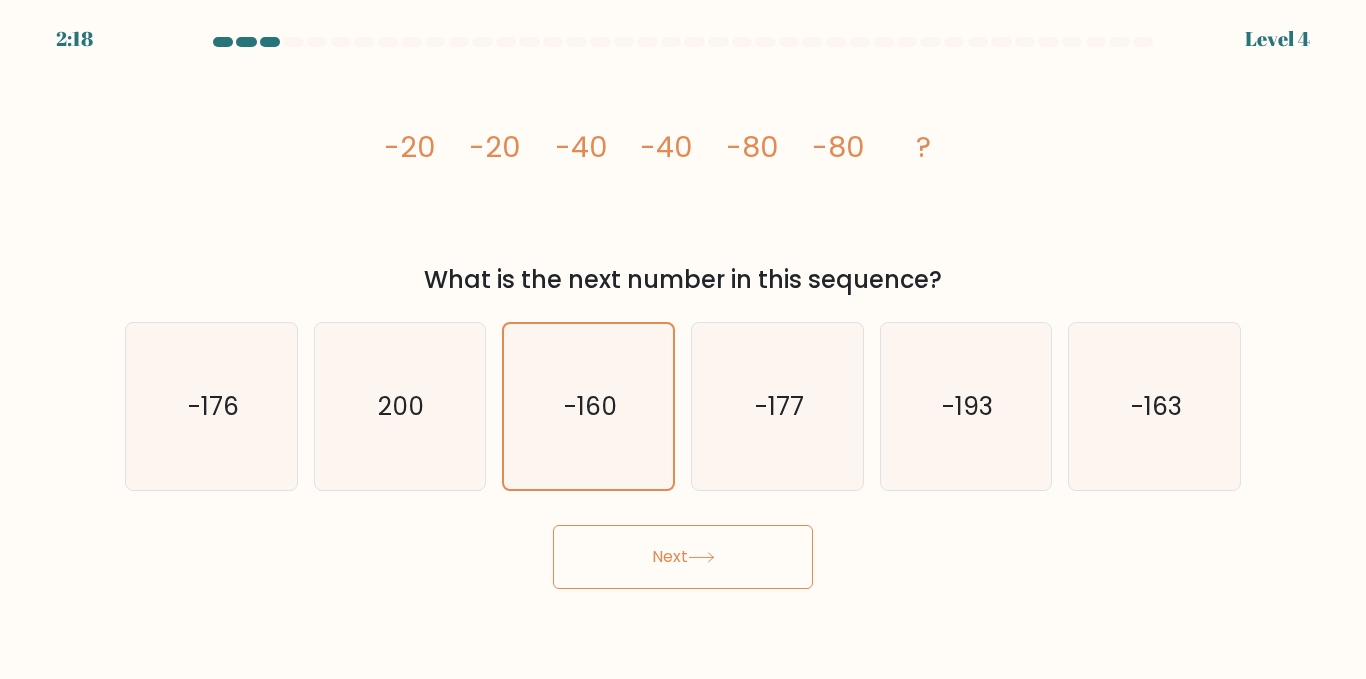 click 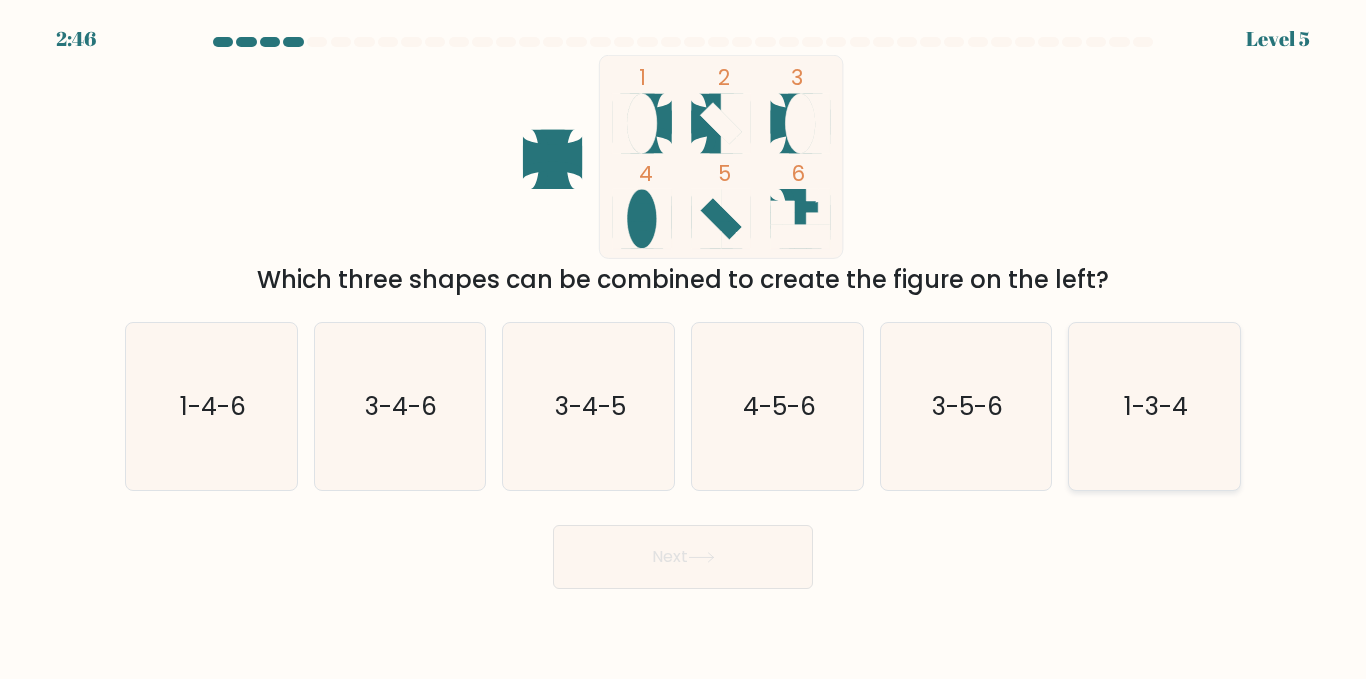 click on "1-3-4" 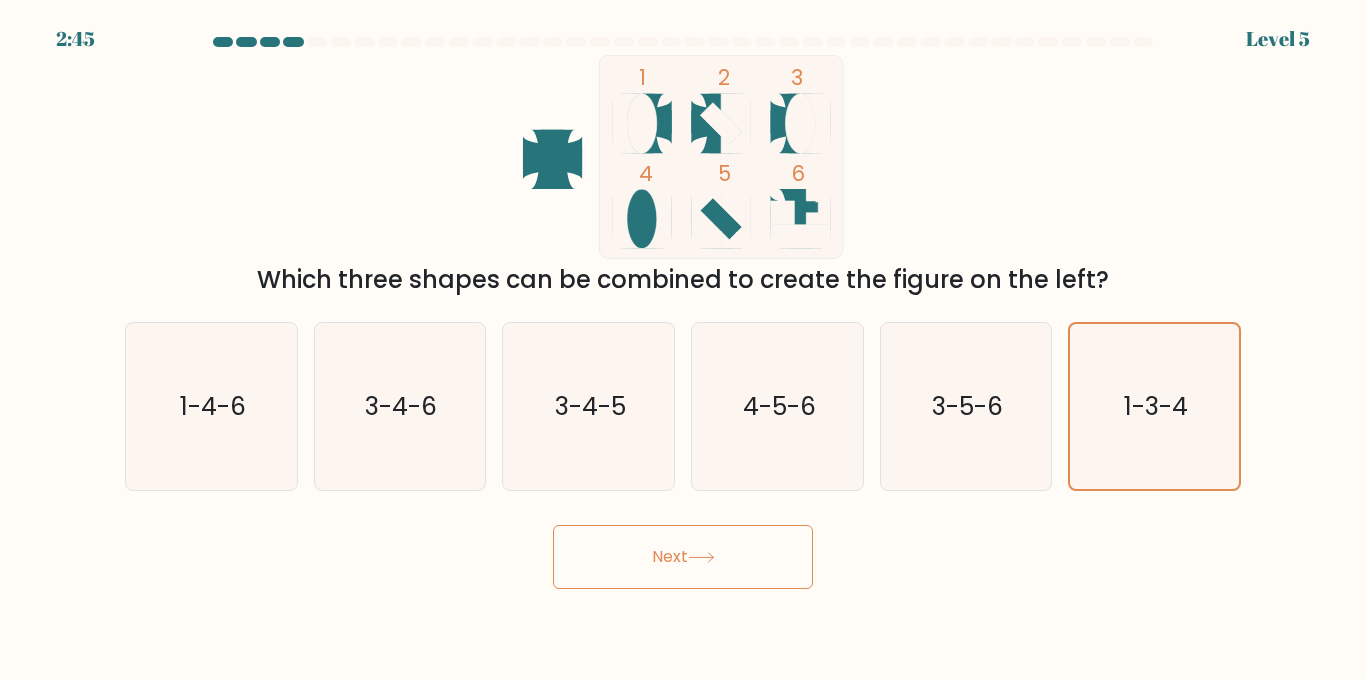 click on "Next" at bounding box center (683, 557) 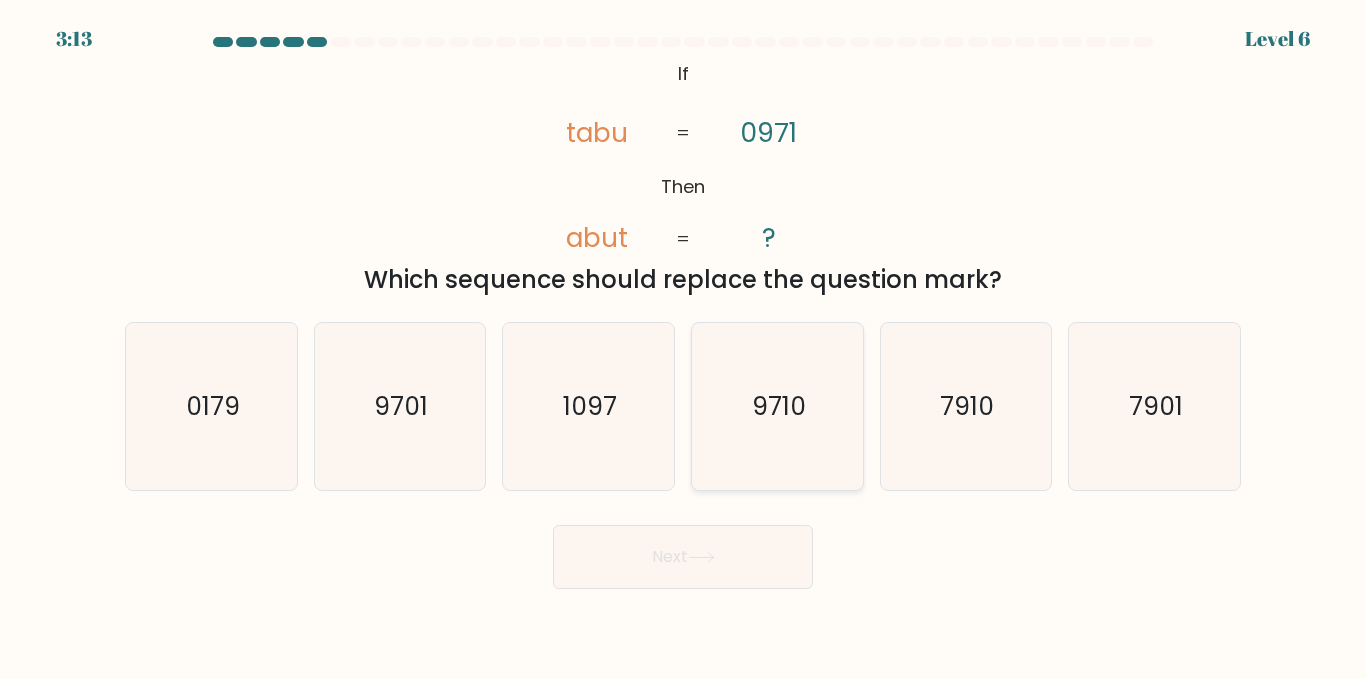 click on "9710" 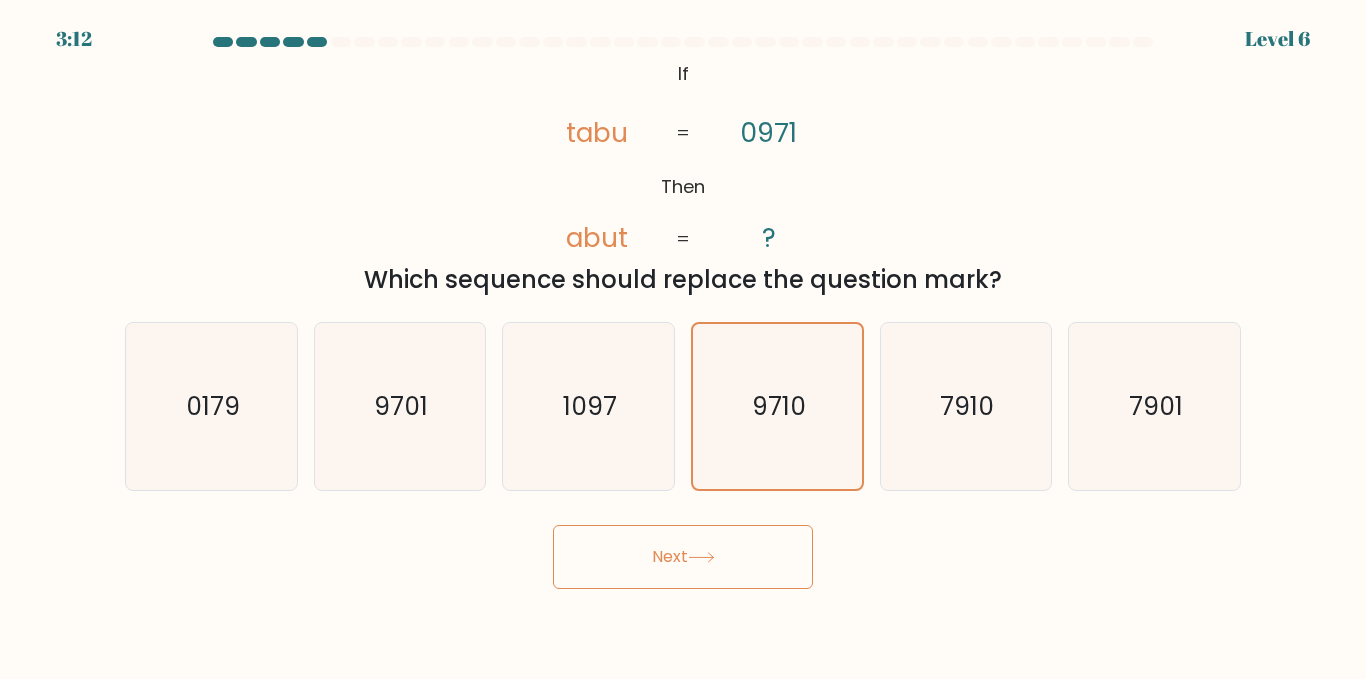 click on "Next" at bounding box center (683, 557) 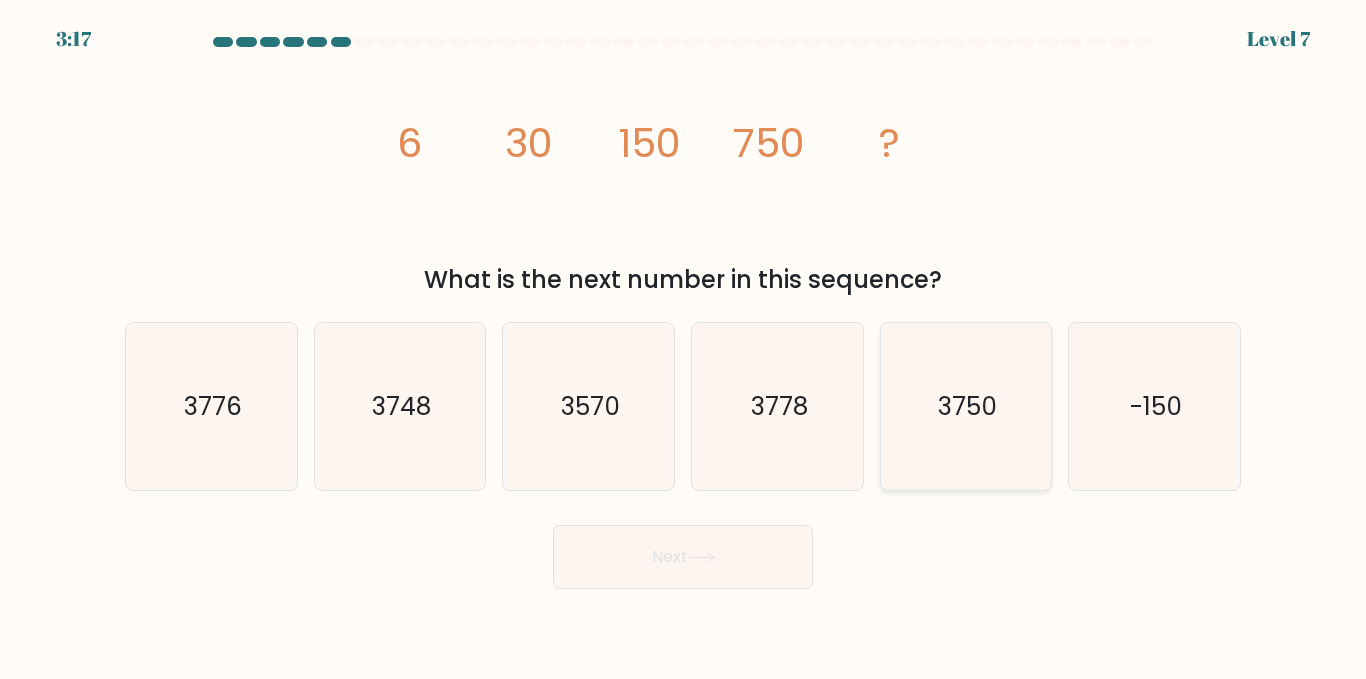 click on "3750" 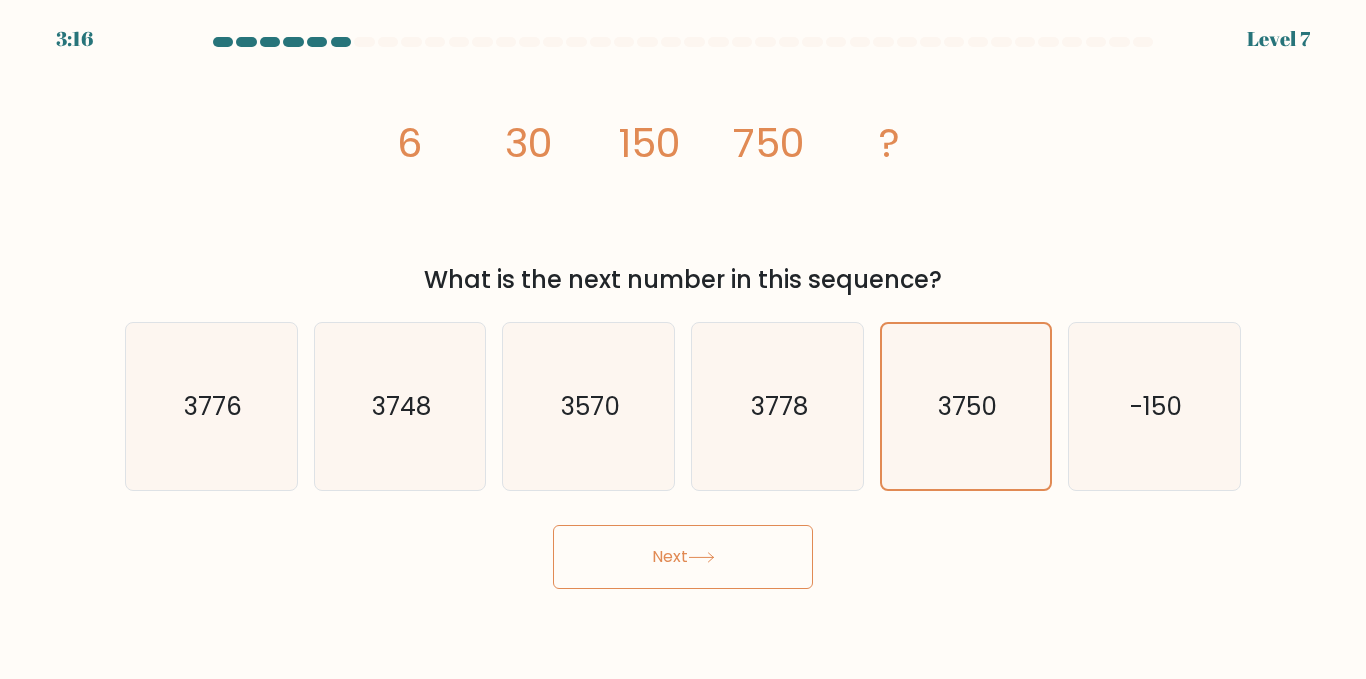 click on "Next" at bounding box center (683, 557) 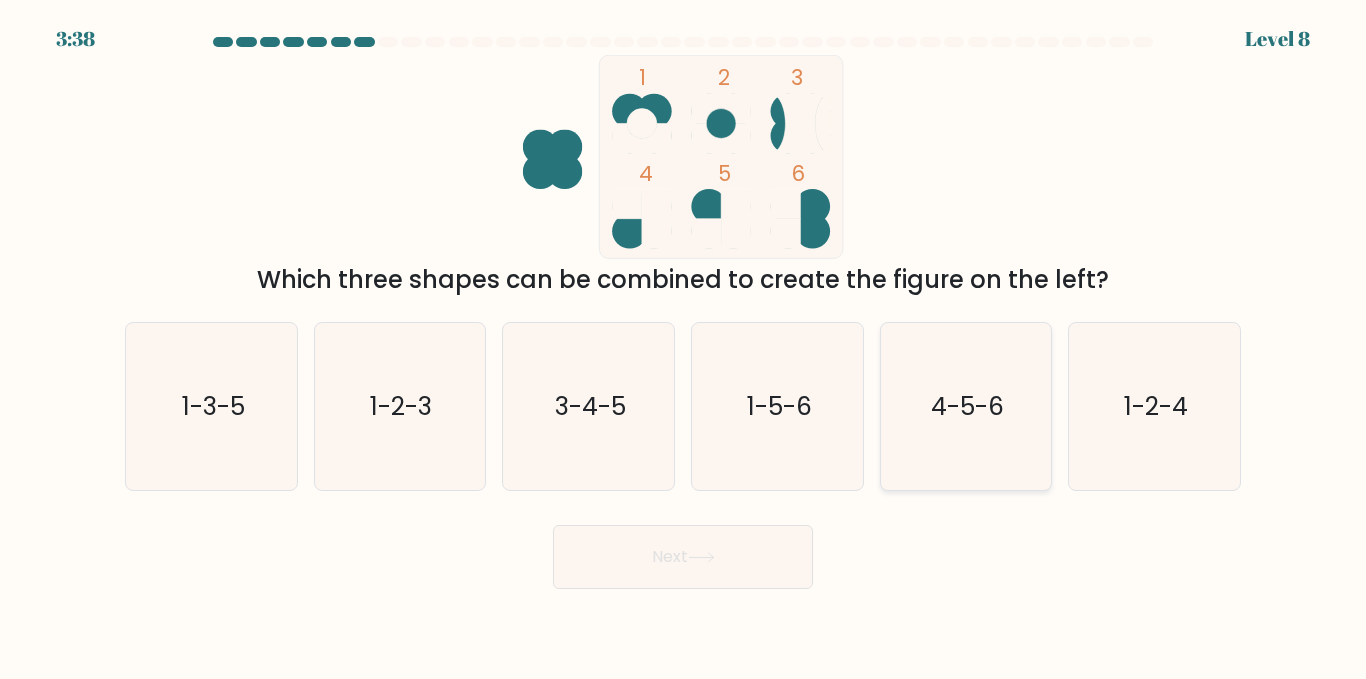click on "4-5-6" 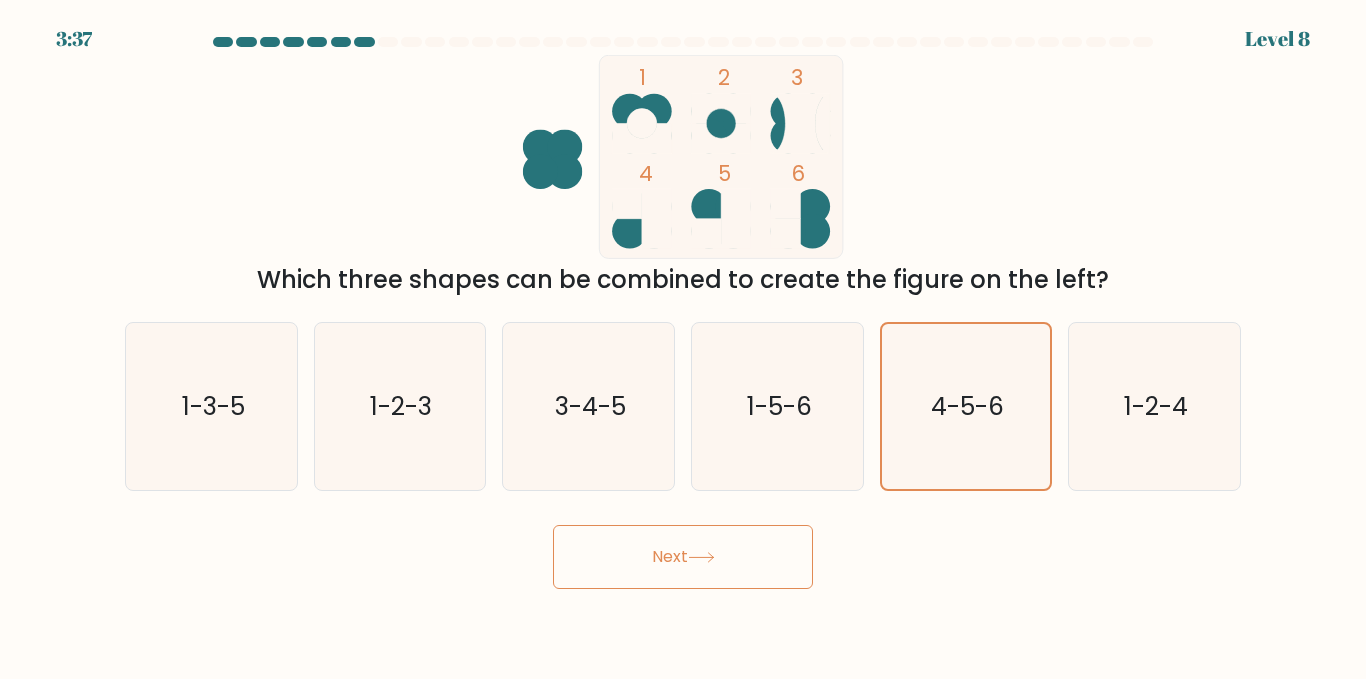 click on "Next" at bounding box center [683, 557] 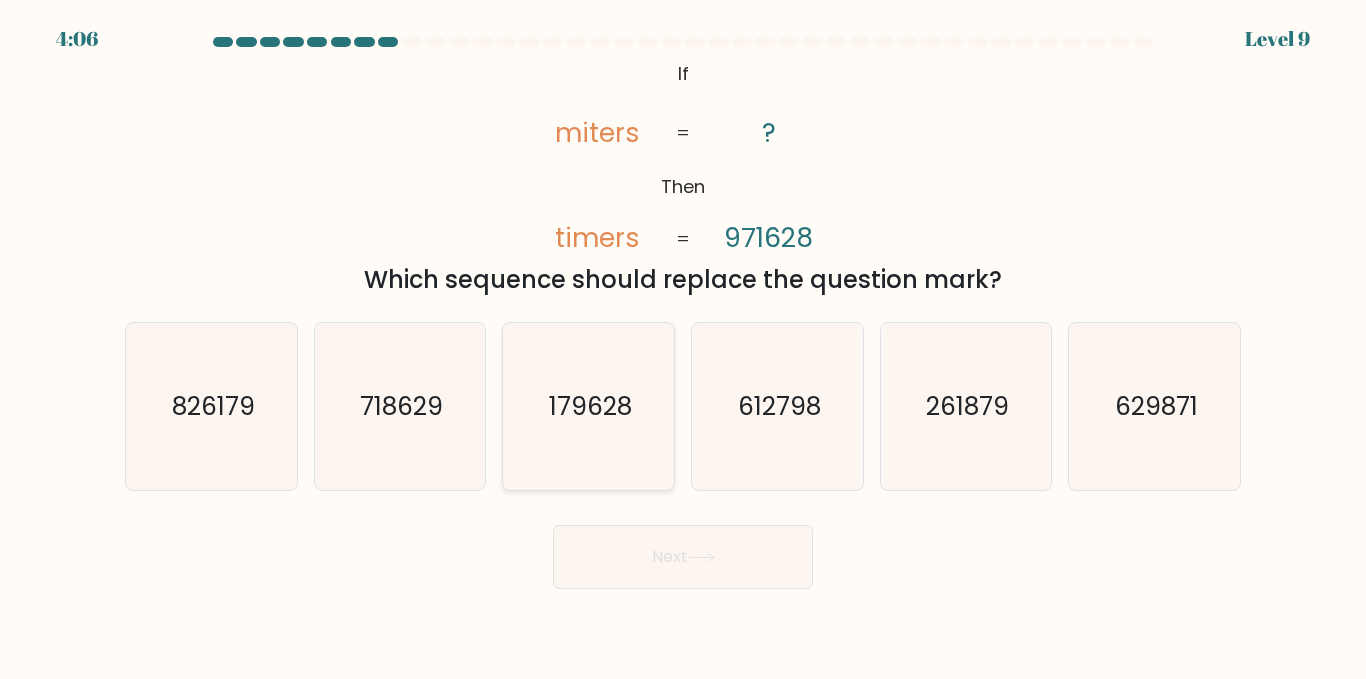 click on "179628" 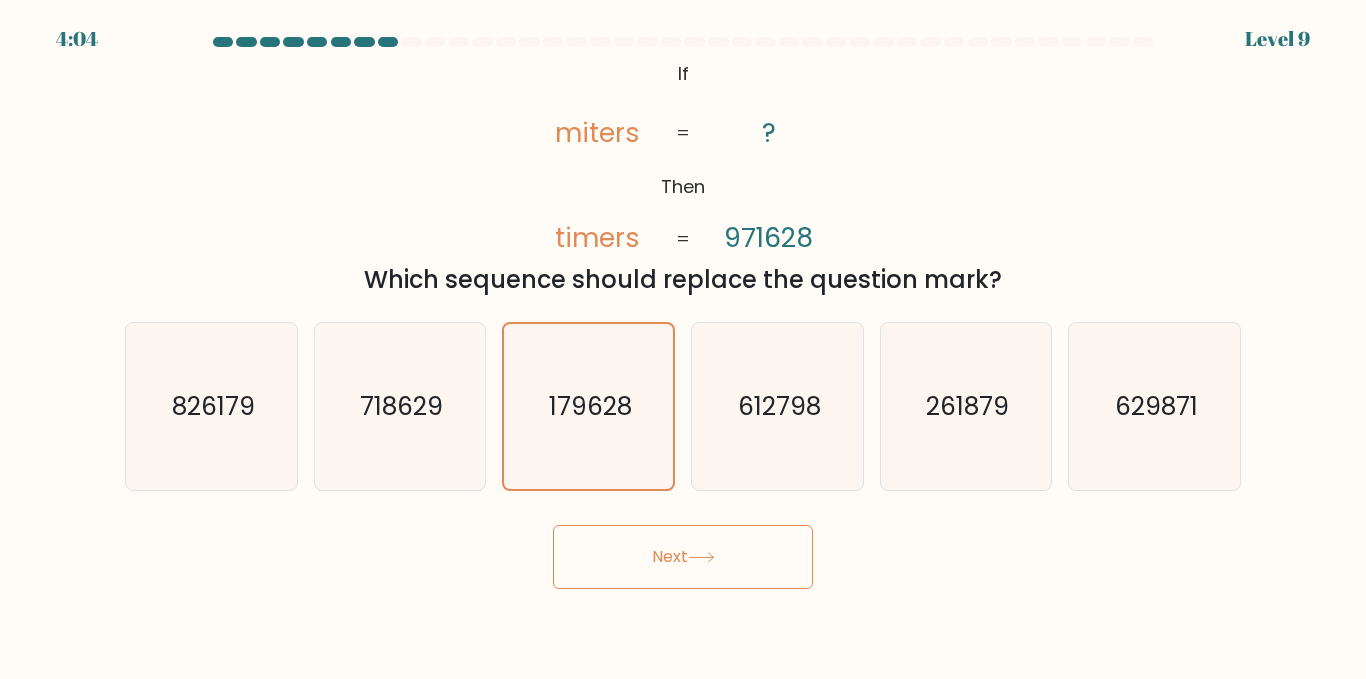 click 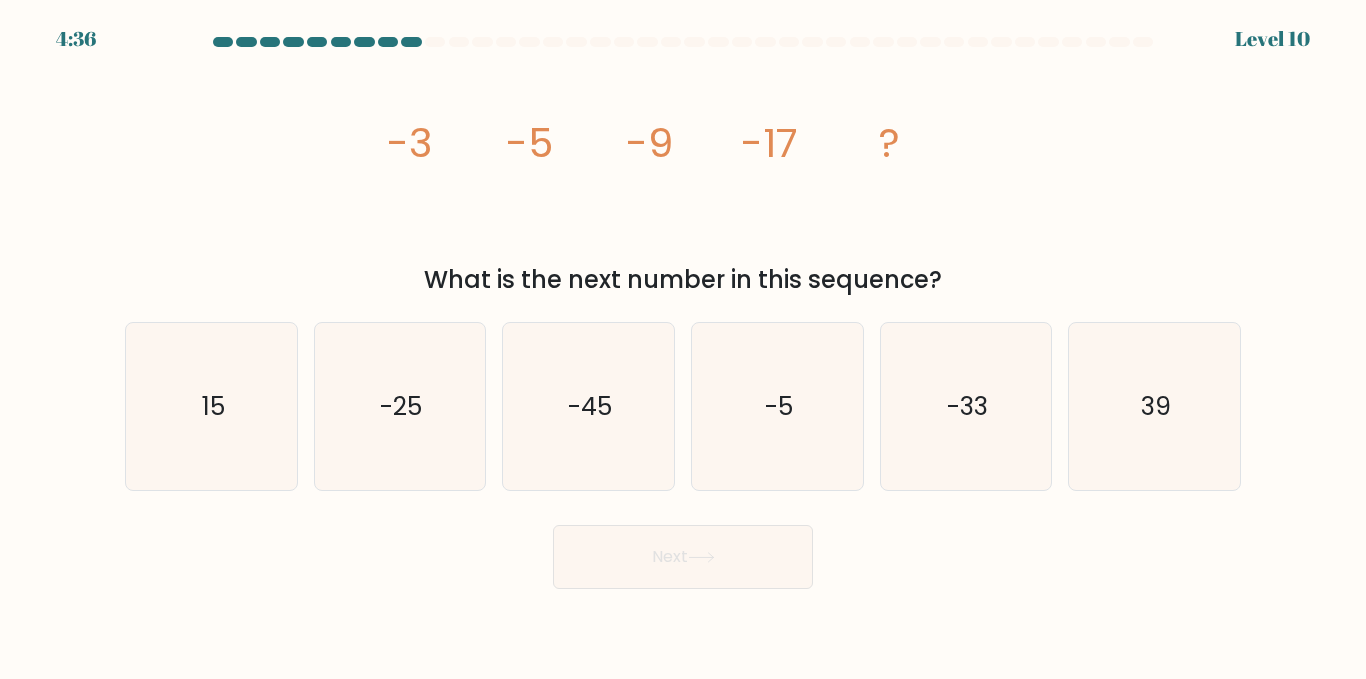 type 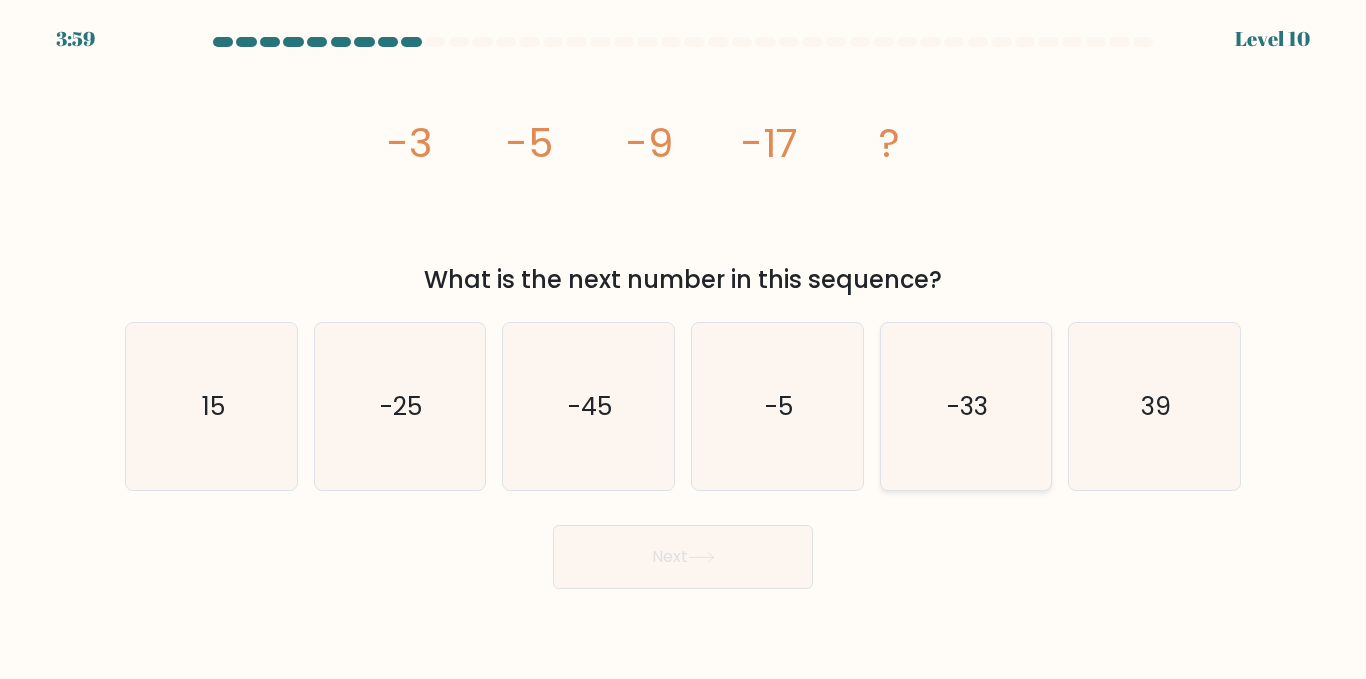 click on "-33" 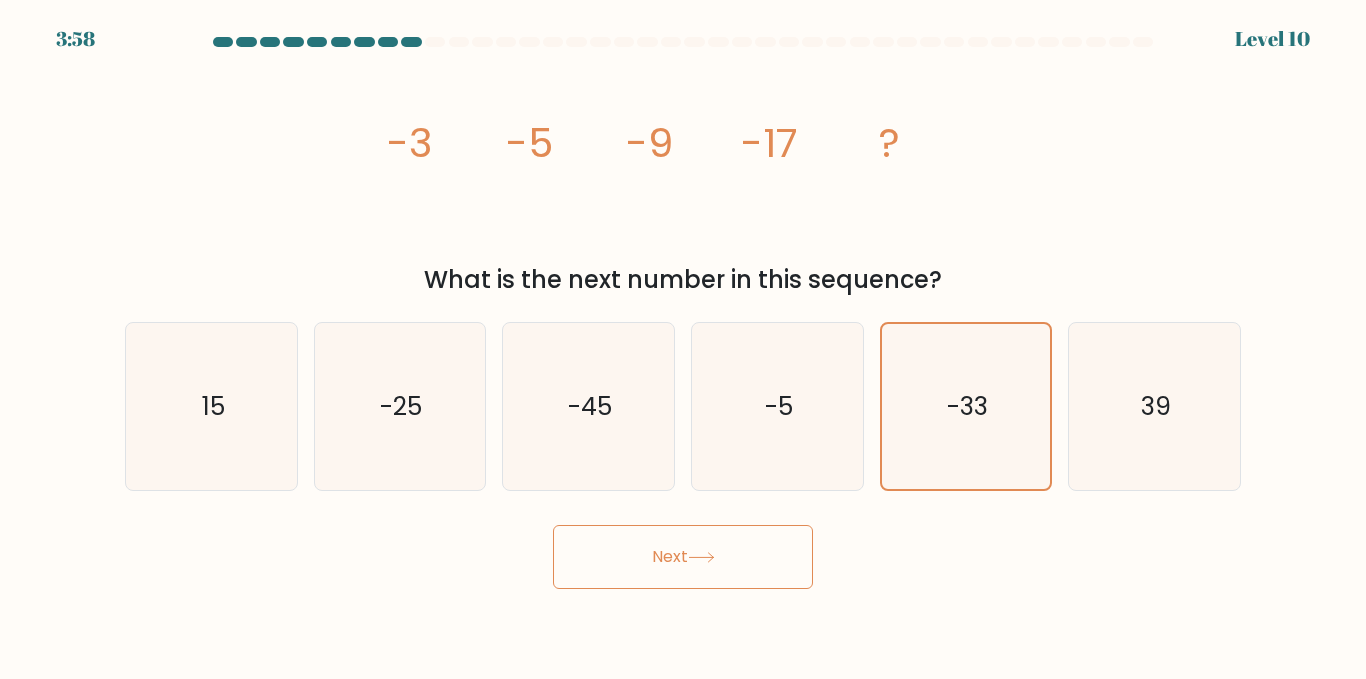 click on "Next" at bounding box center (683, 557) 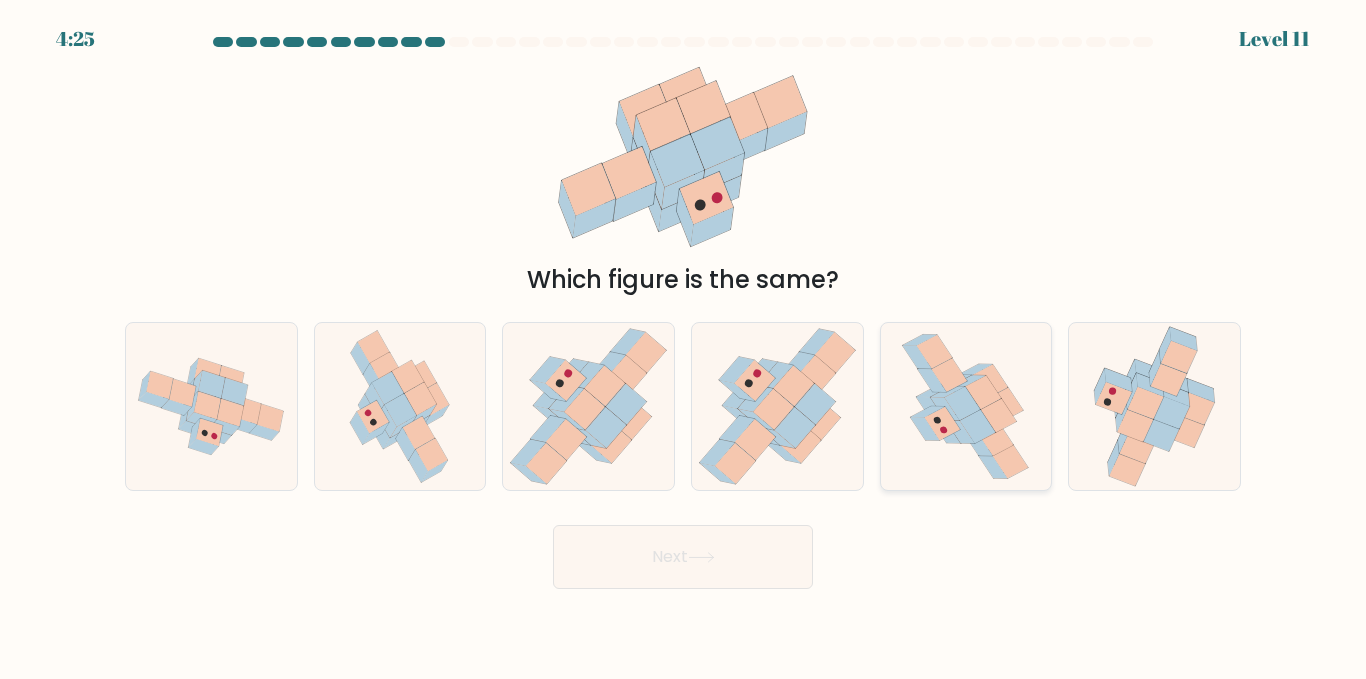 click 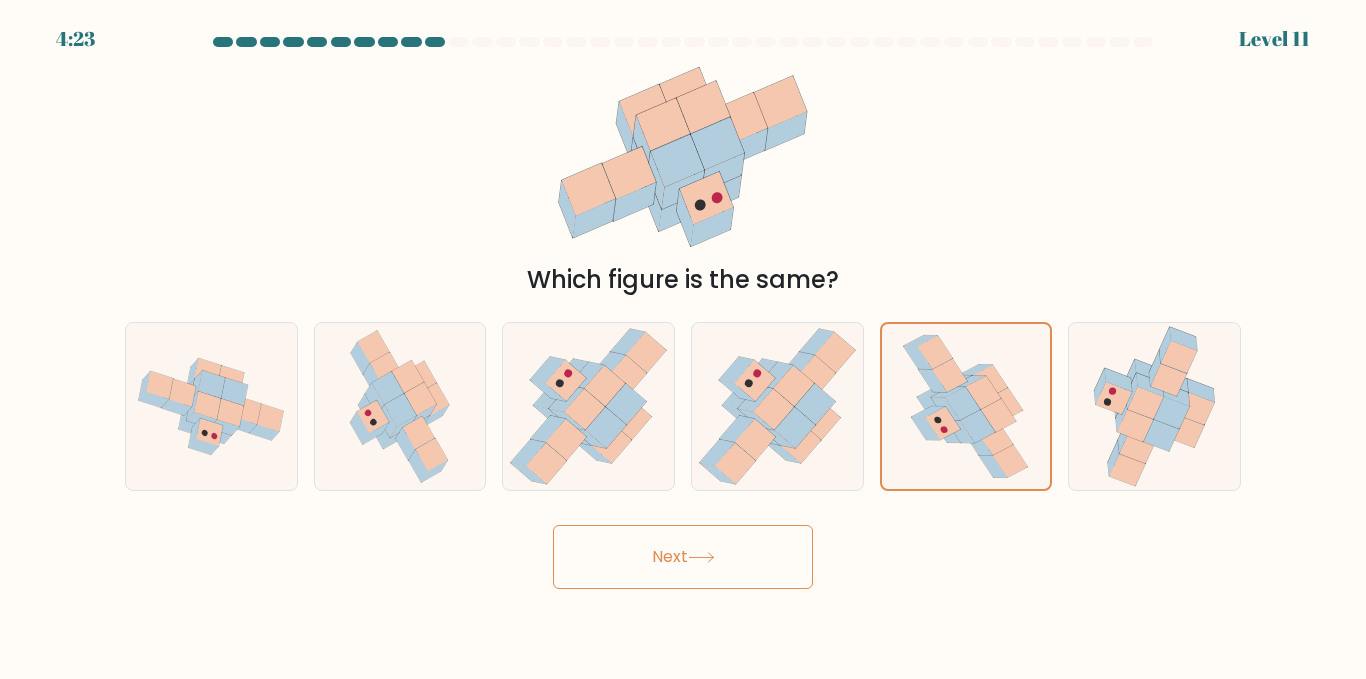 click on "Next" at bounding box center [683, 557] 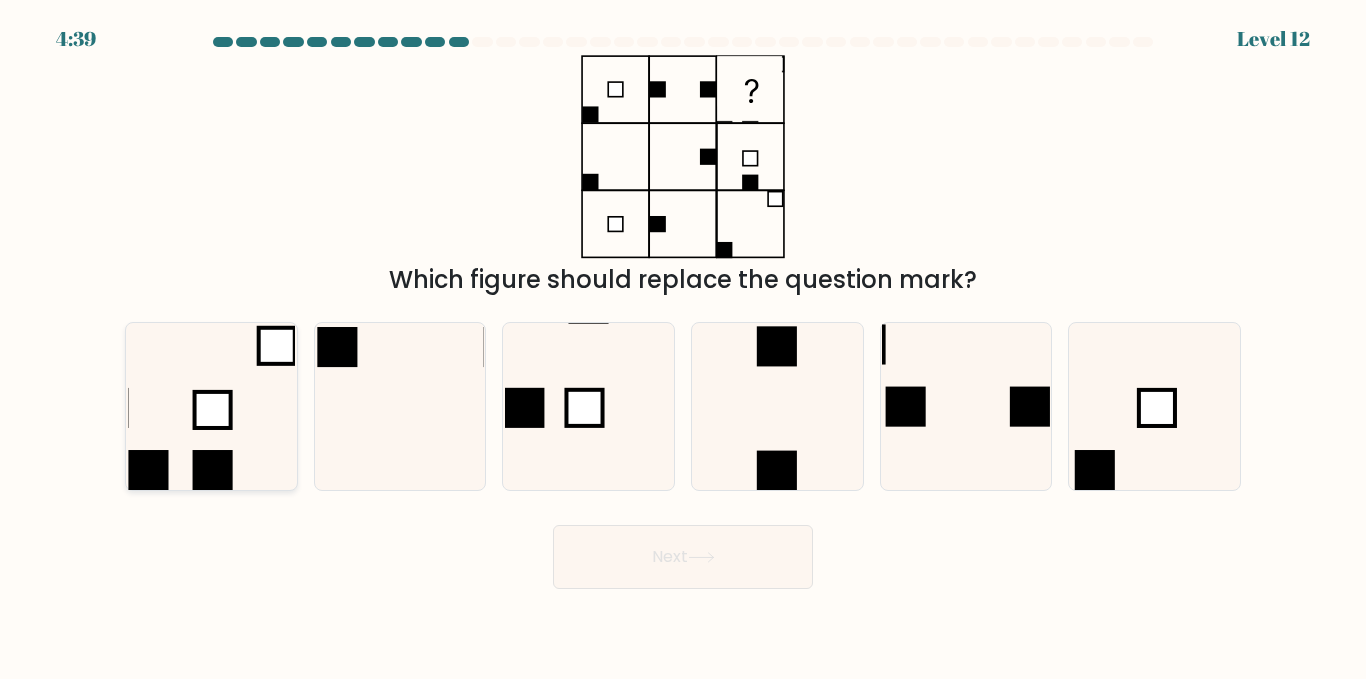 click 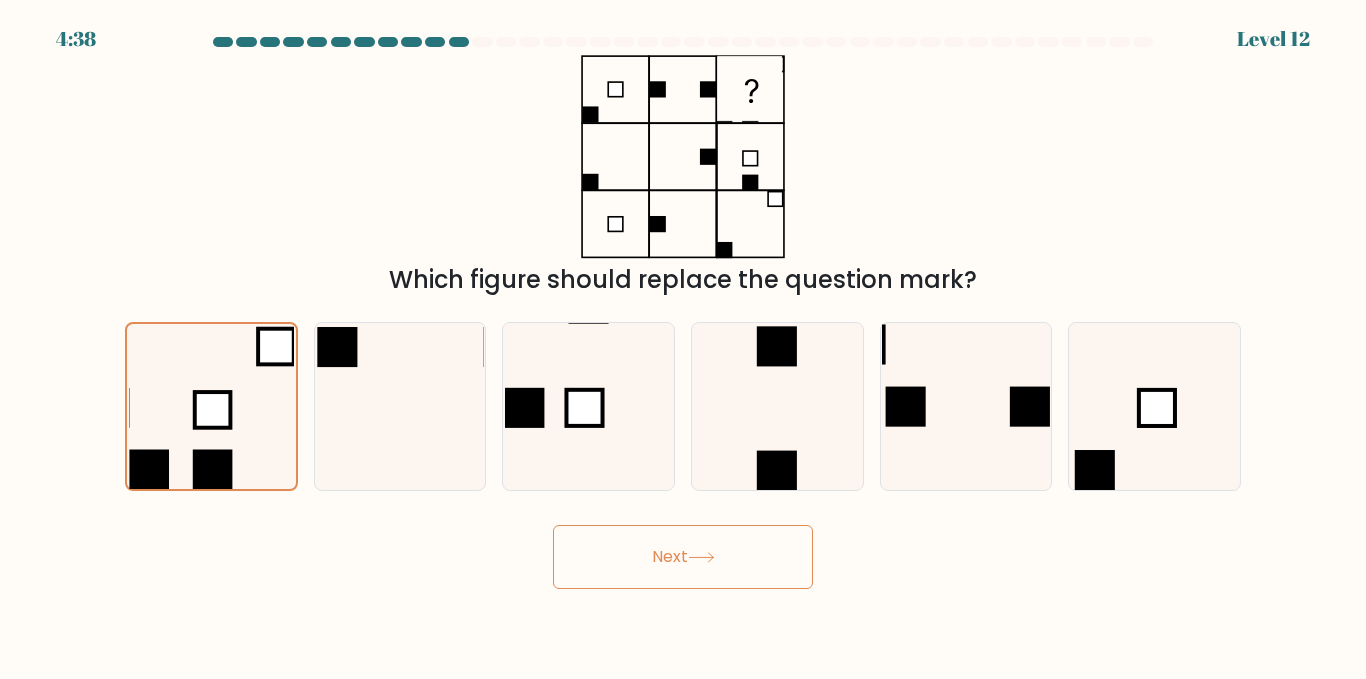 click on "Next" at bounding box center (683, 557) 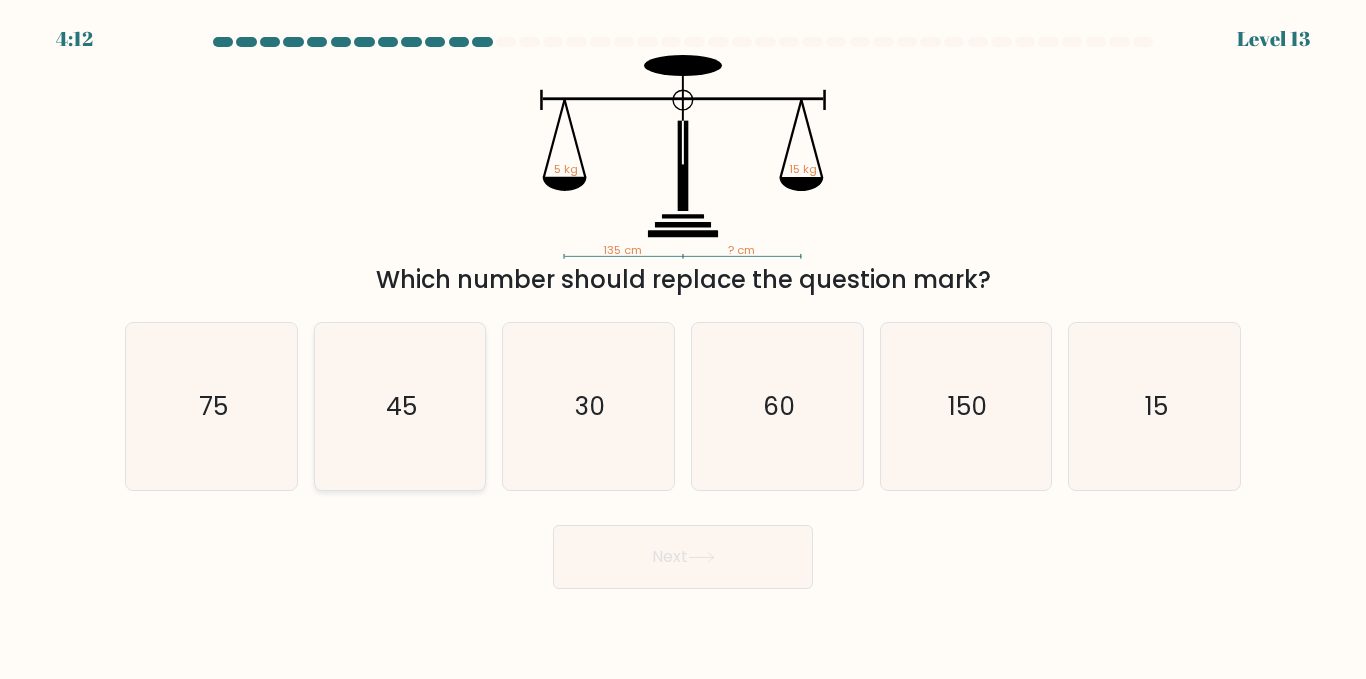 click on "45" 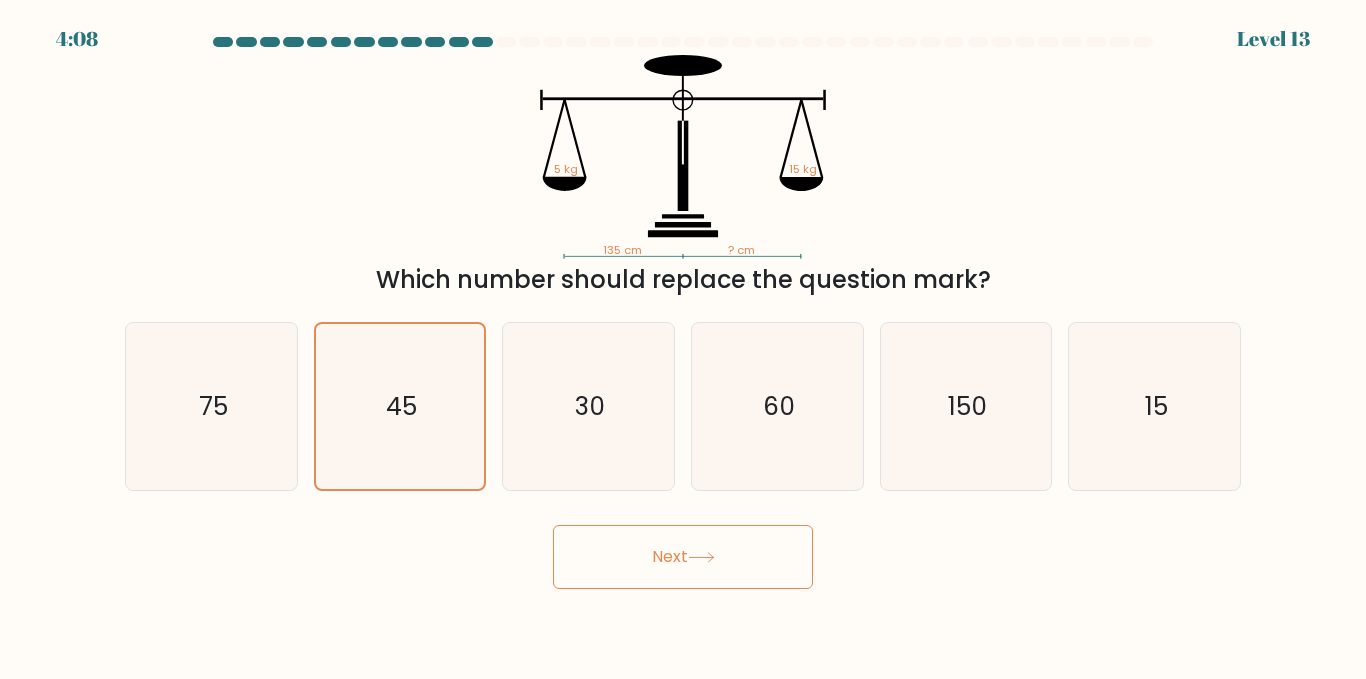 click on "Next" at bounding box center (683, 557) 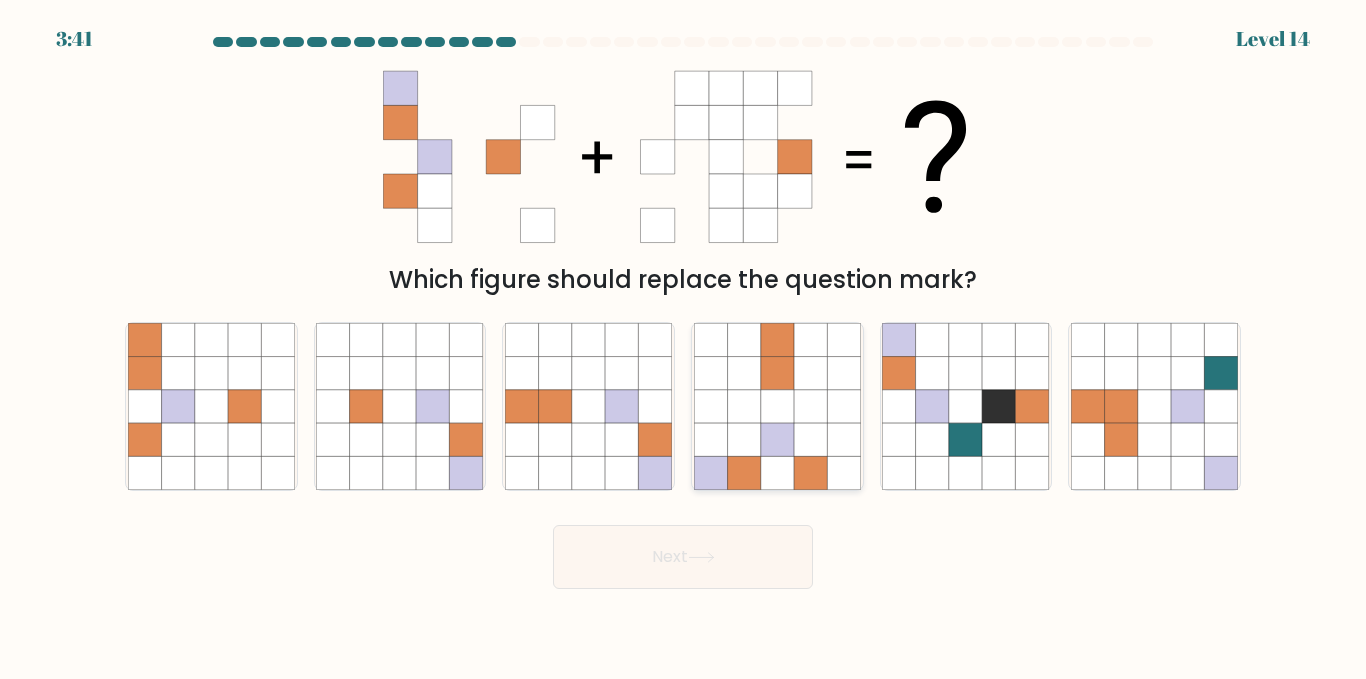click 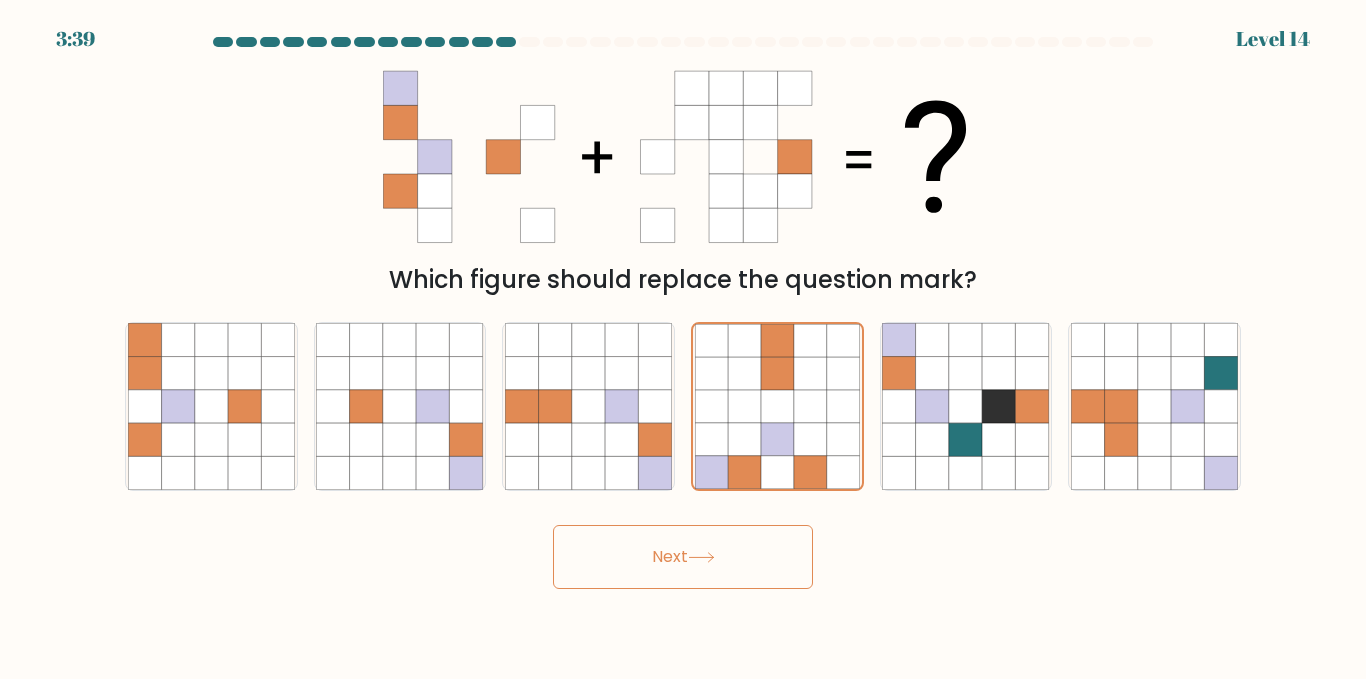 click 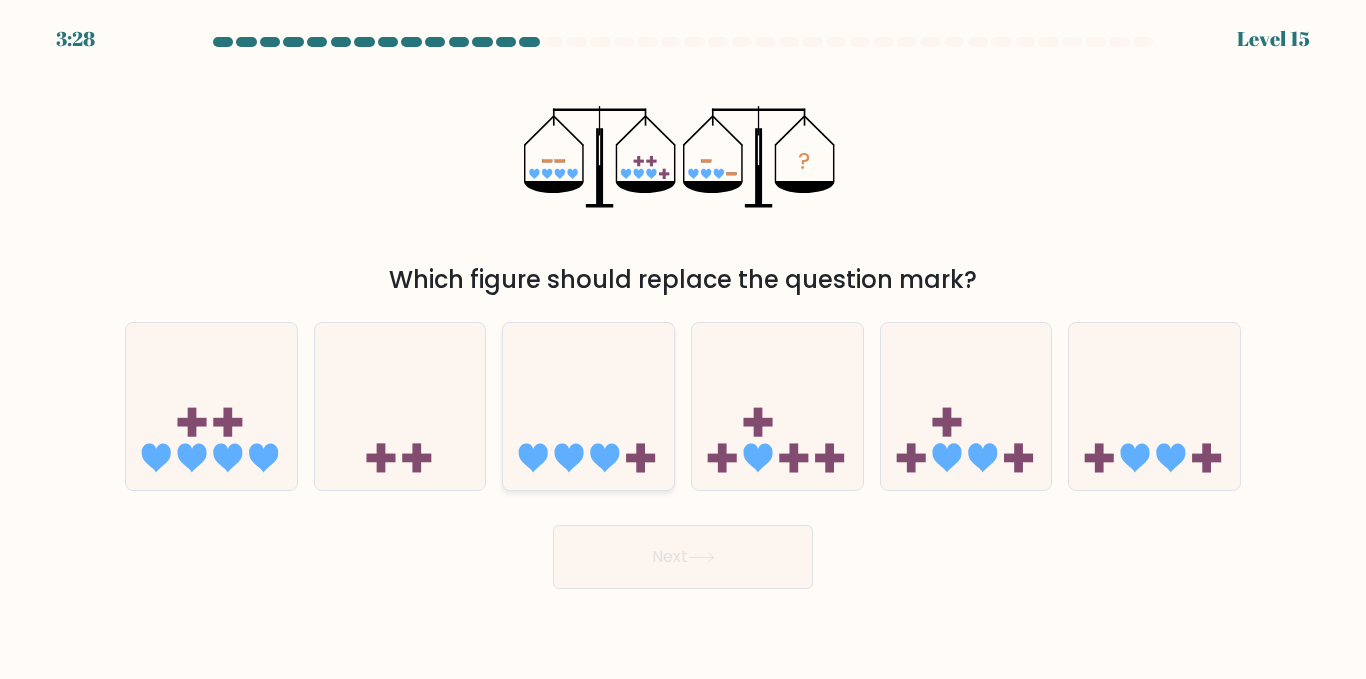 click 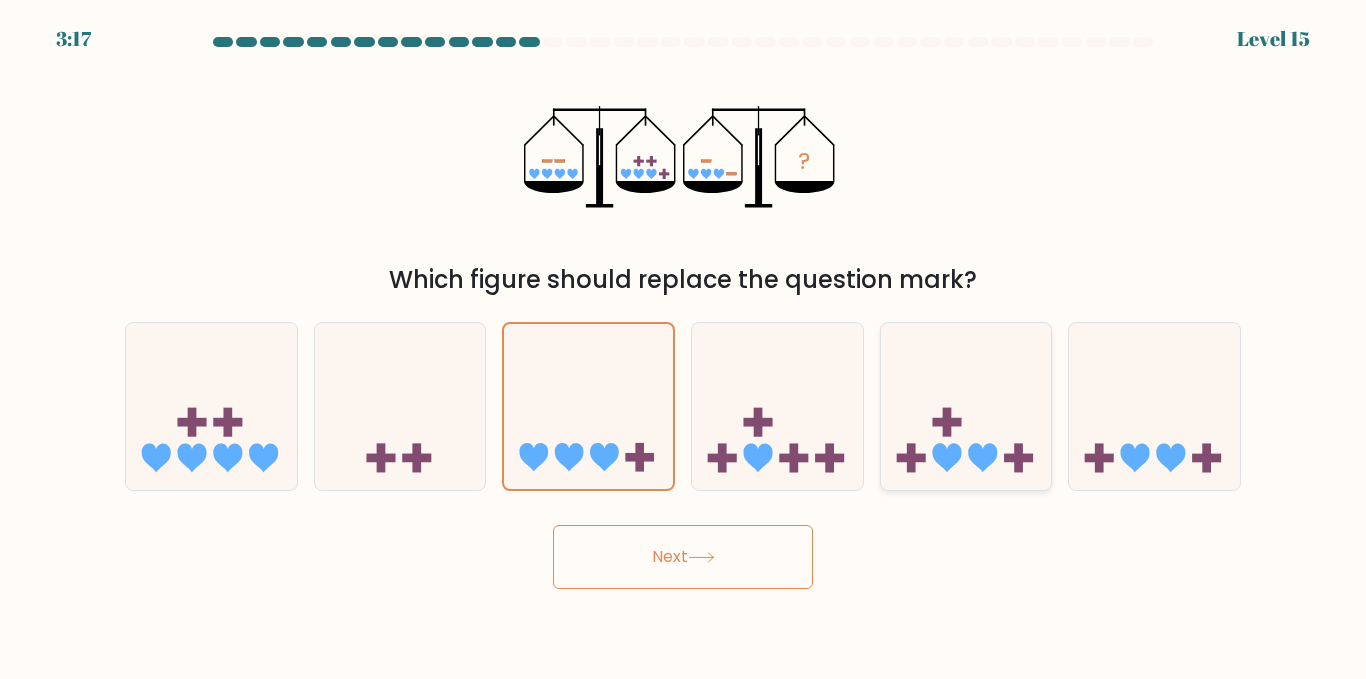 click 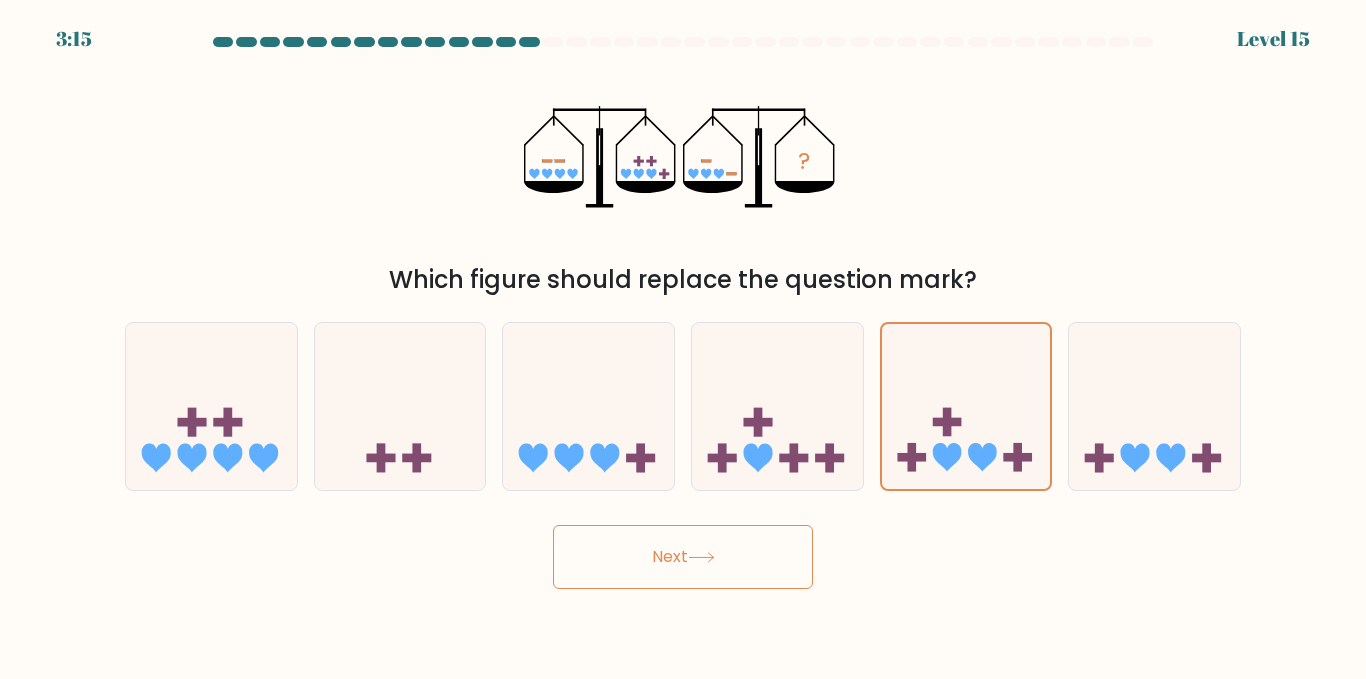 click on "Next" at bounding box center (683, 557) 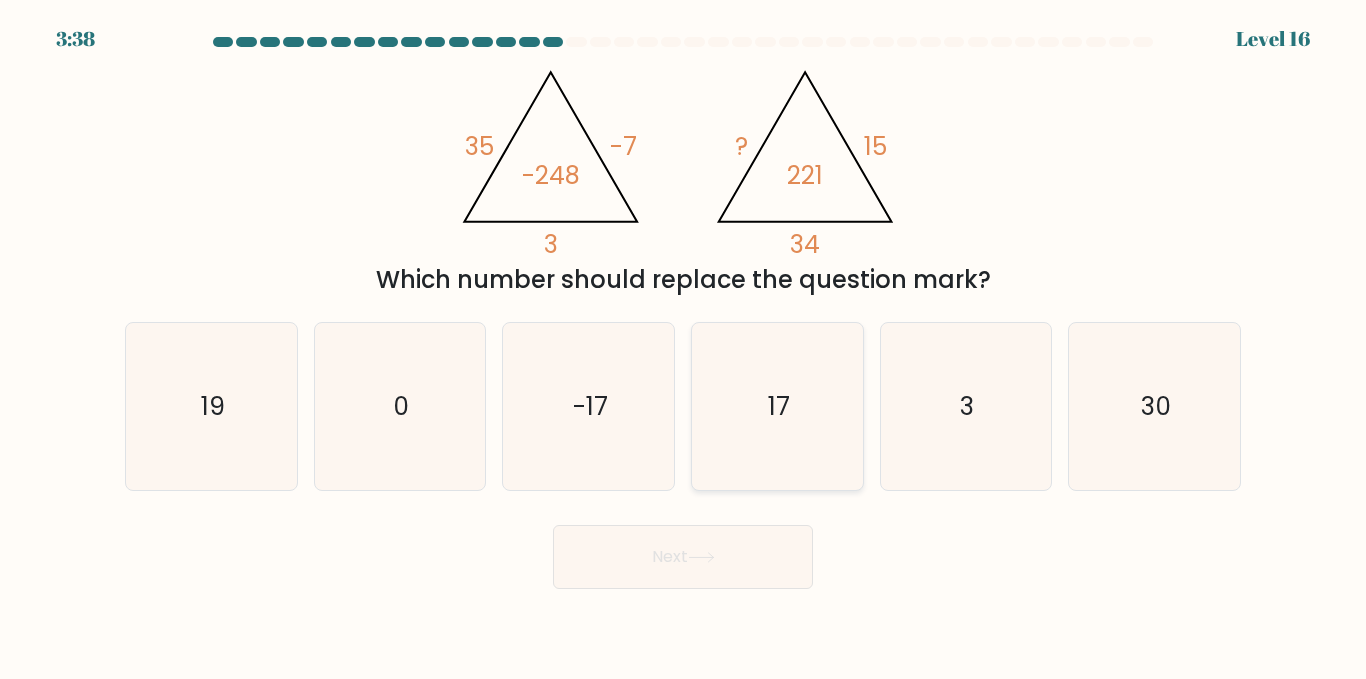 click on "17" 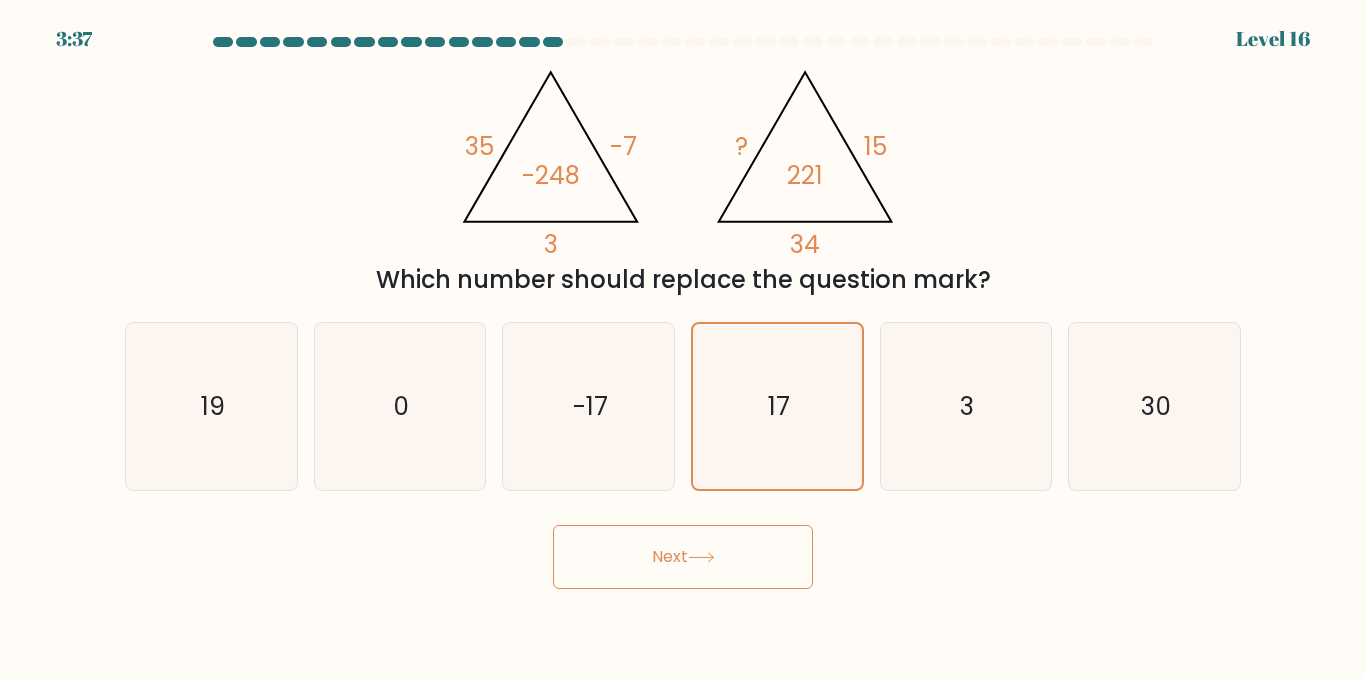 click on "Next" at bounding box center [683, 557] 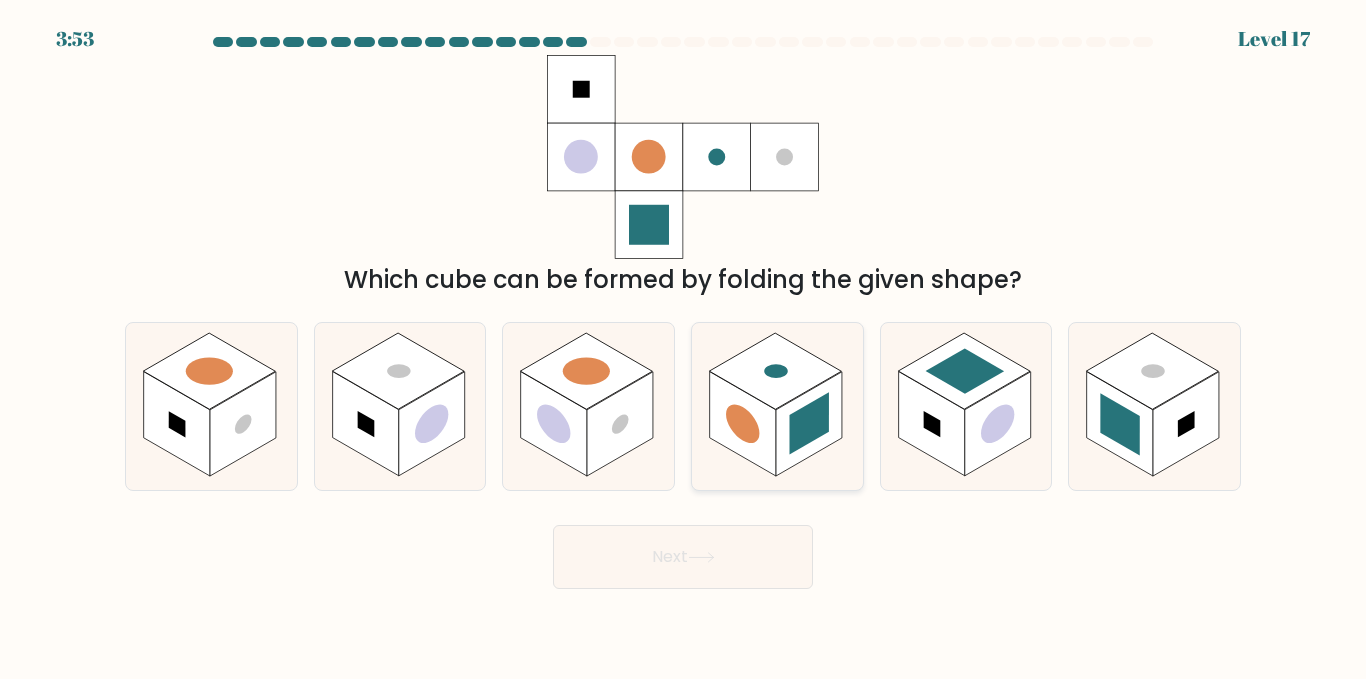 click 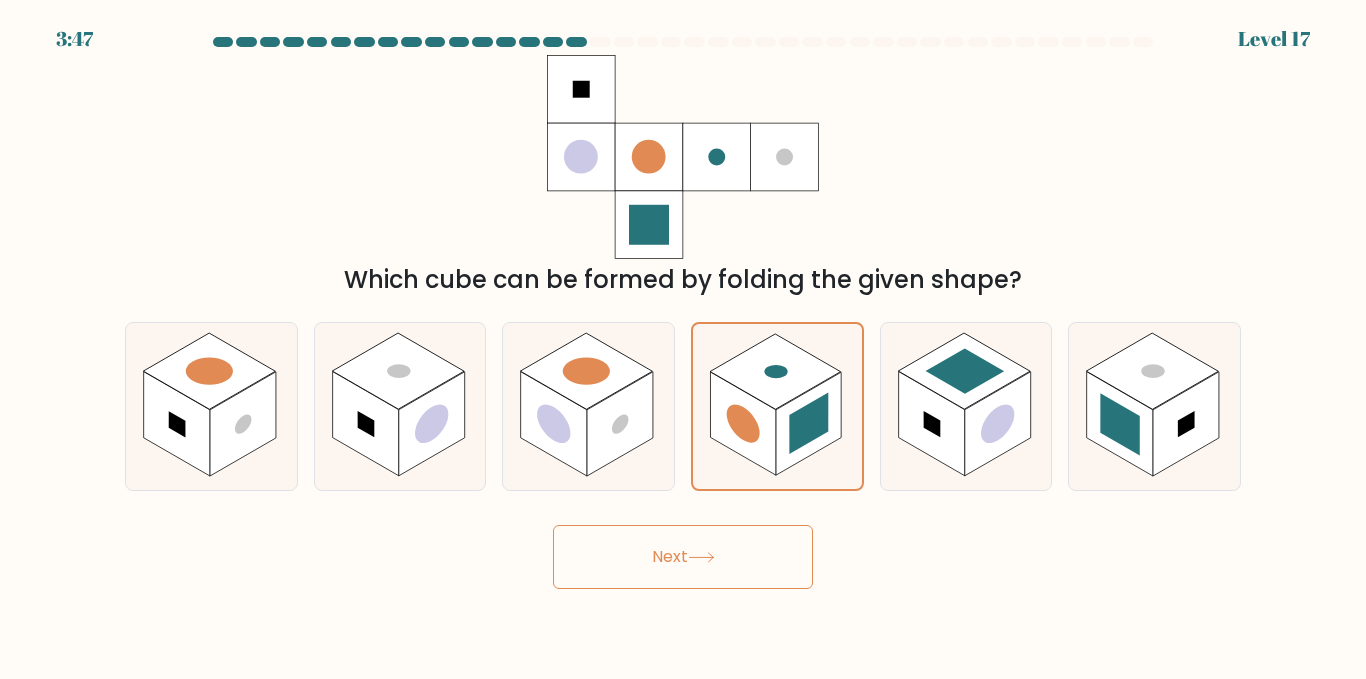 click 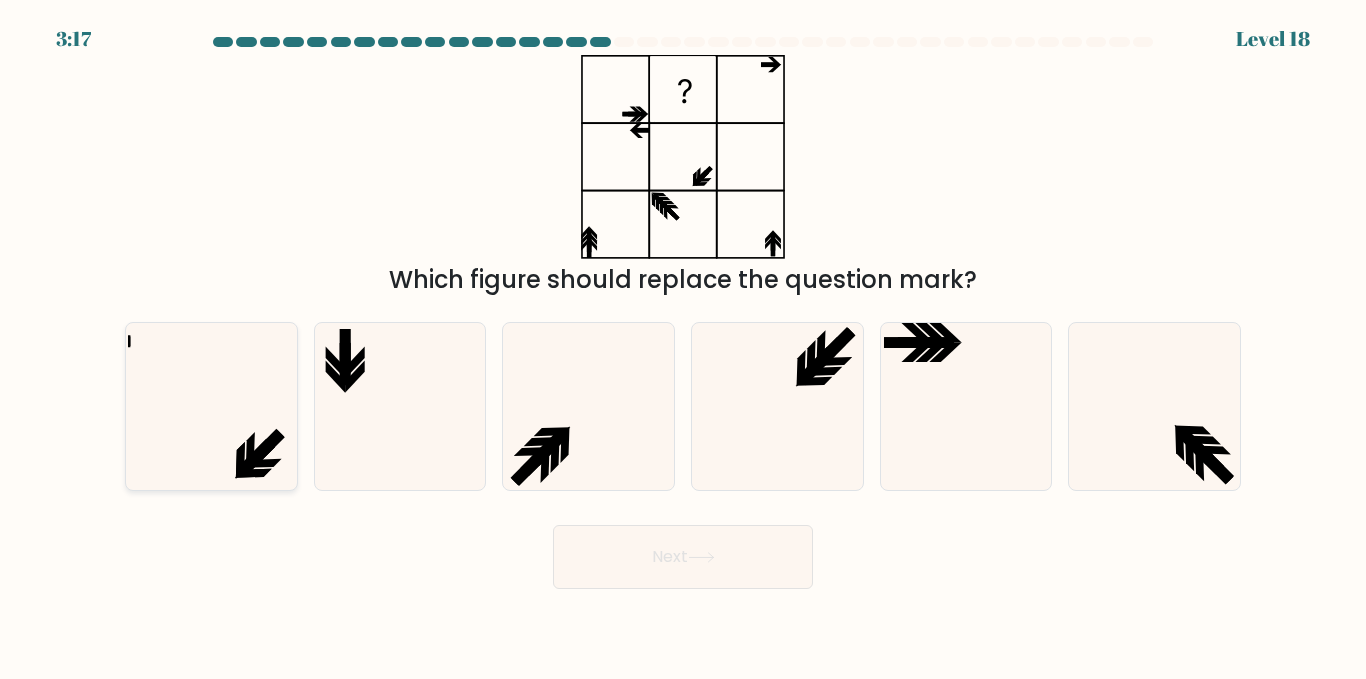 click 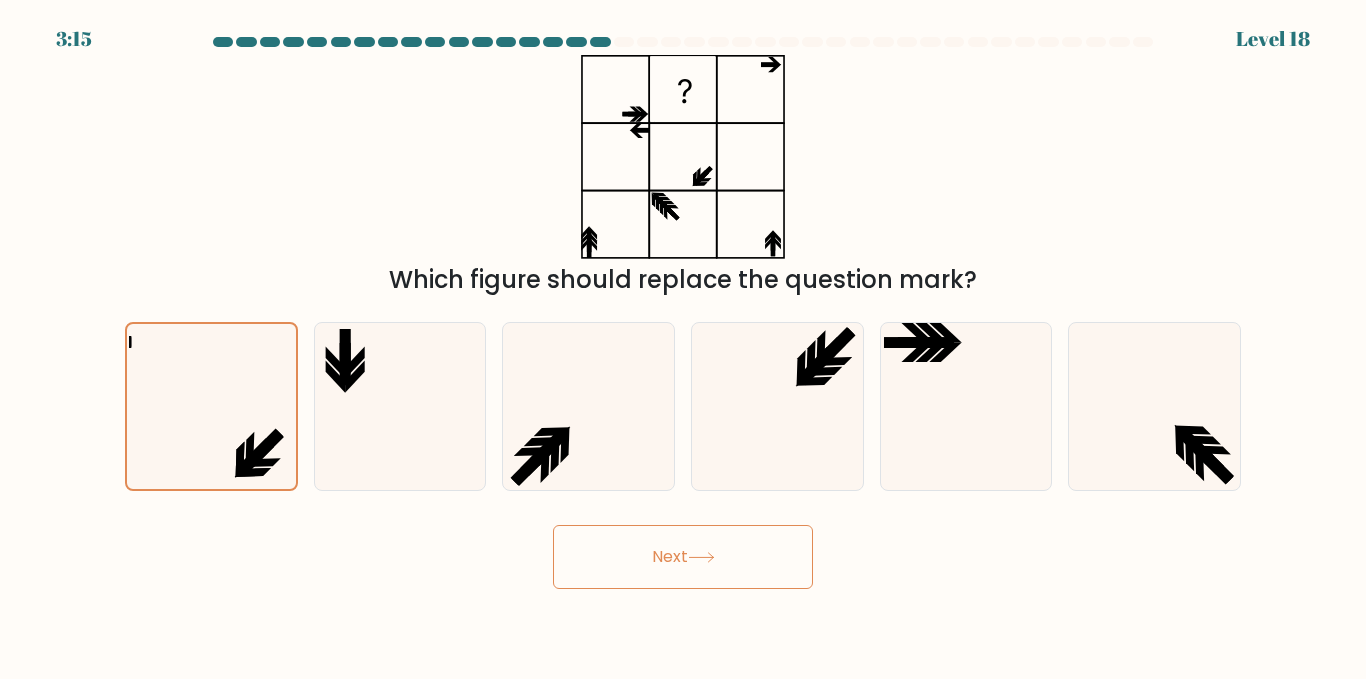 click on "Next" at bounding box center [683, 557] 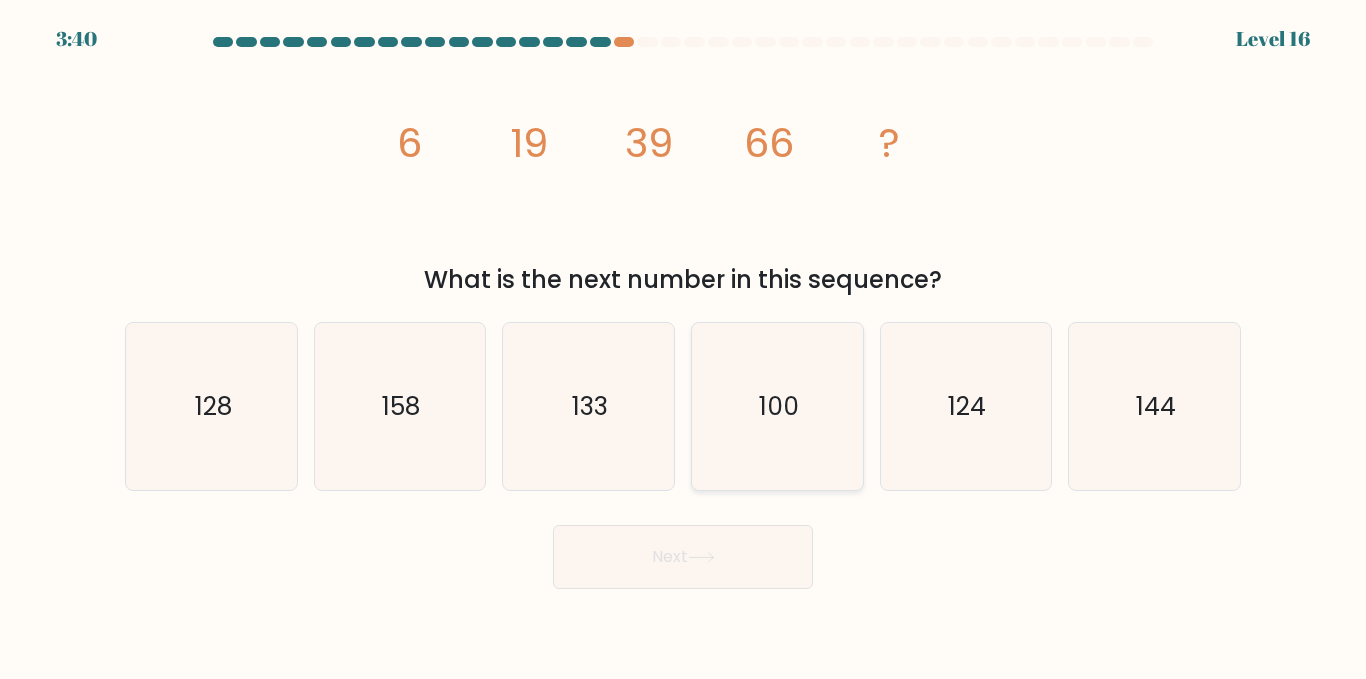 click on "100" 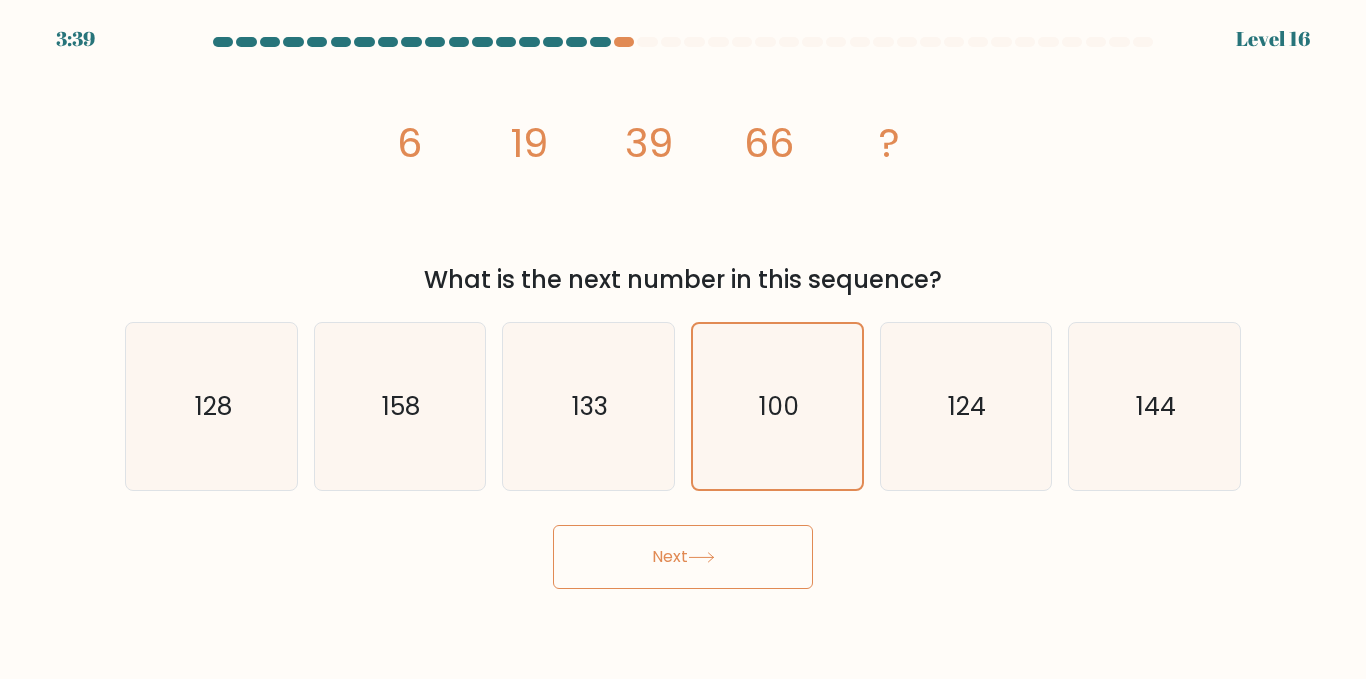click on "Next" at bounding box center (683, 557) 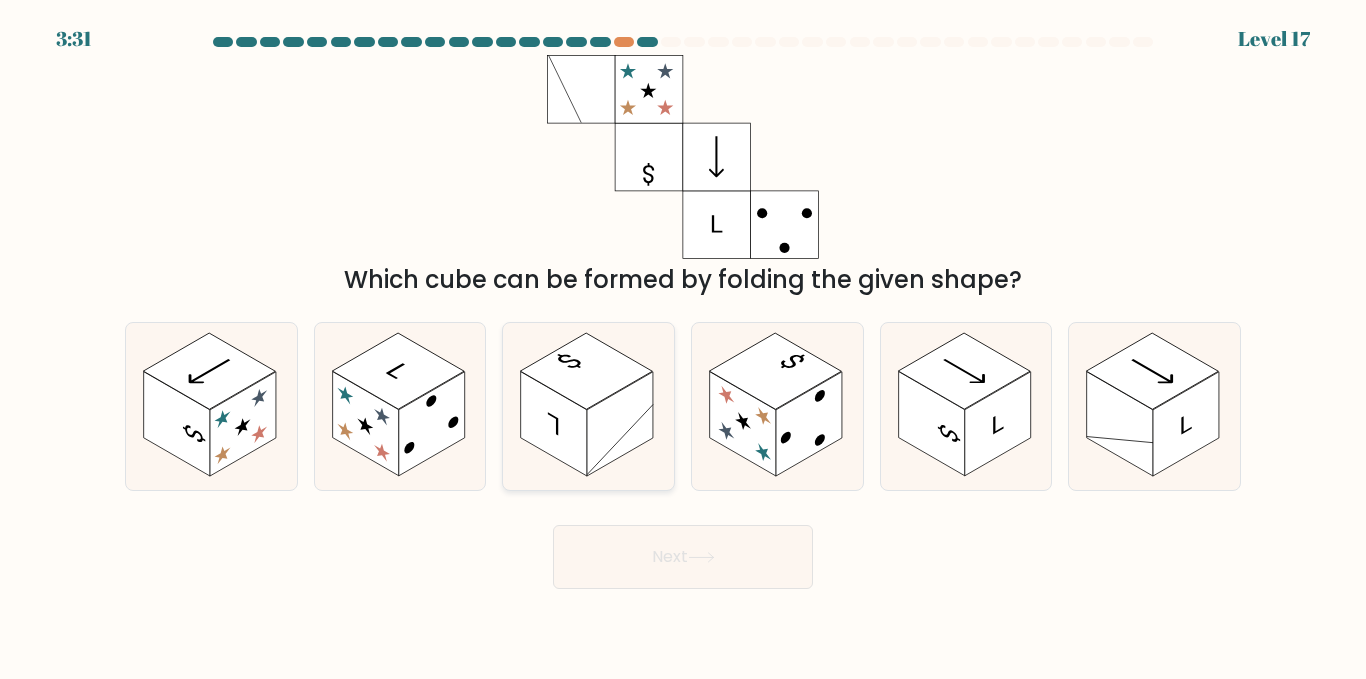 click 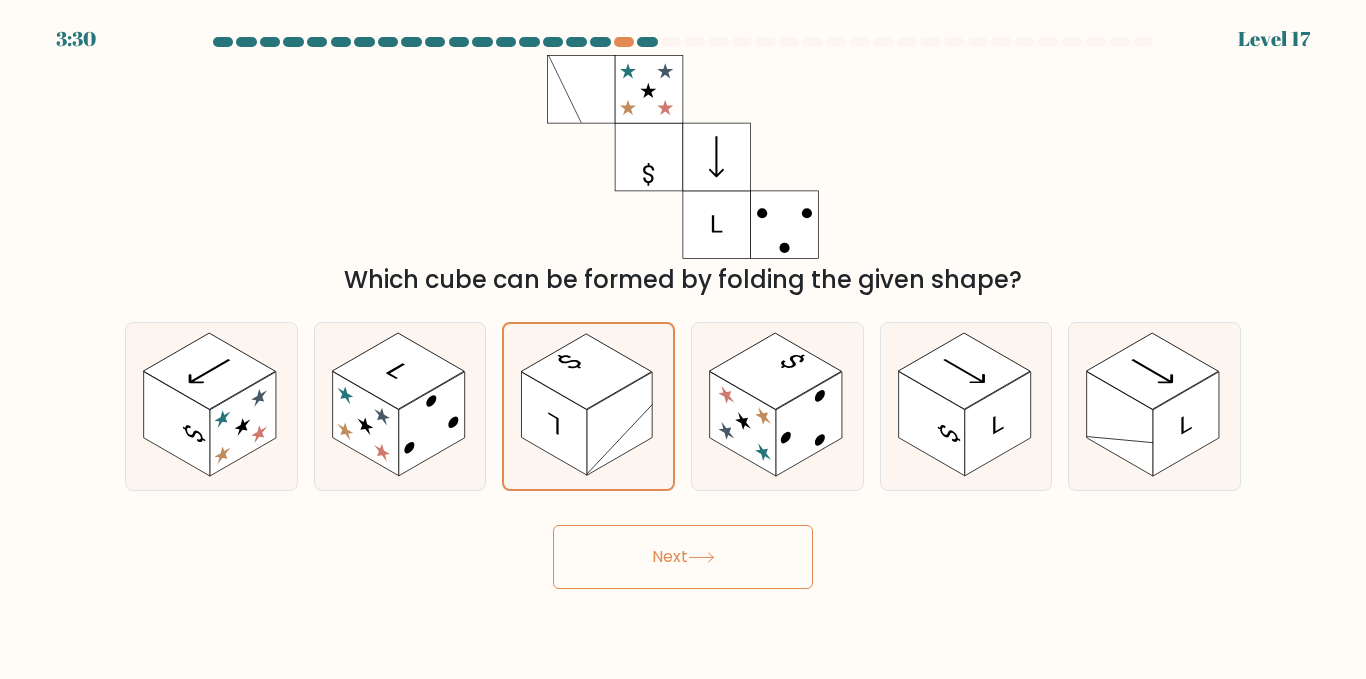 click on "Next" at bounding box center [683, 557] 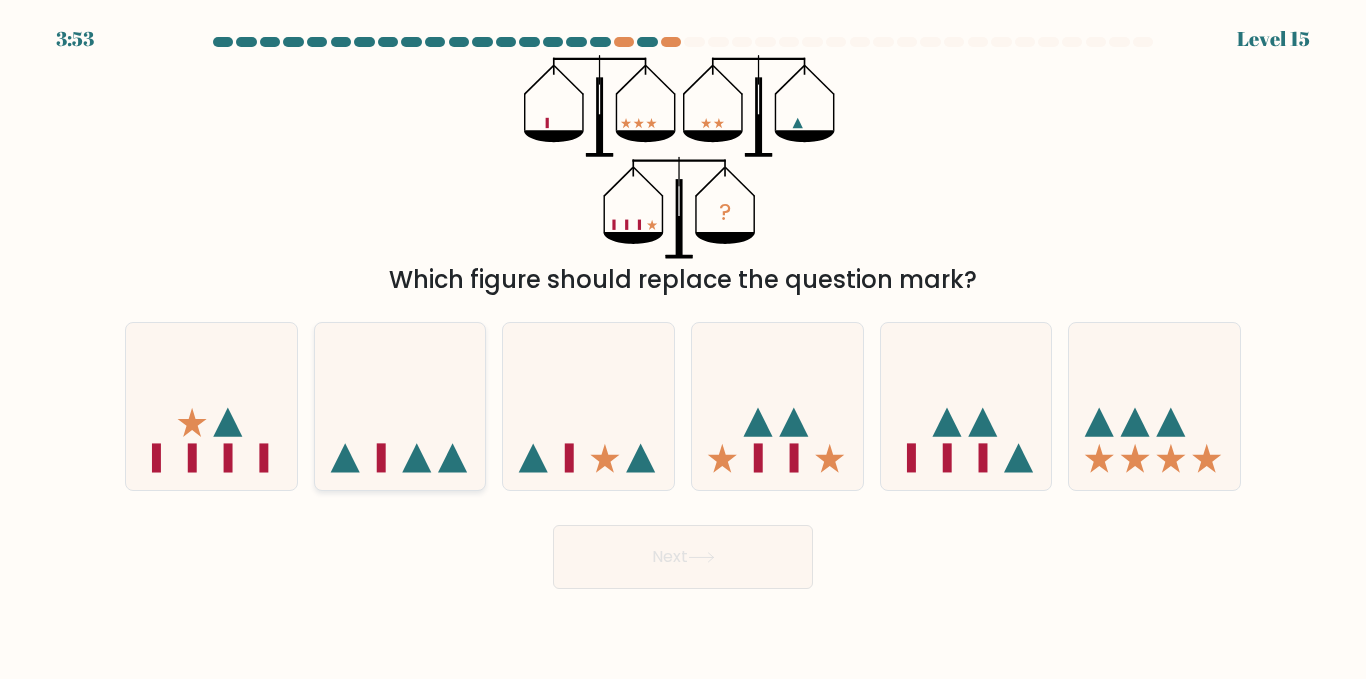 click 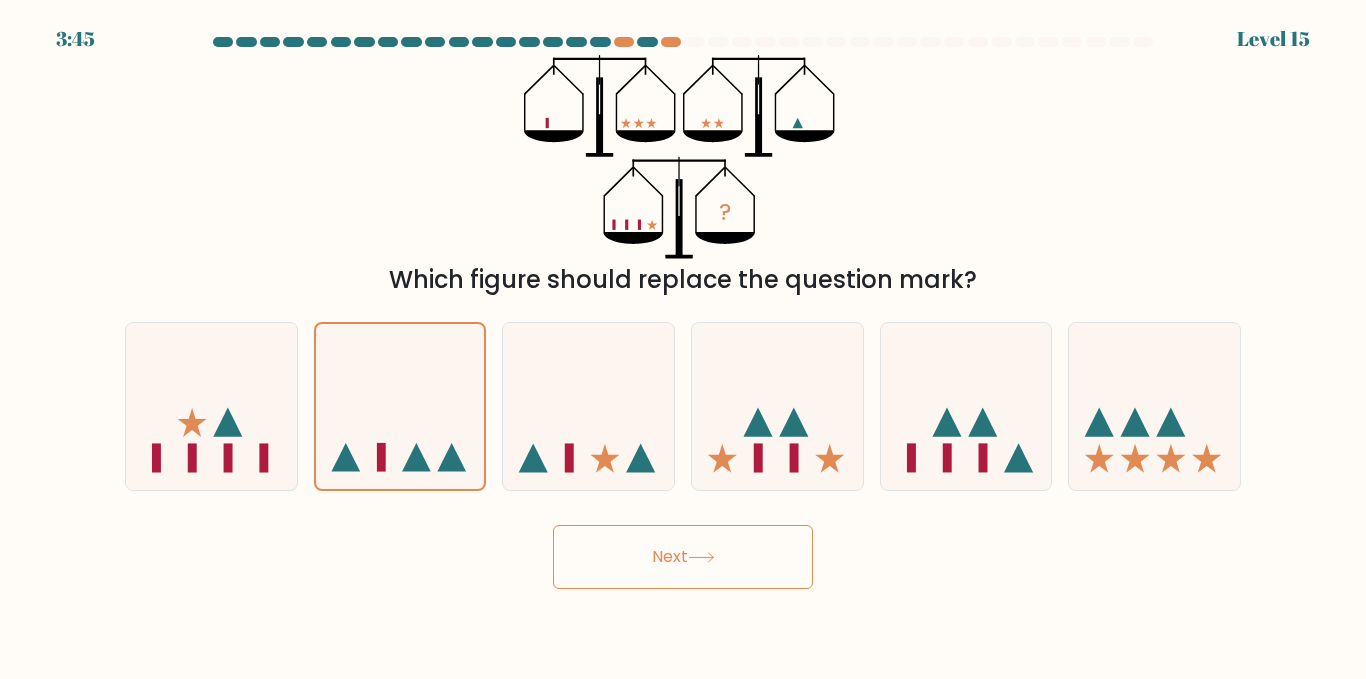 click on "Next" at bounding box center [683, 557] 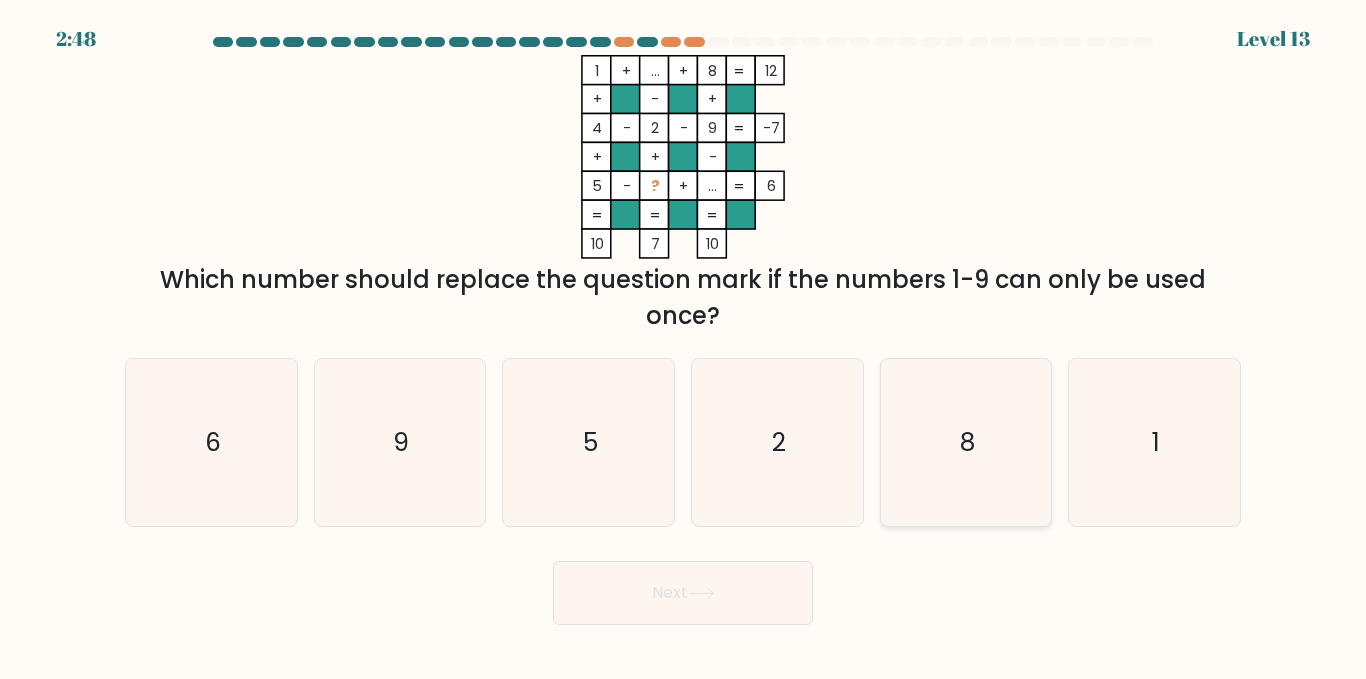 click on "8" 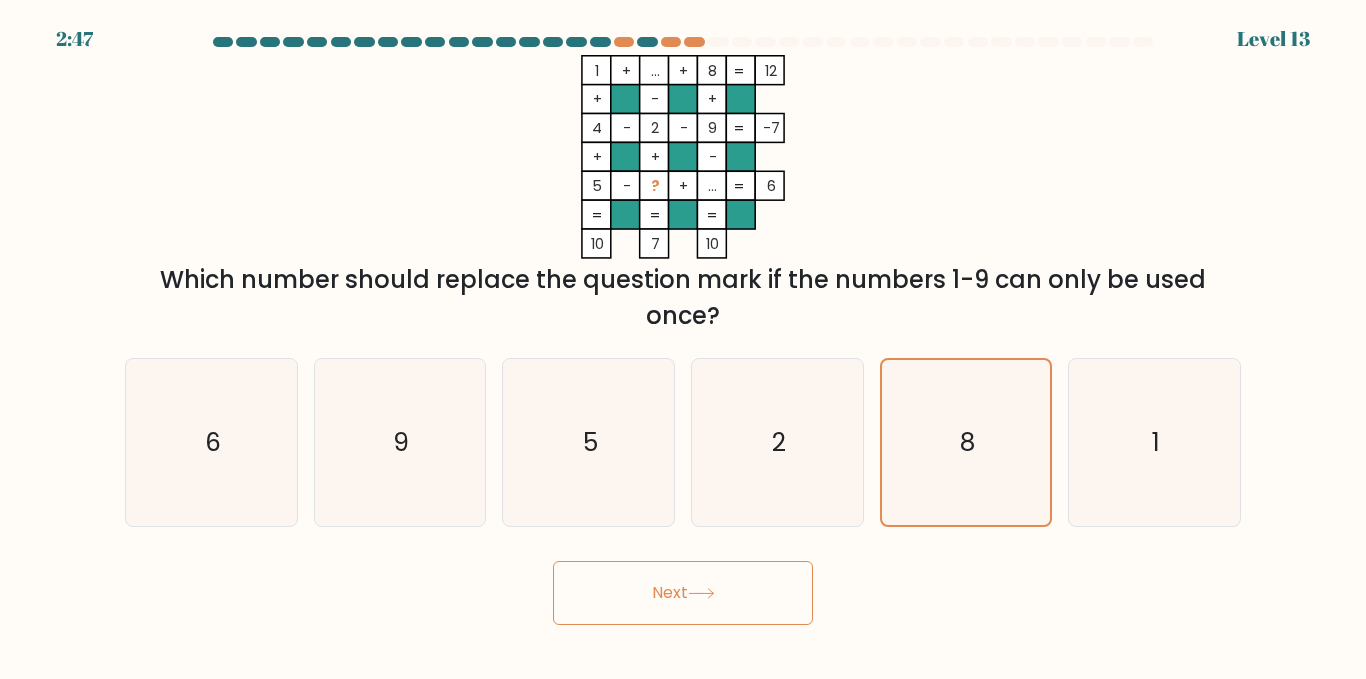 click on "Next" at bounding box center (683, 593) 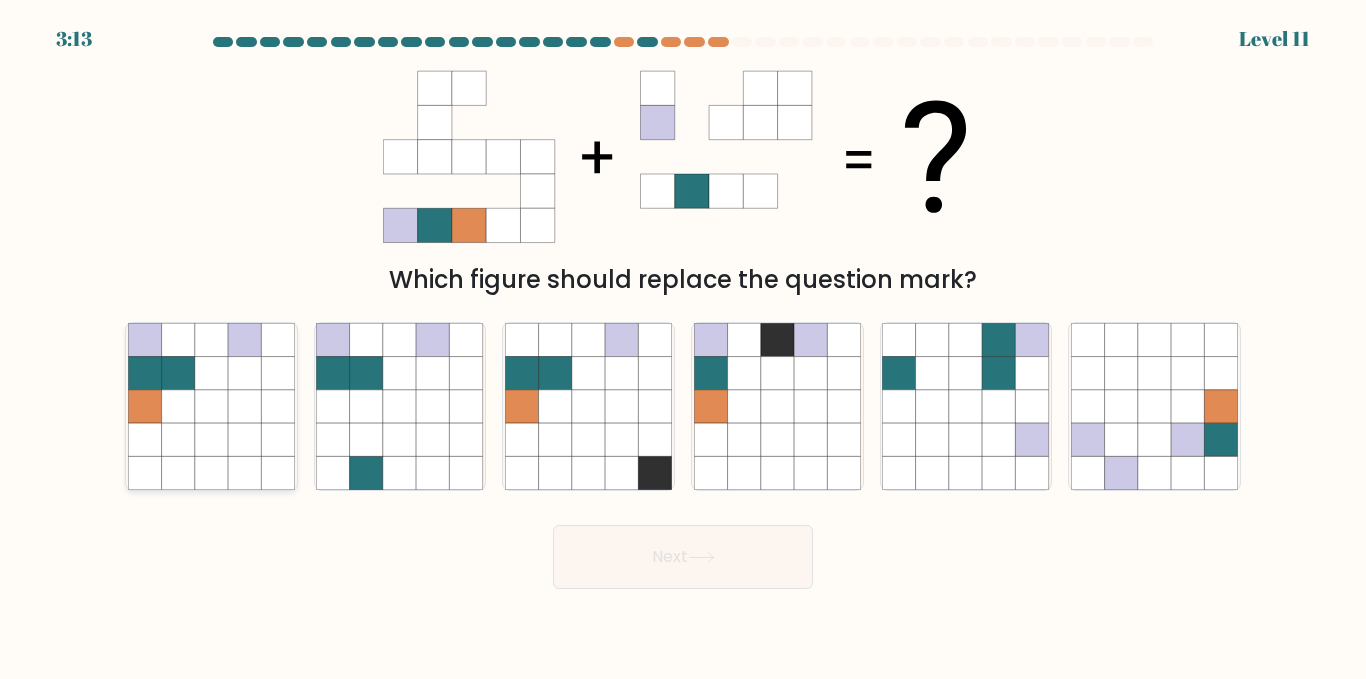 click 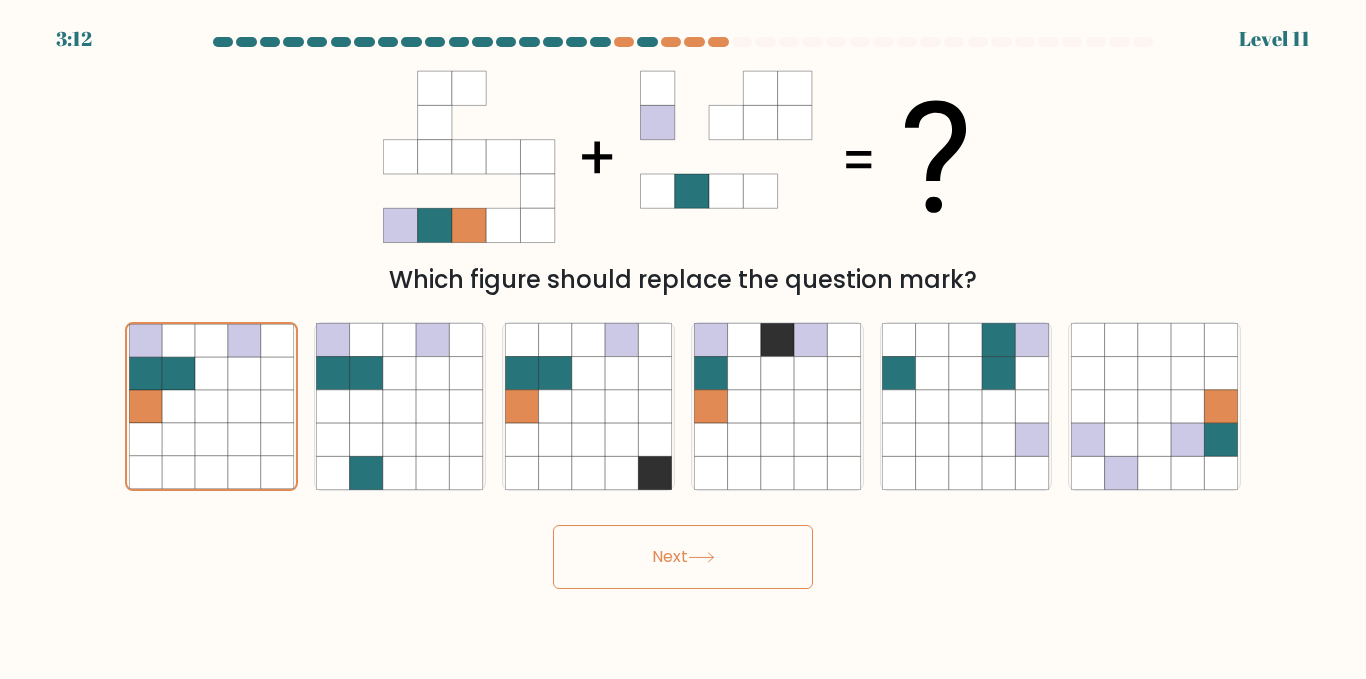 click on "Next" at bounding box center (683, 557) 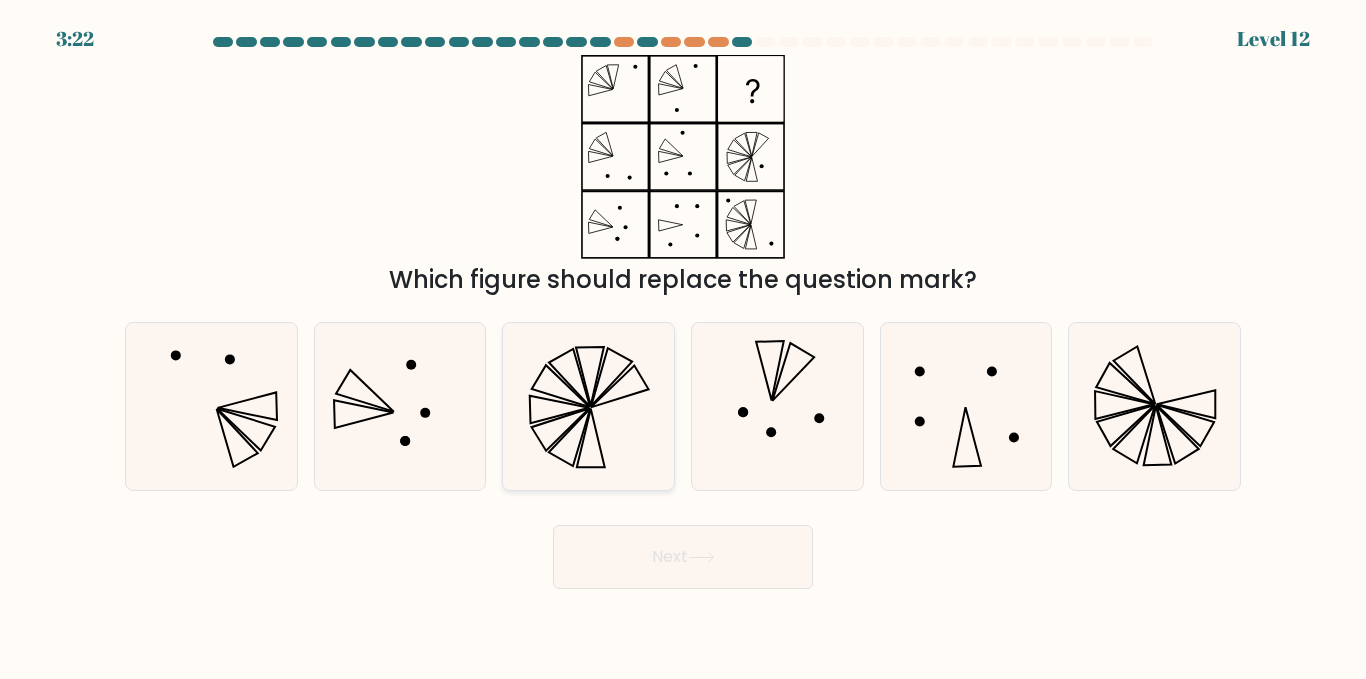 click 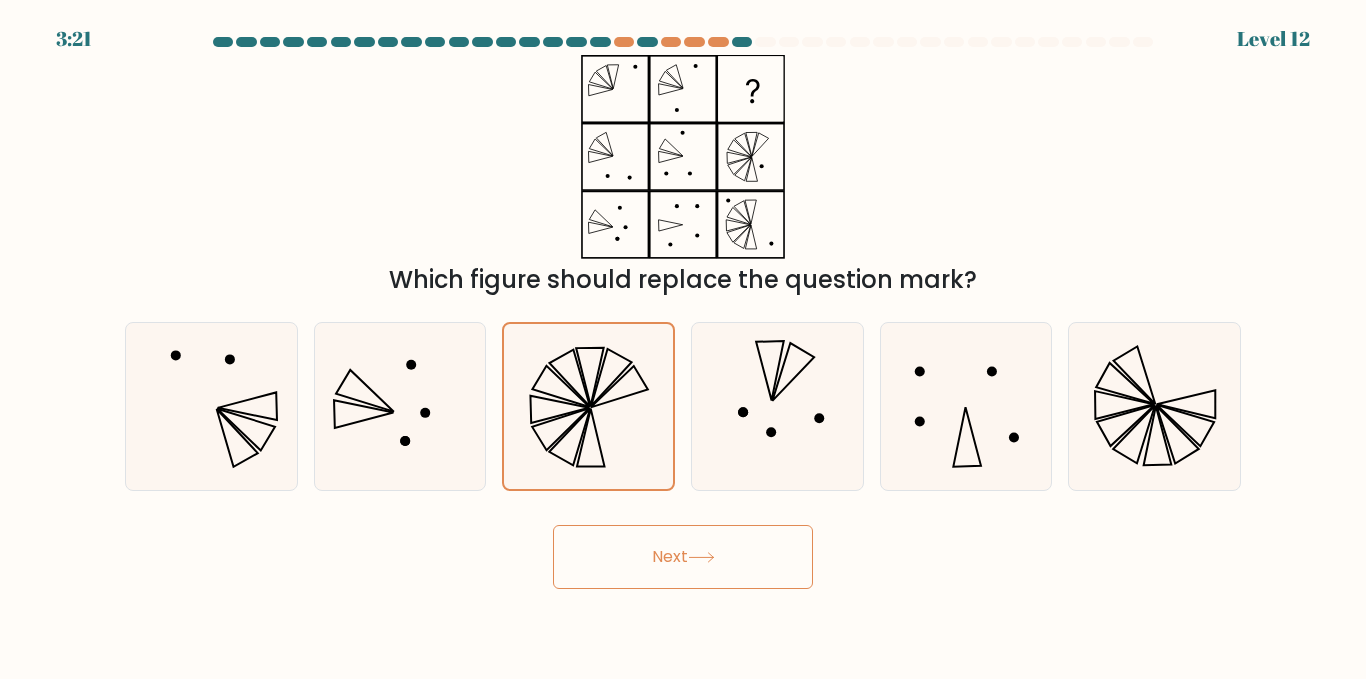 click on "Next" at bounding box center [683, 557] 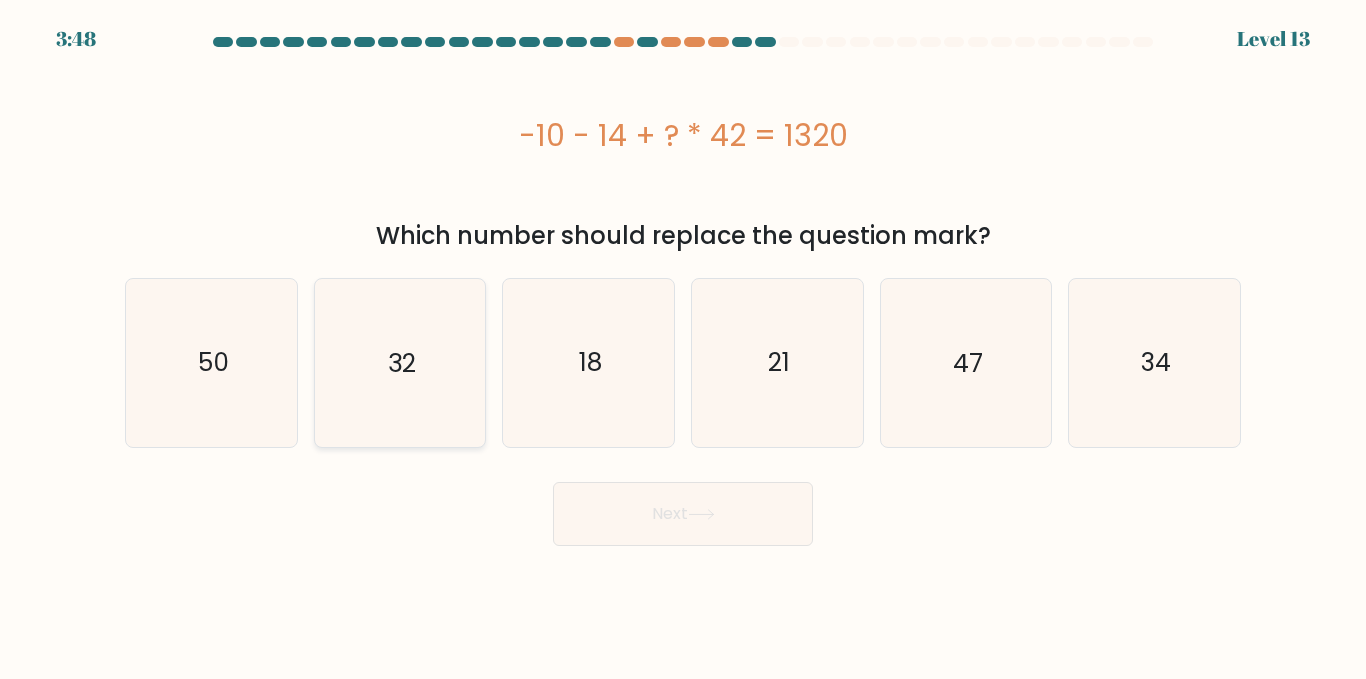 click on "32" 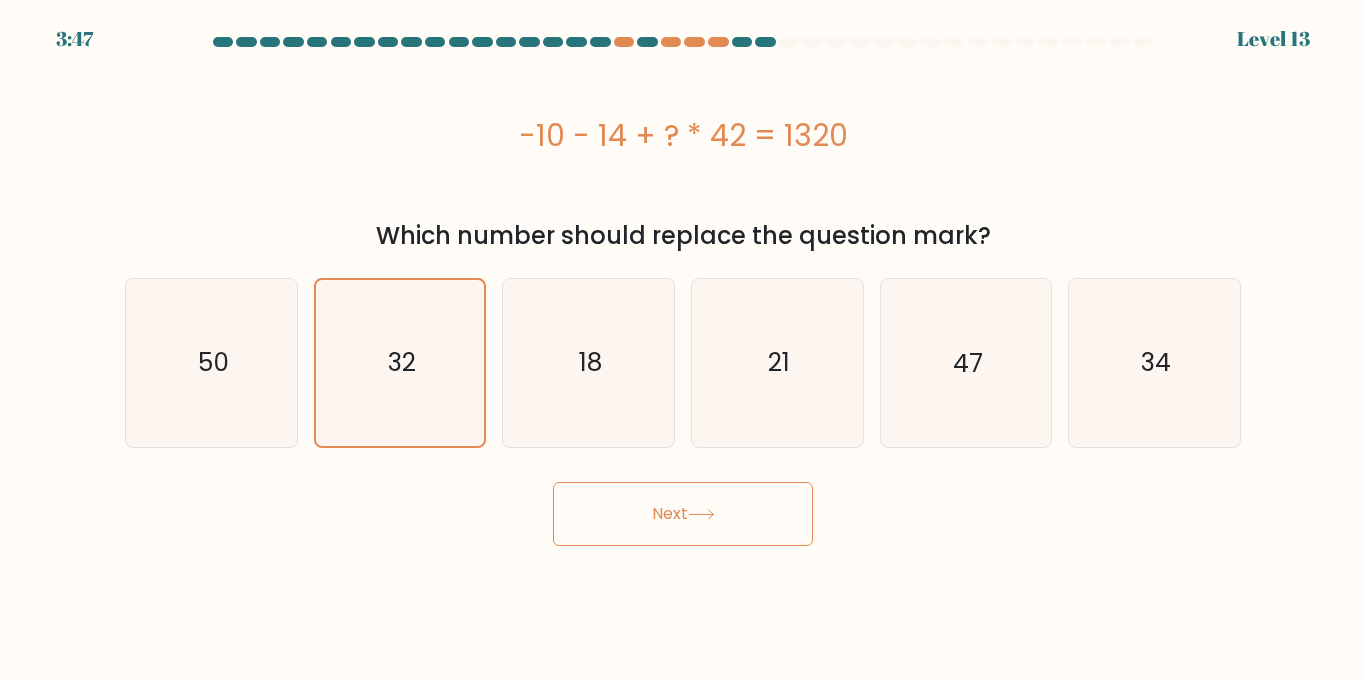 click 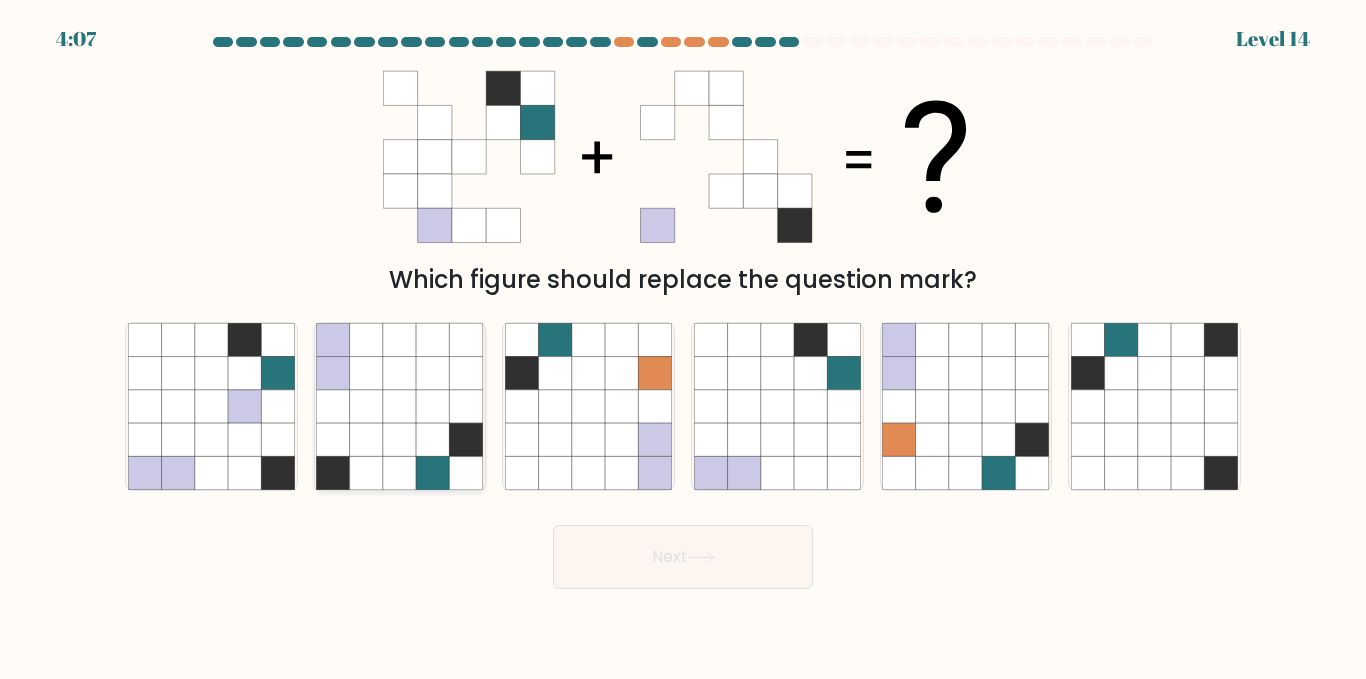 click 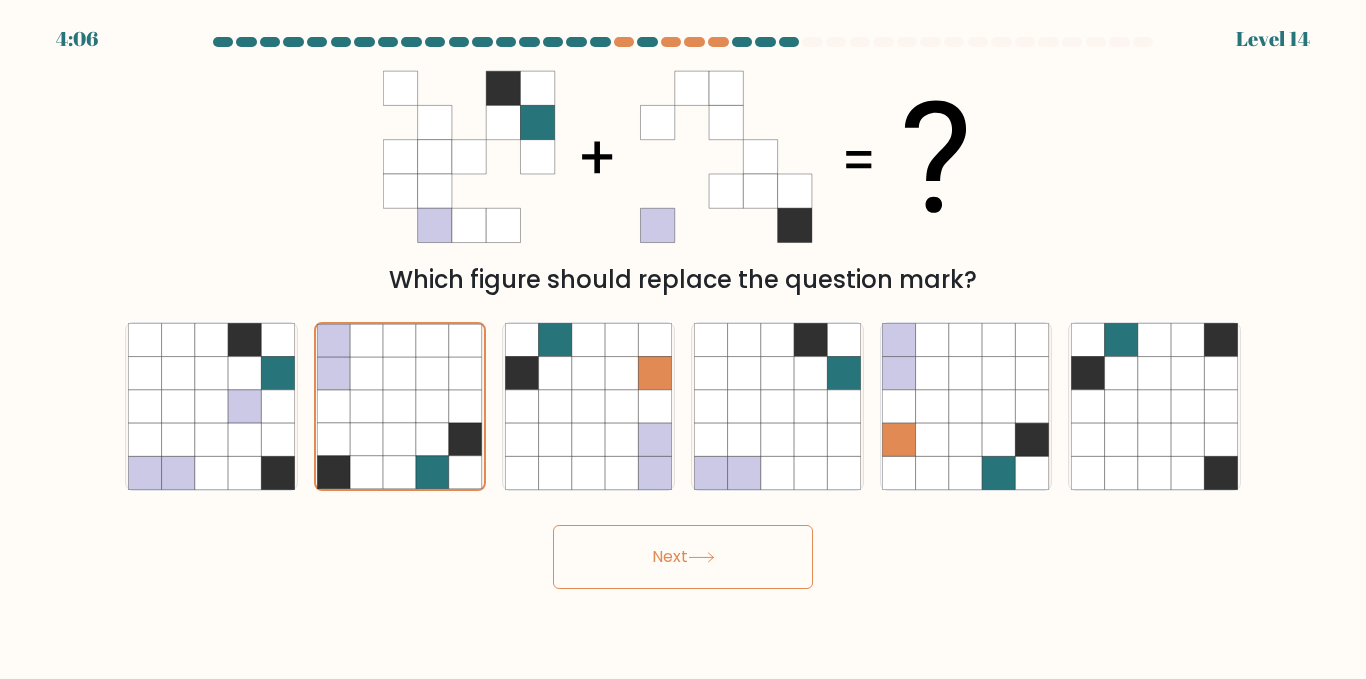 click on "Next" at bounding box center [683, 557] 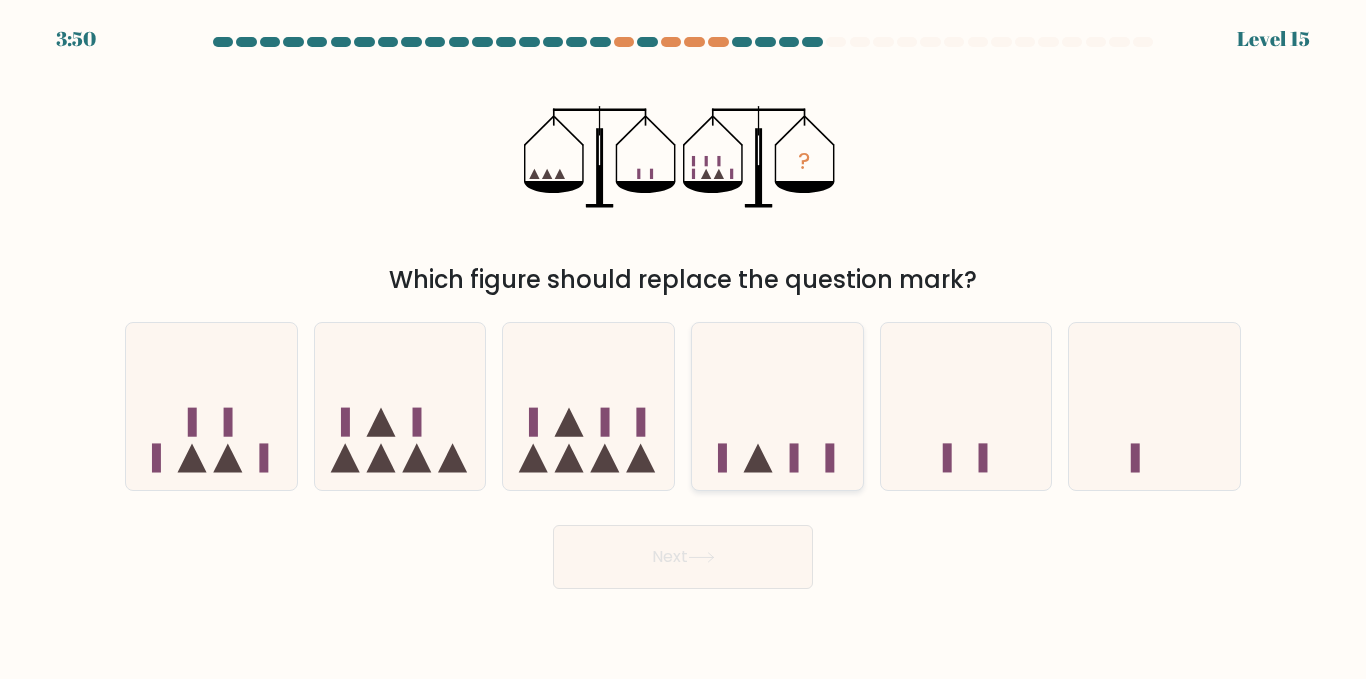 click 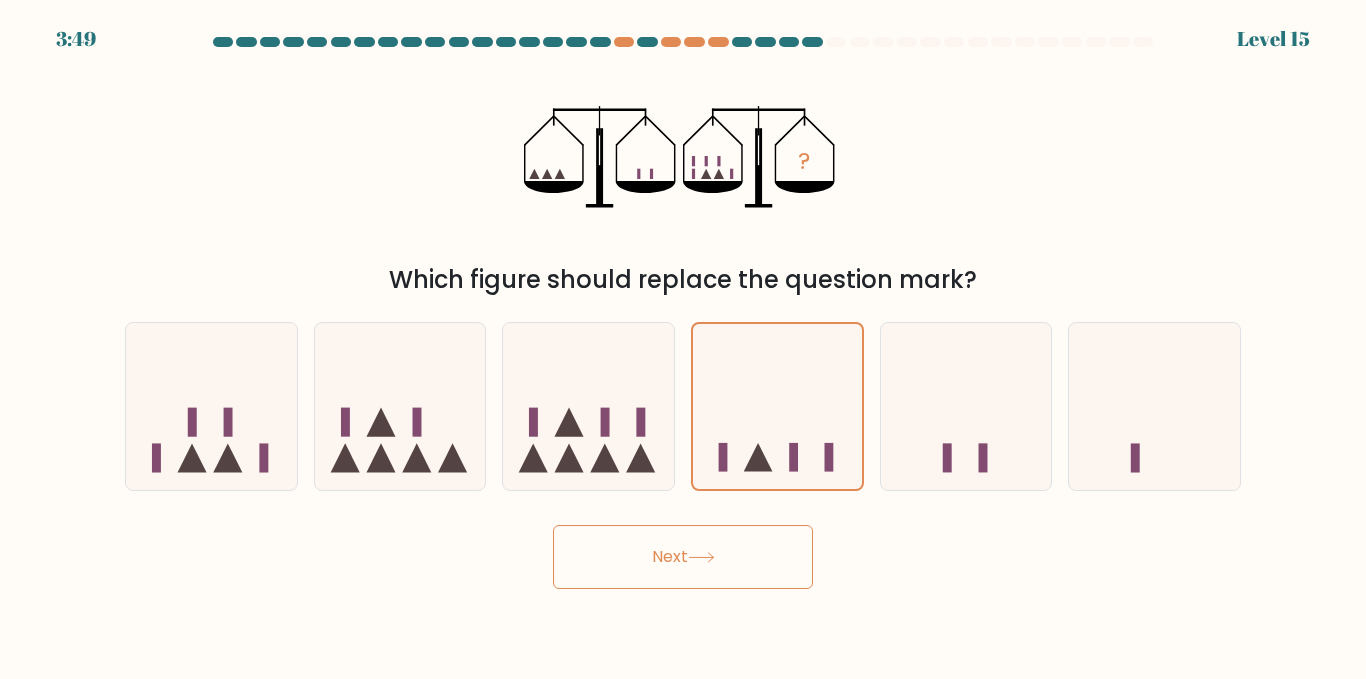 click on "Next" at bounding box center [683, 557] 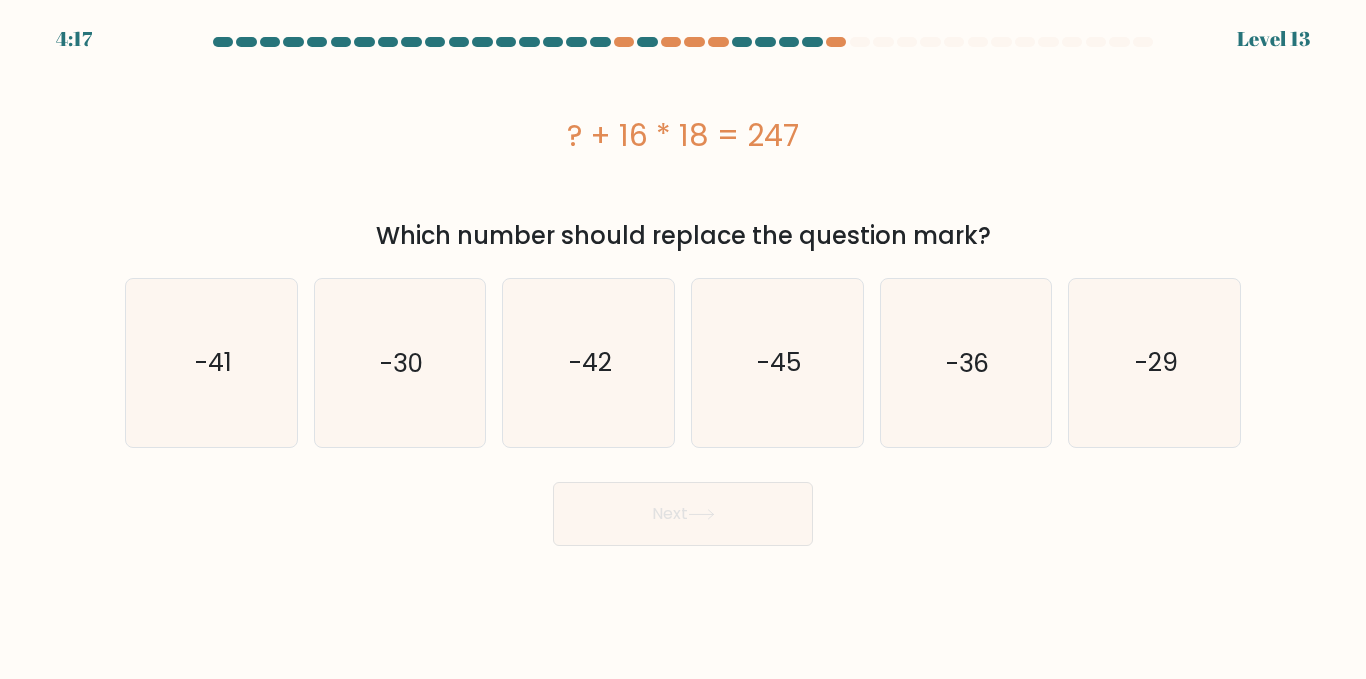 click on "a.
-41" at bounding box center [211, 362] 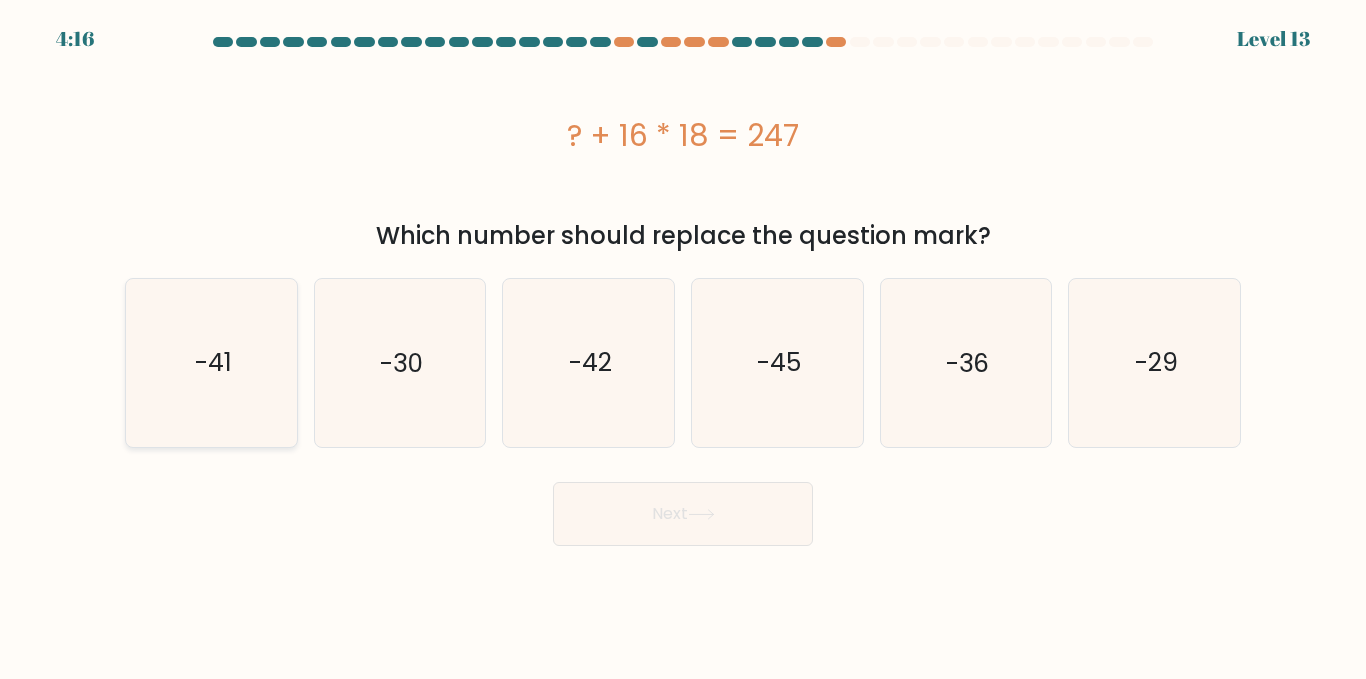 click on "-41" 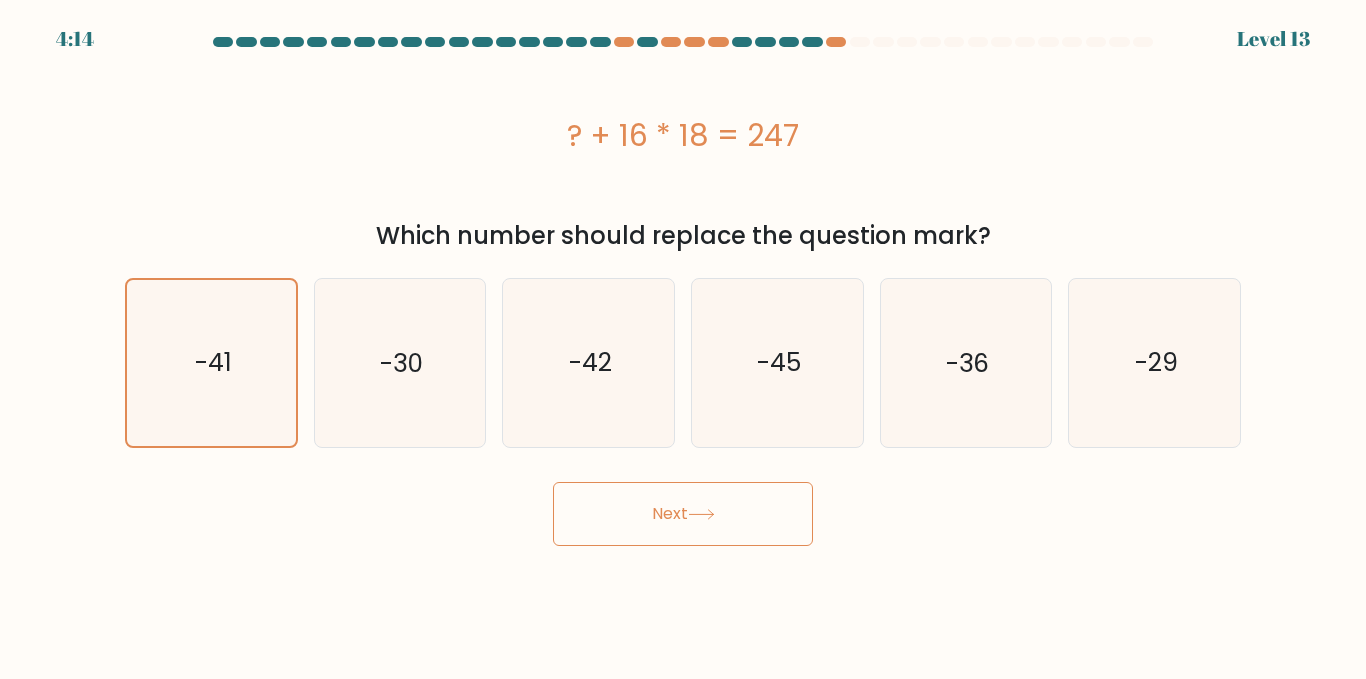 click on "Next" at bounding box center [683, 514] 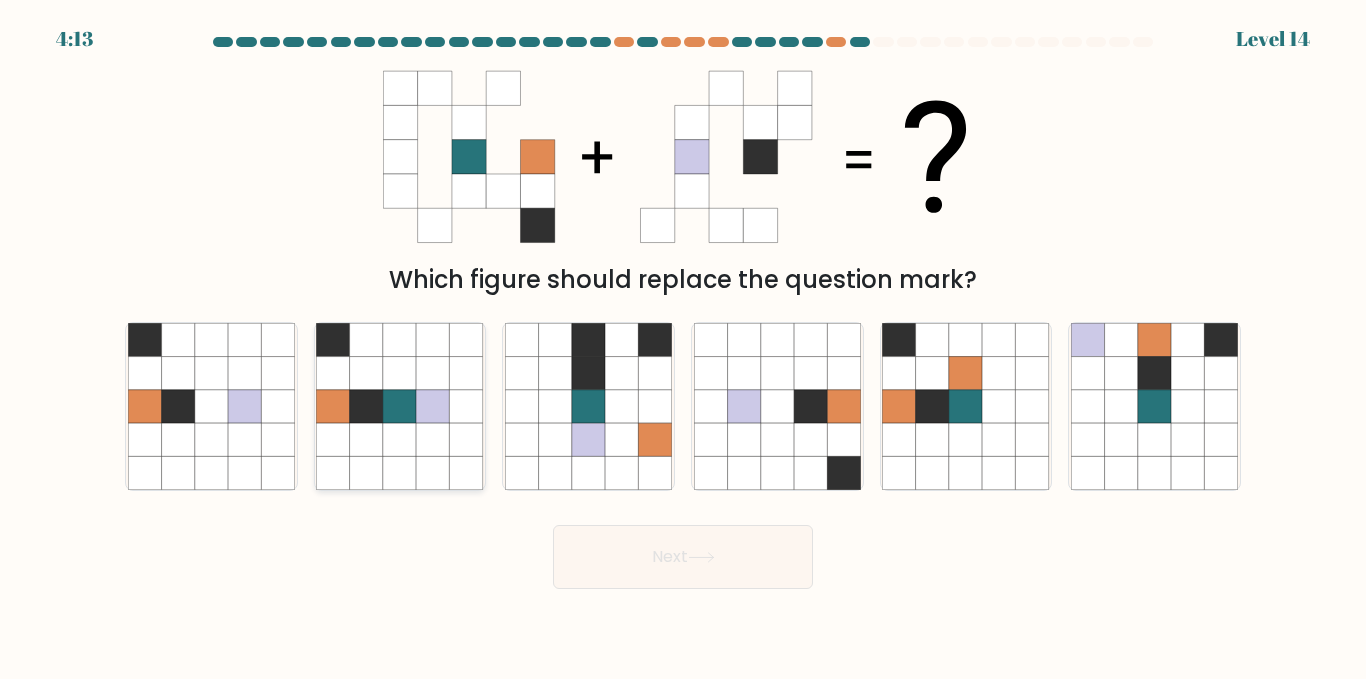 click 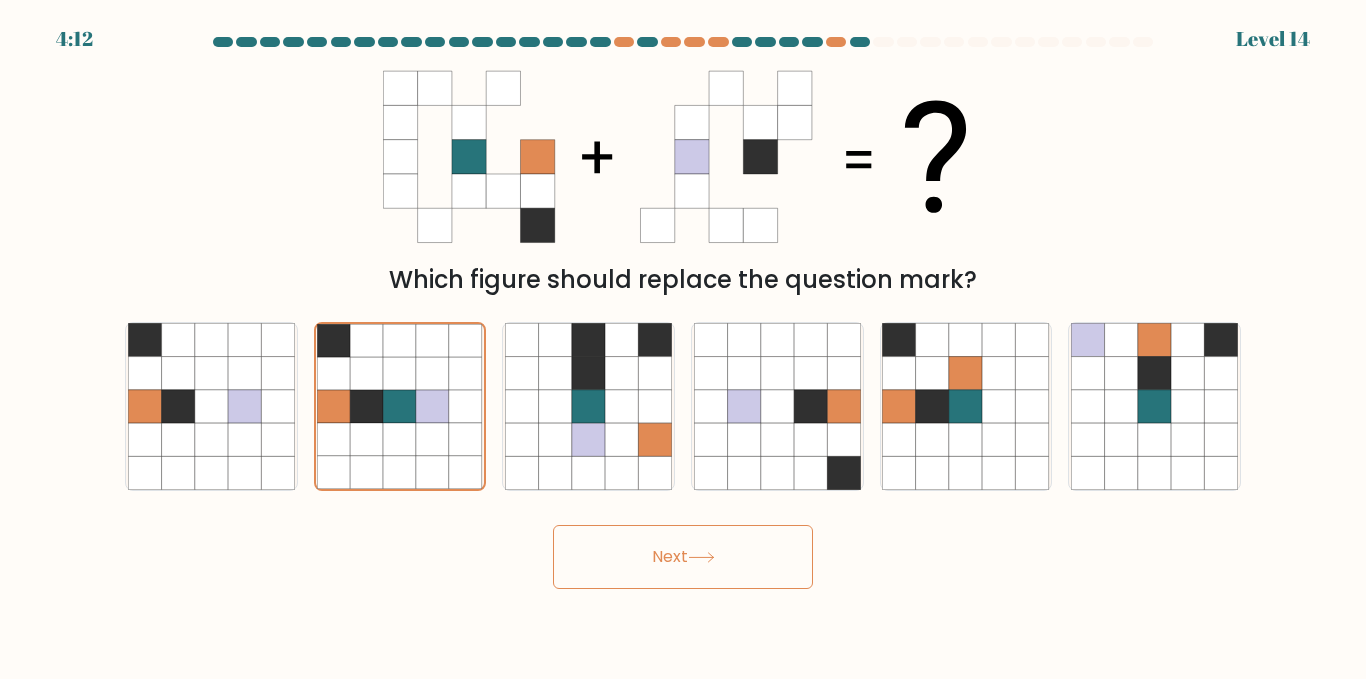 click on "Next" at bounding box center (683, 557) 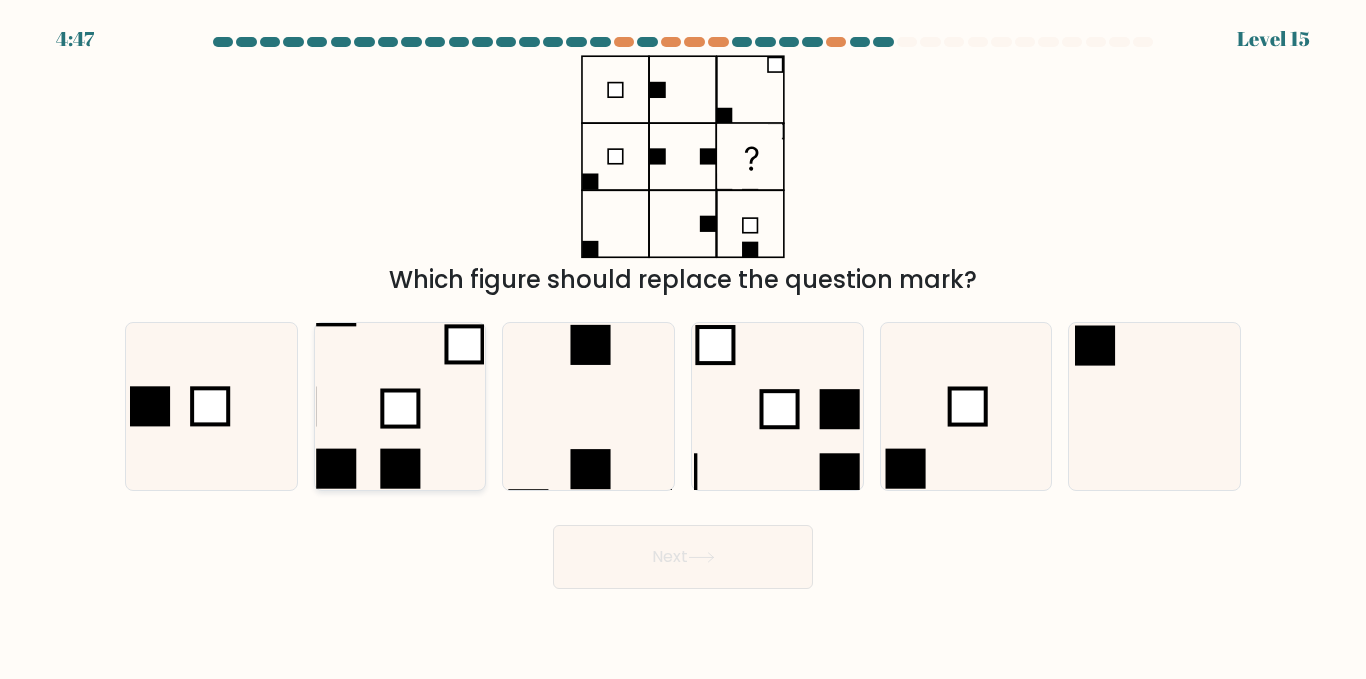 click 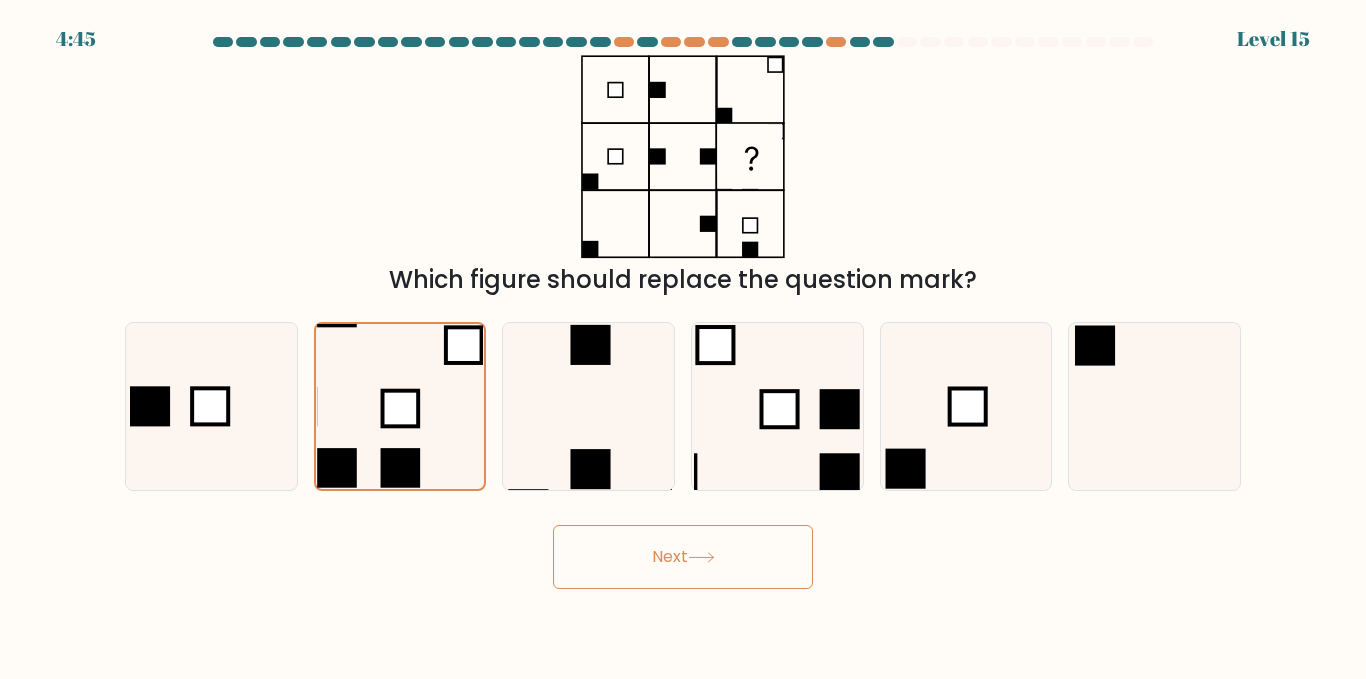 click on "Next" at bounding box center (683, 557) 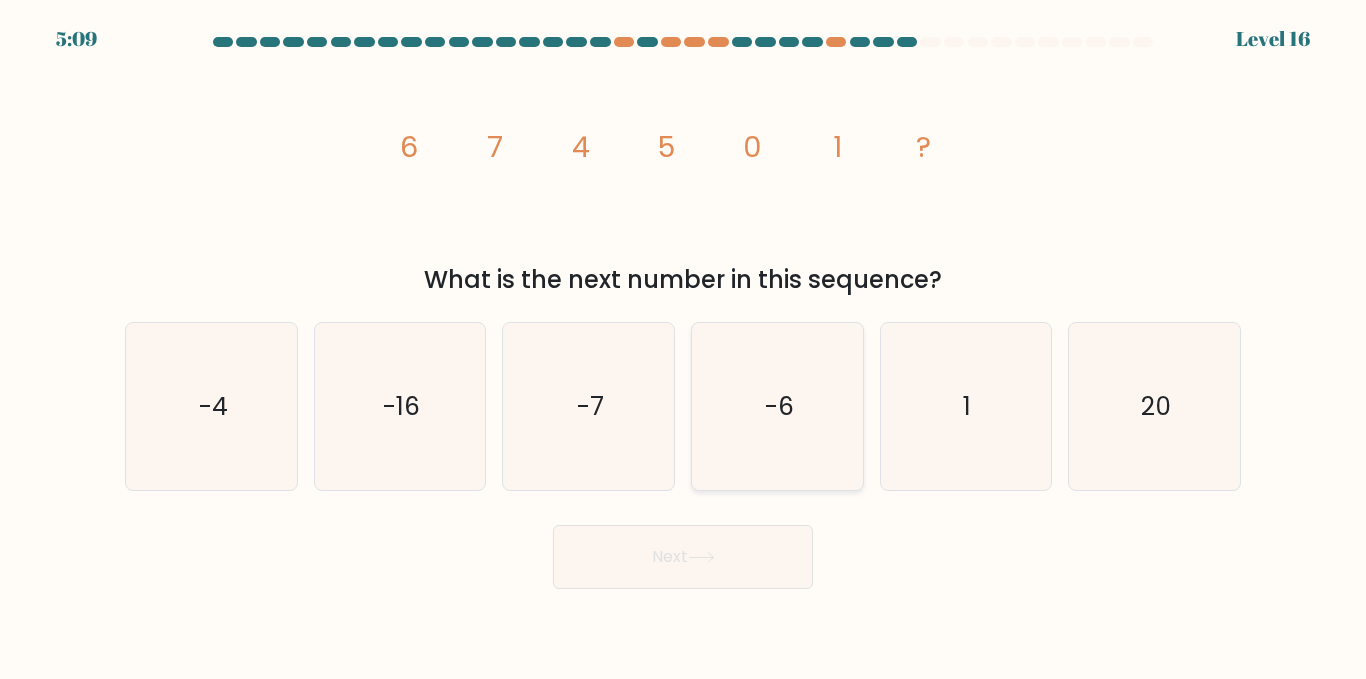 click on "-6" 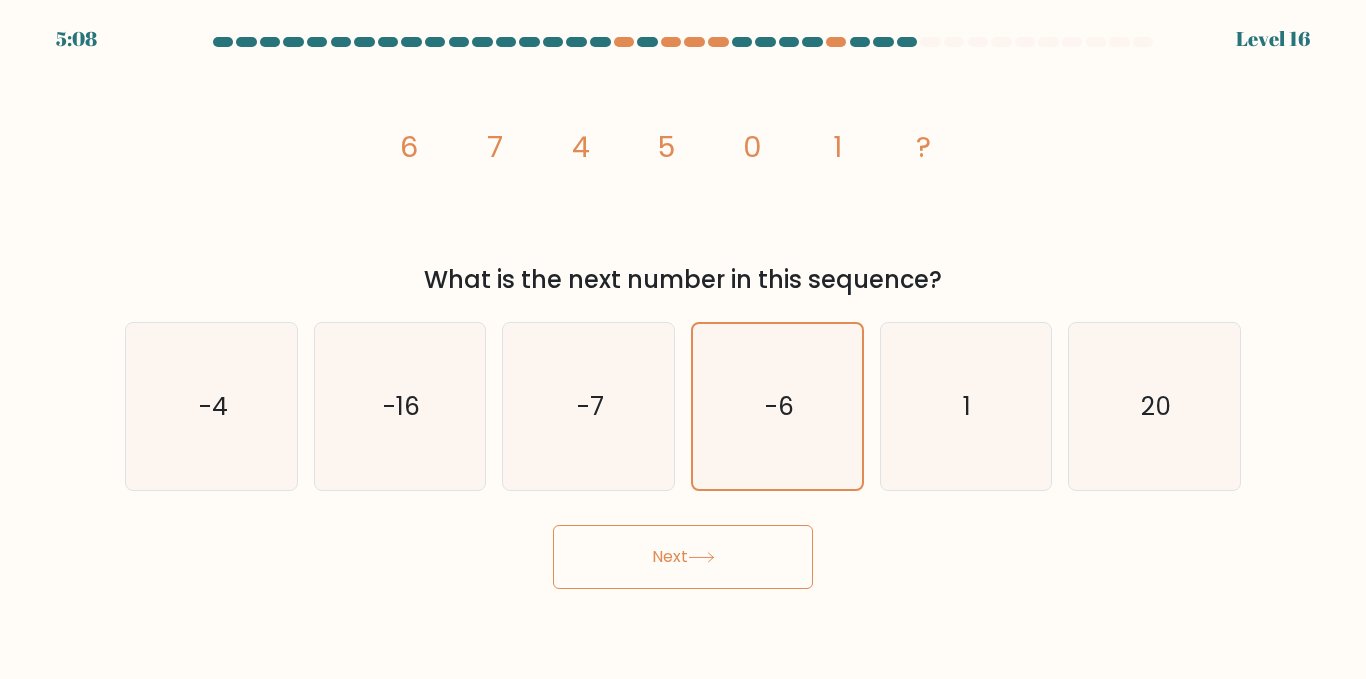 click on "Next" at bounding box center (683, 557) 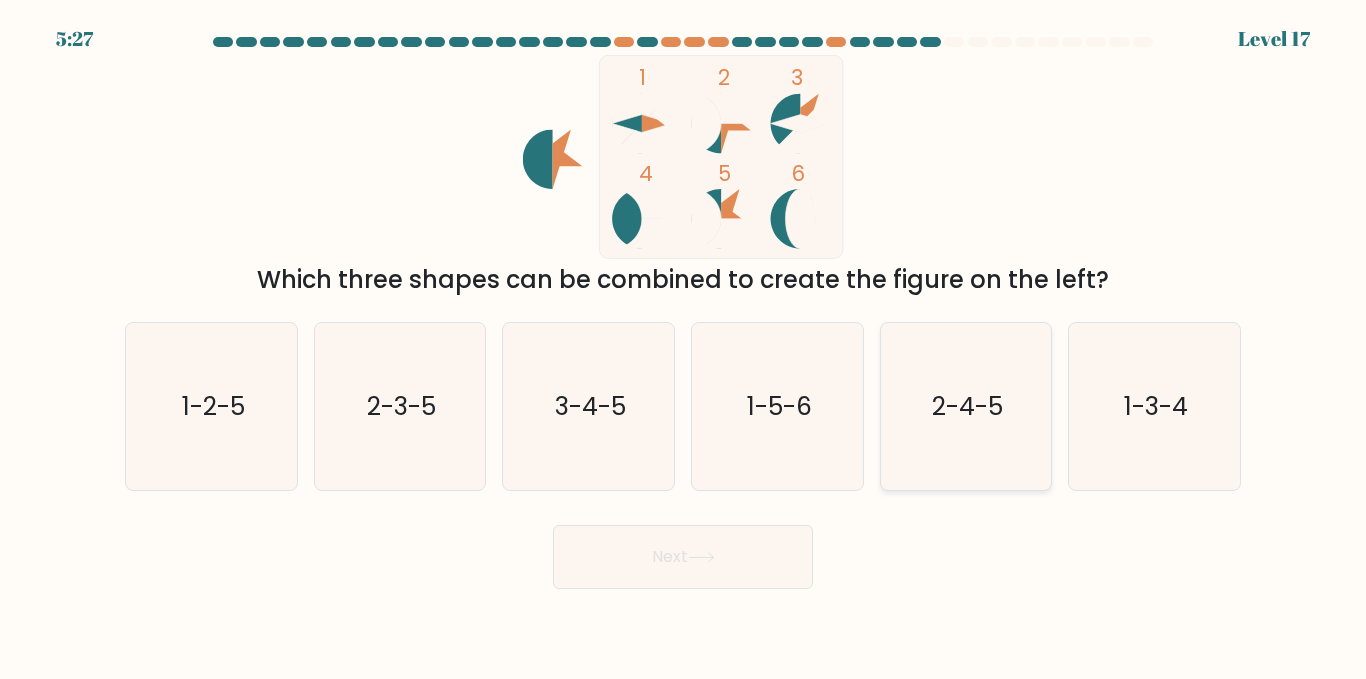 click on "2-4-5" 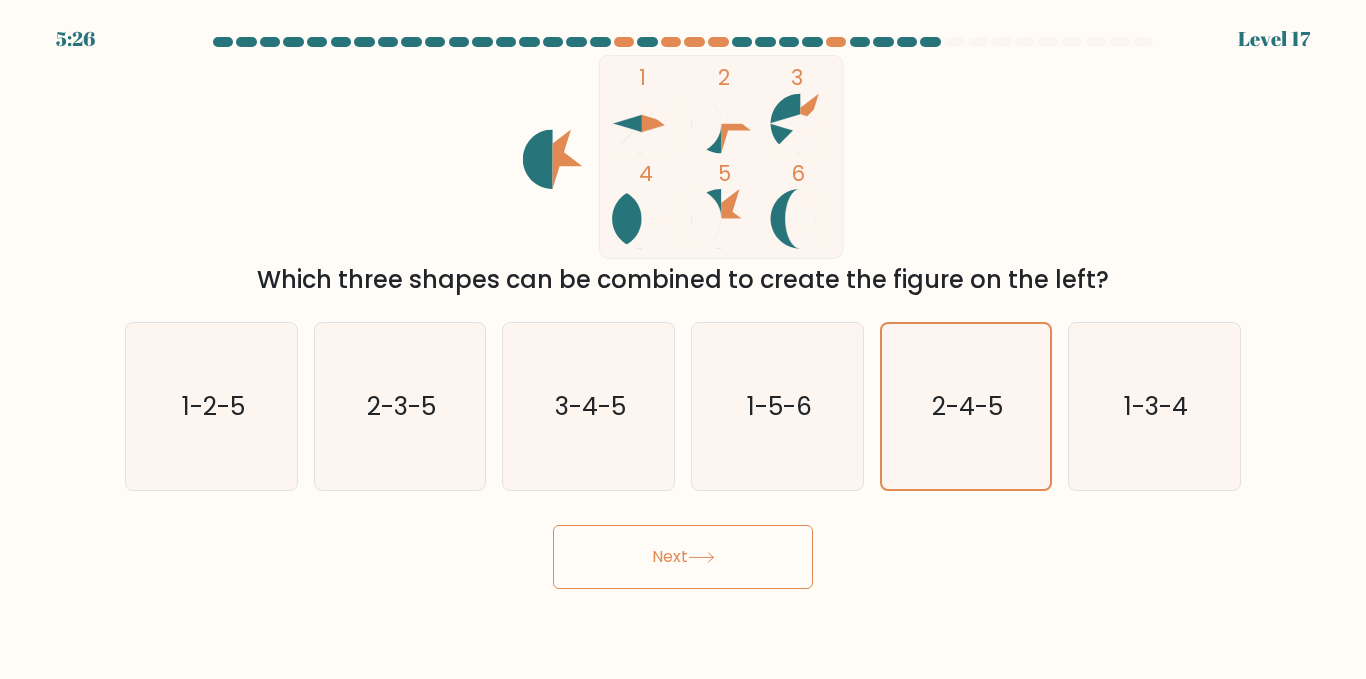click on "Next" at bounding box center [683, 557] 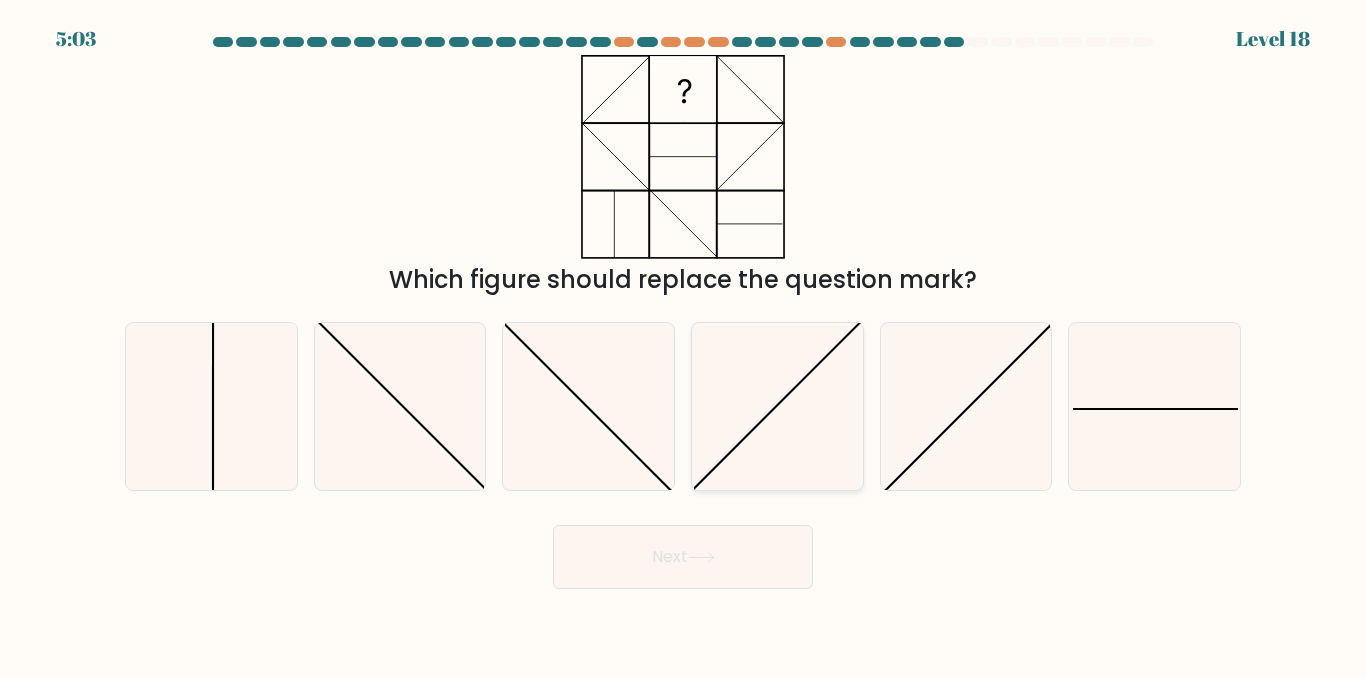 click 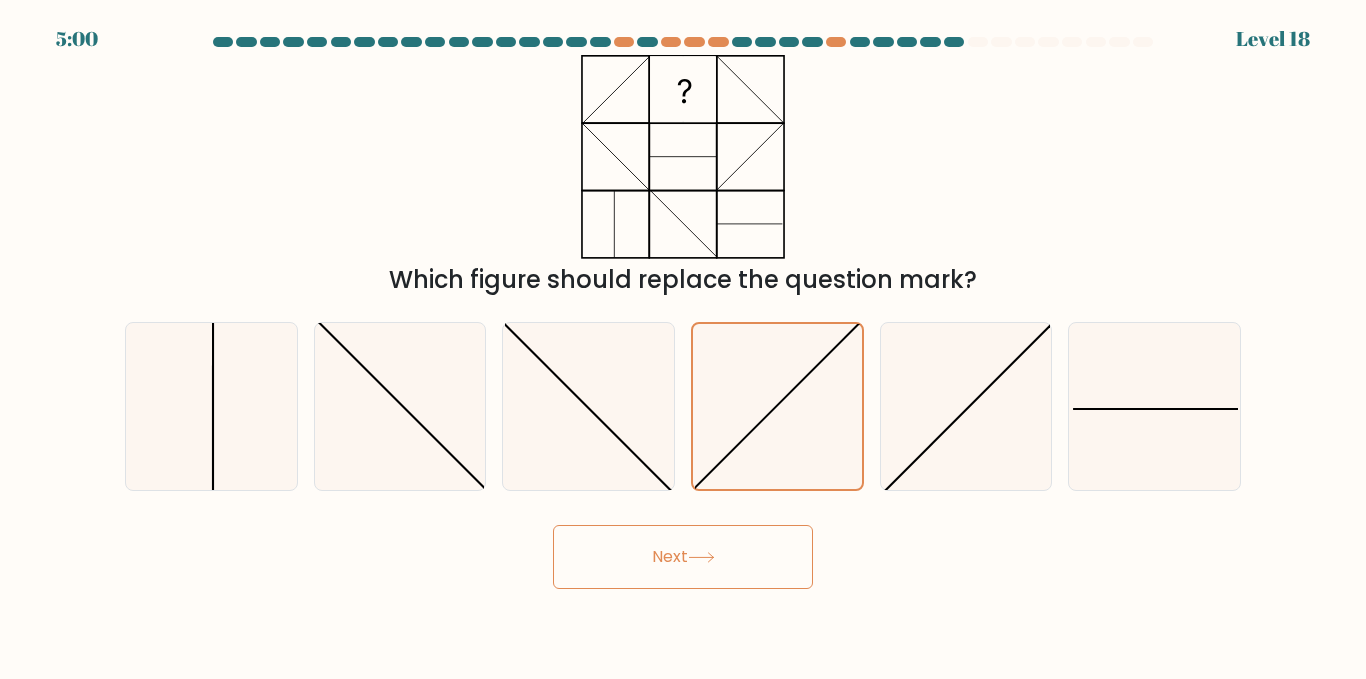 click 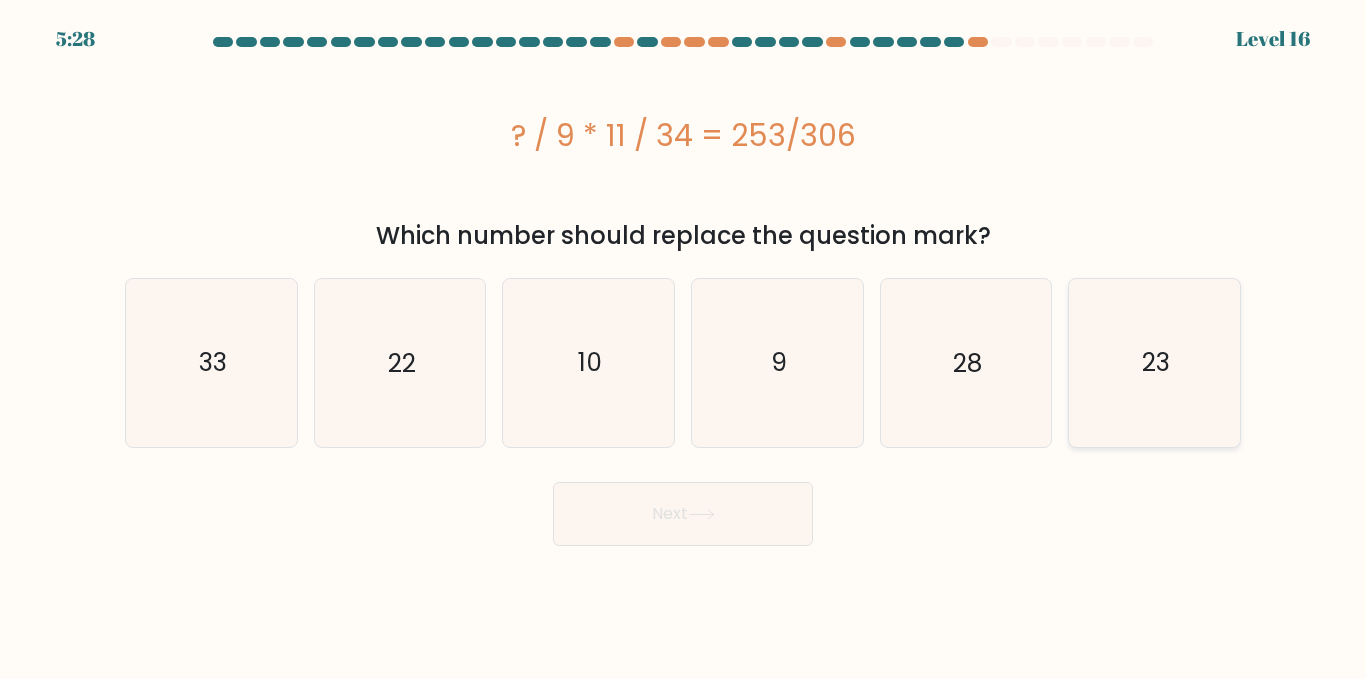 click on "23" 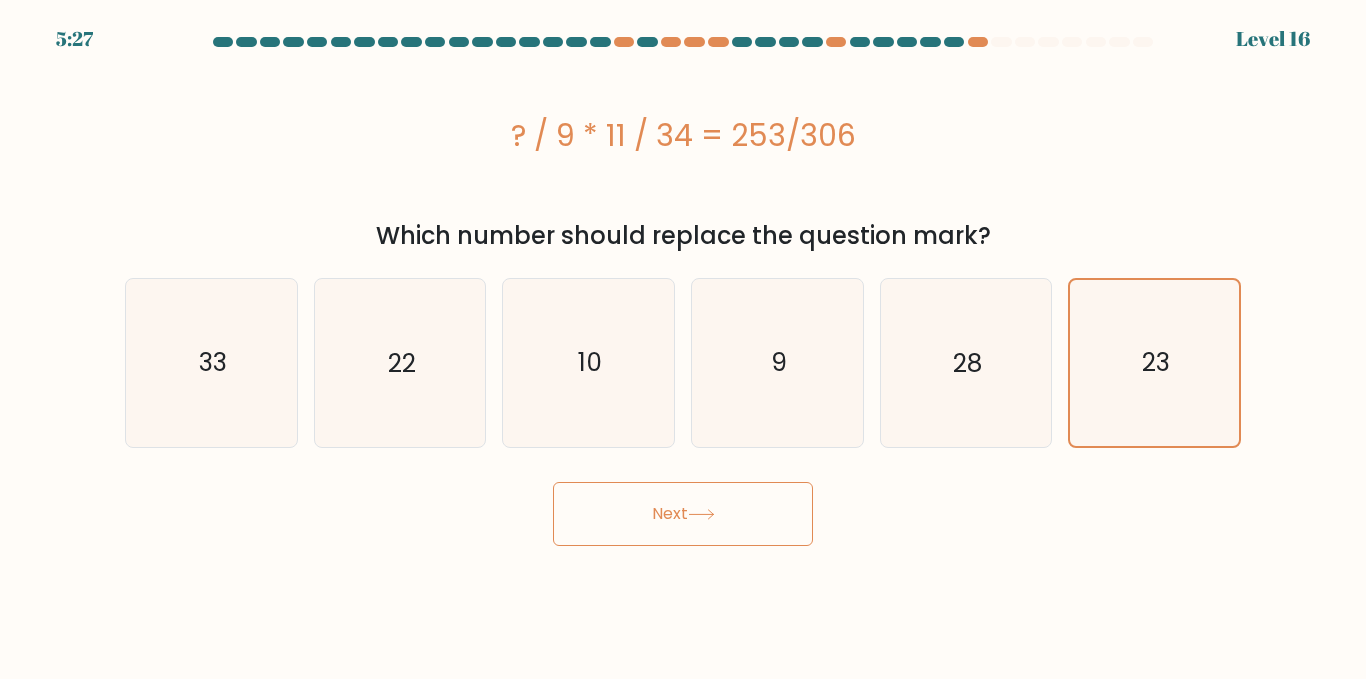 click on "Next" at bounding box center [683, 514] 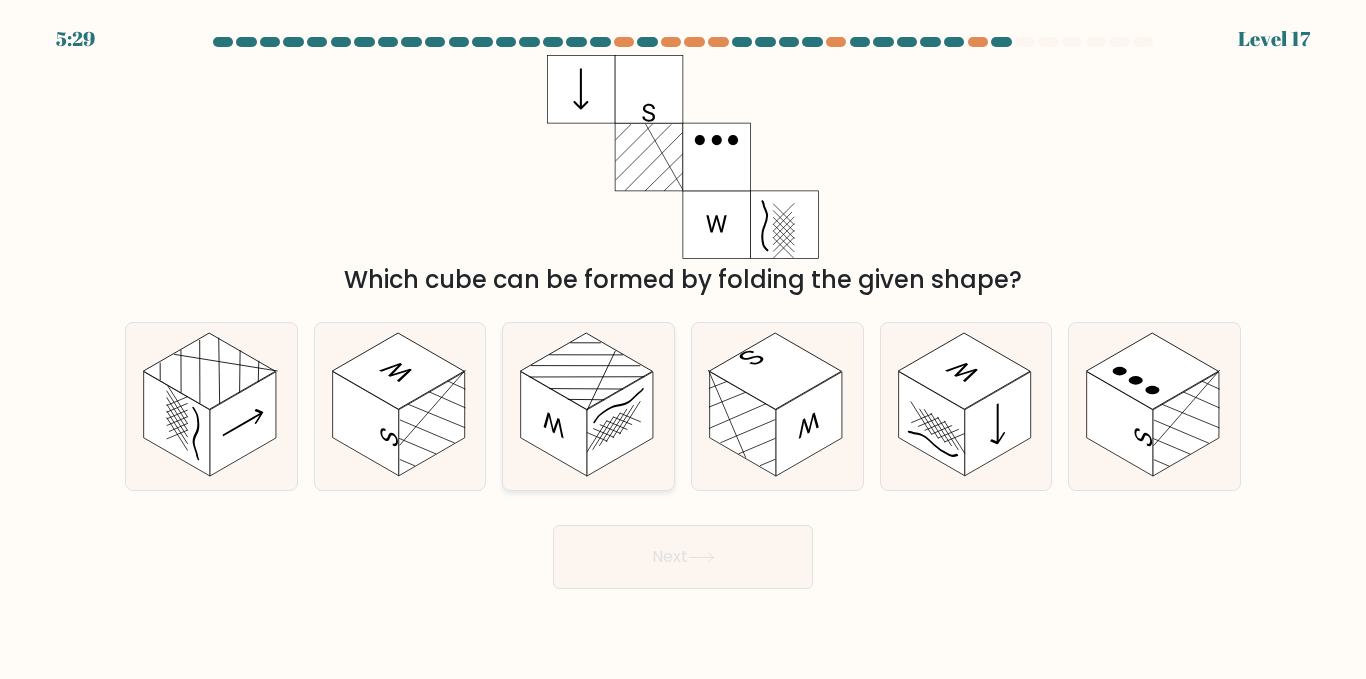 click 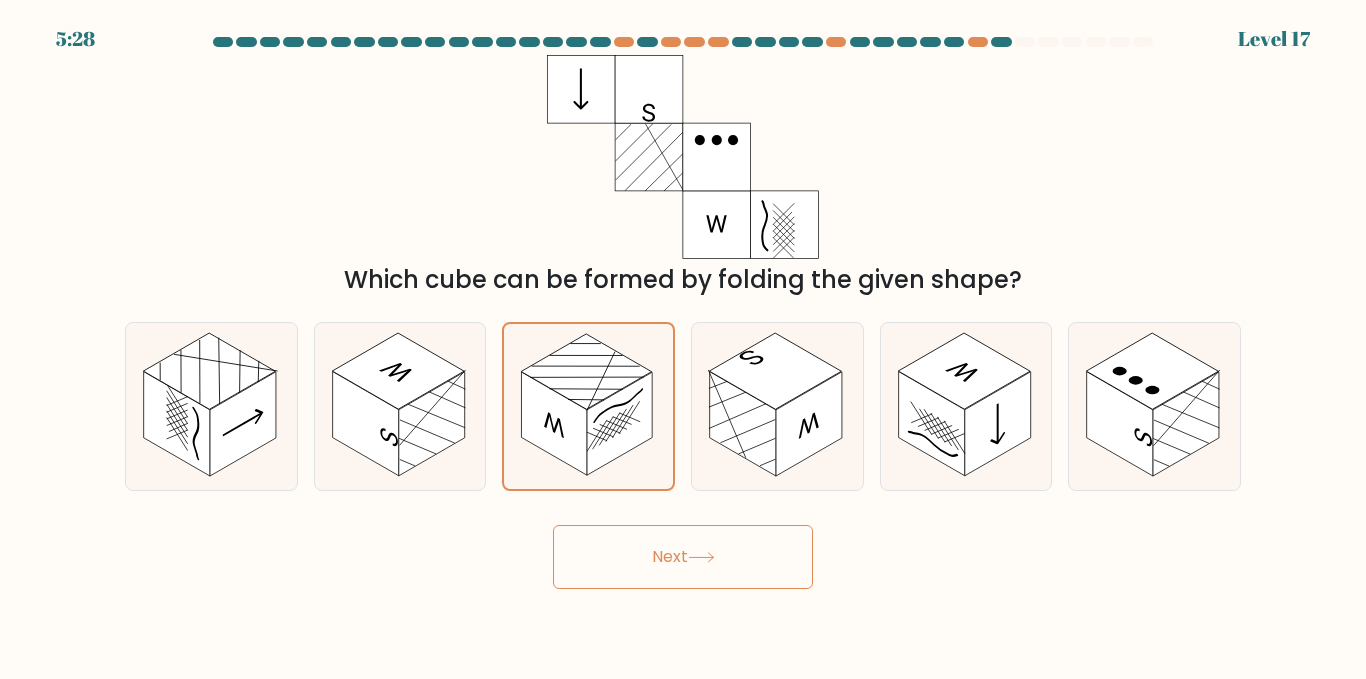 click on "Next" at bounding box center [683, 557] 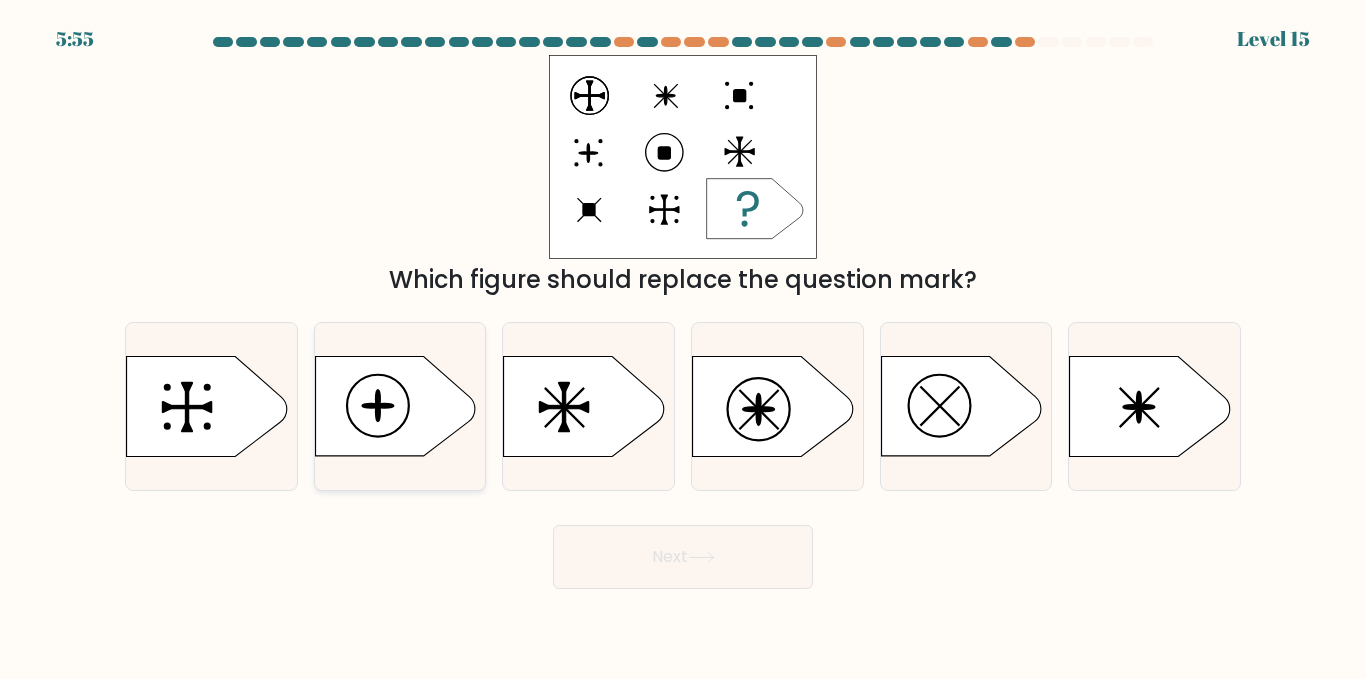 click 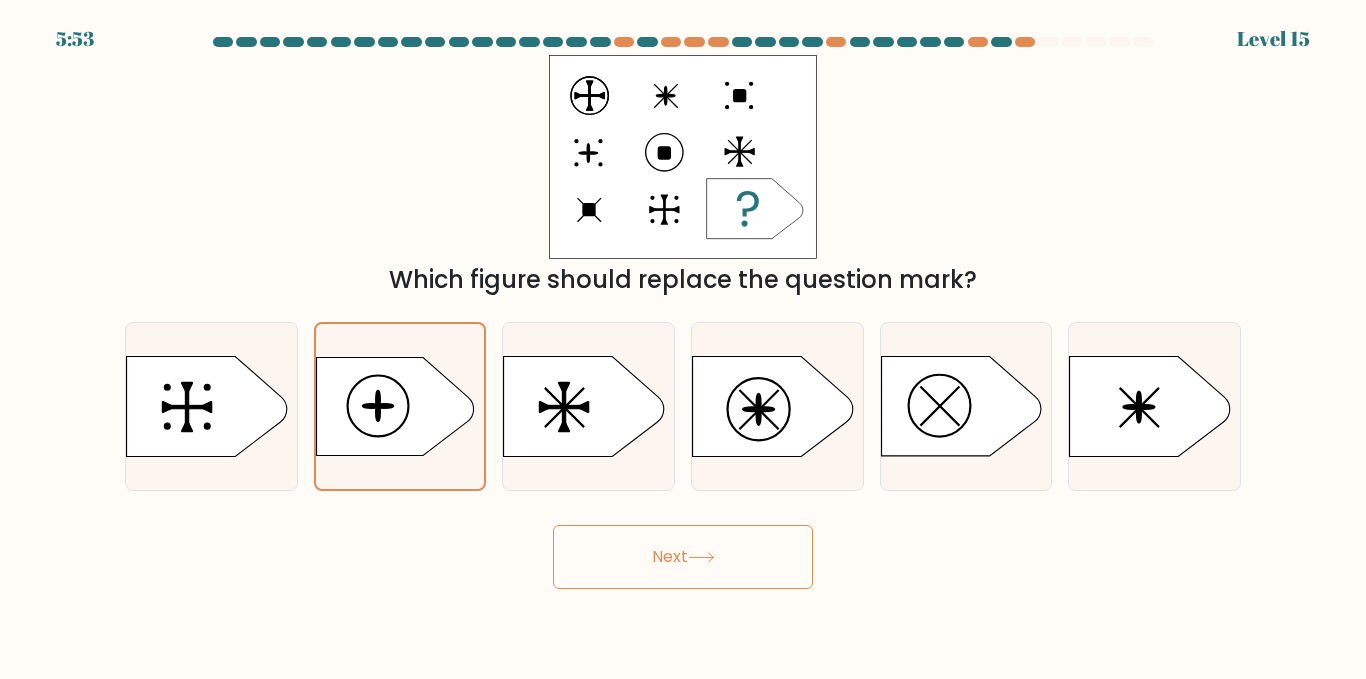 click on "Next" at bounding box center [683, 557] 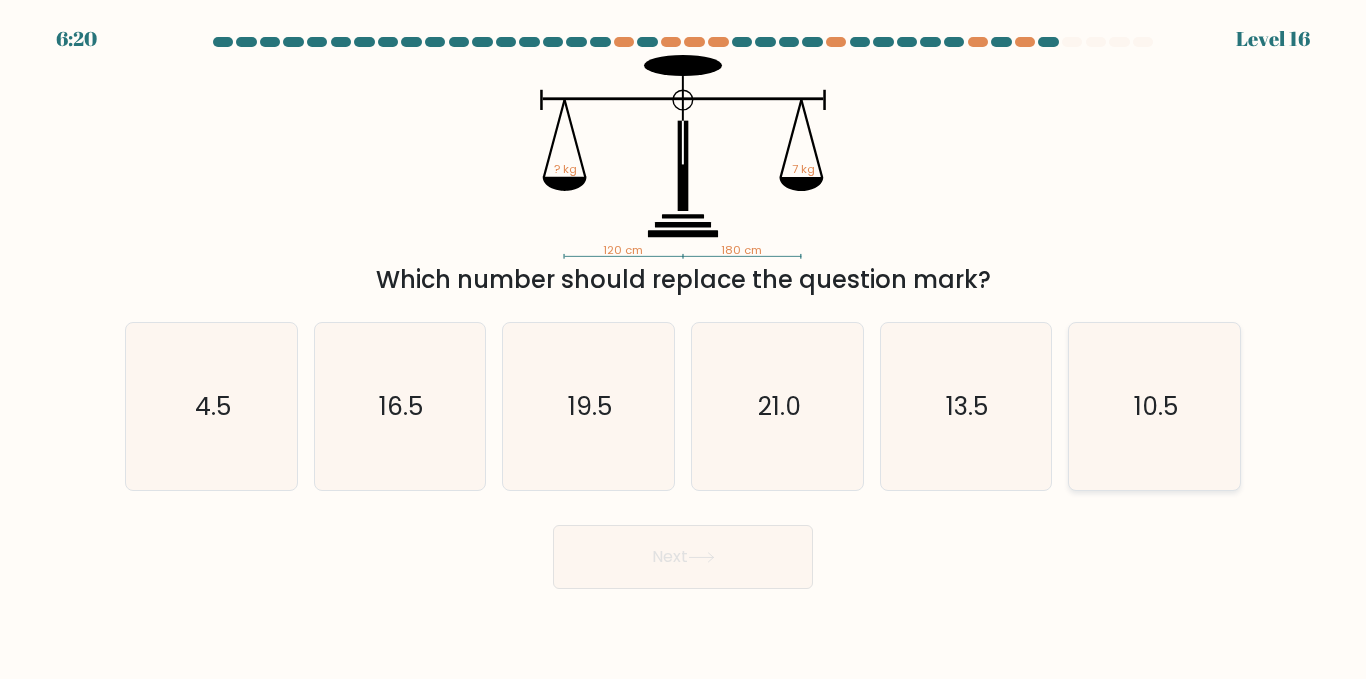 click on "10.5" 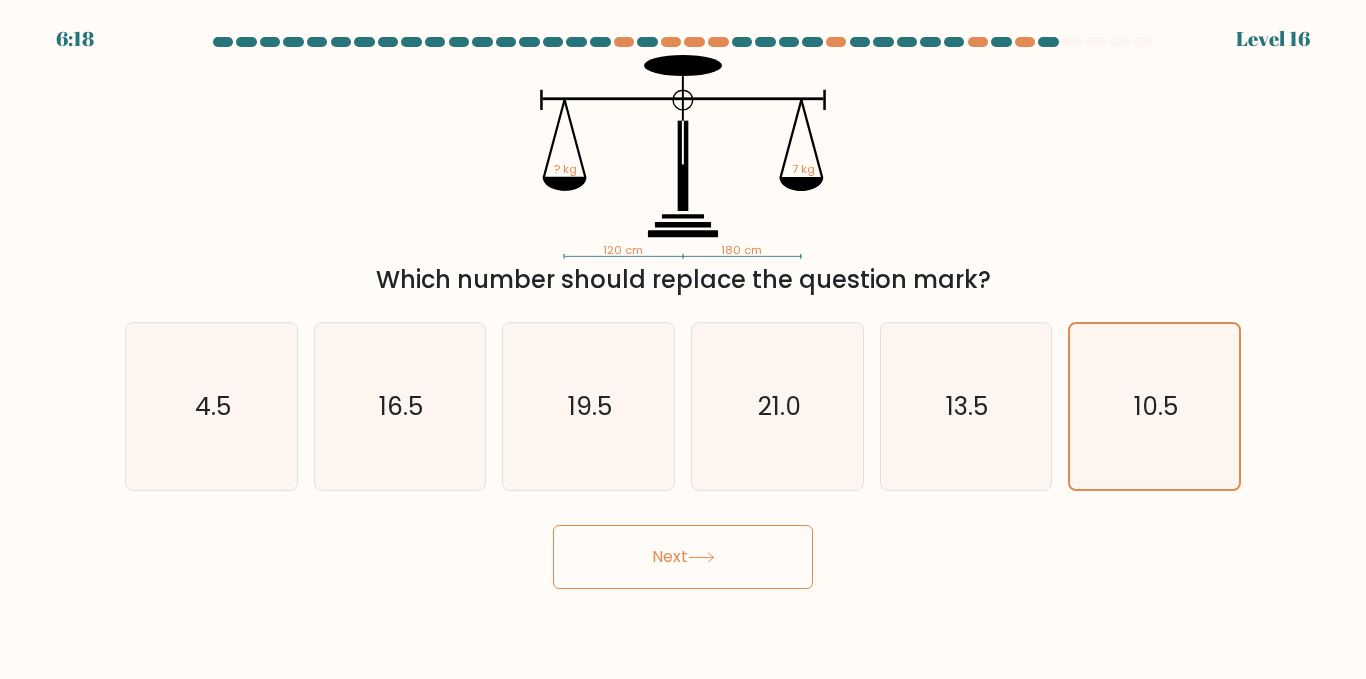 click on "Next" at bounding box center [683, 557] 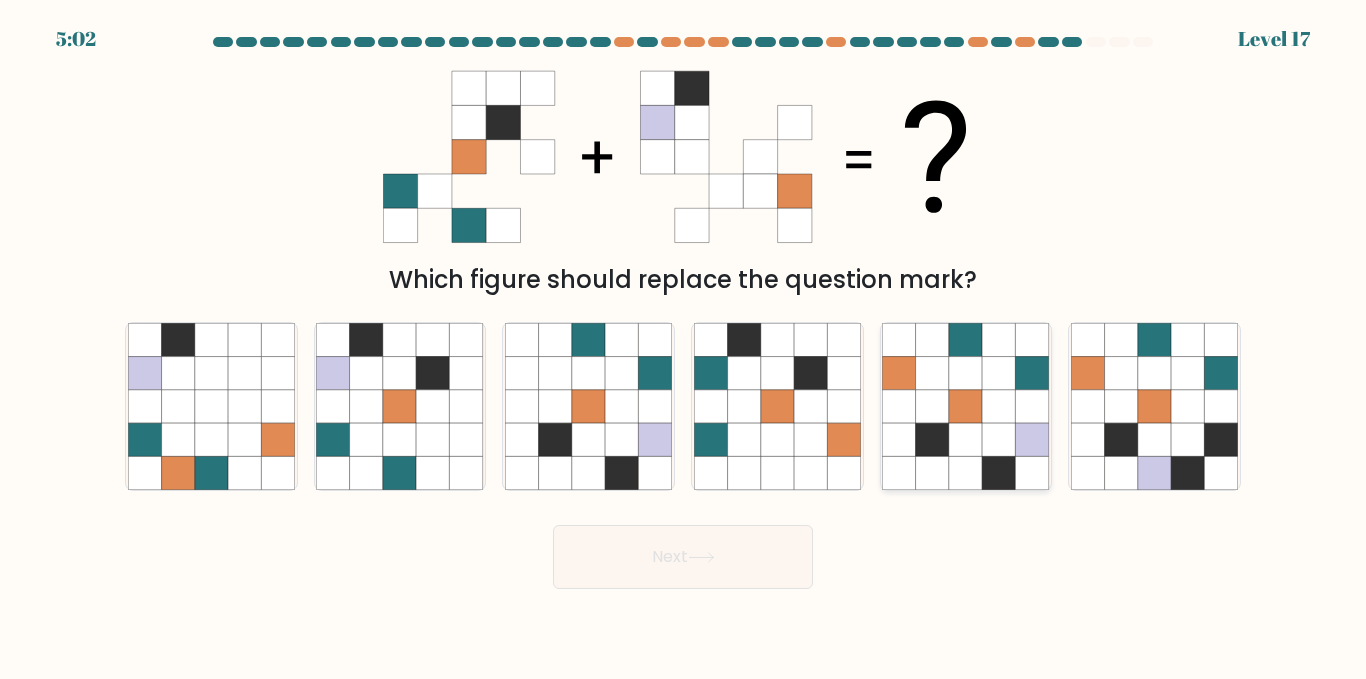 click 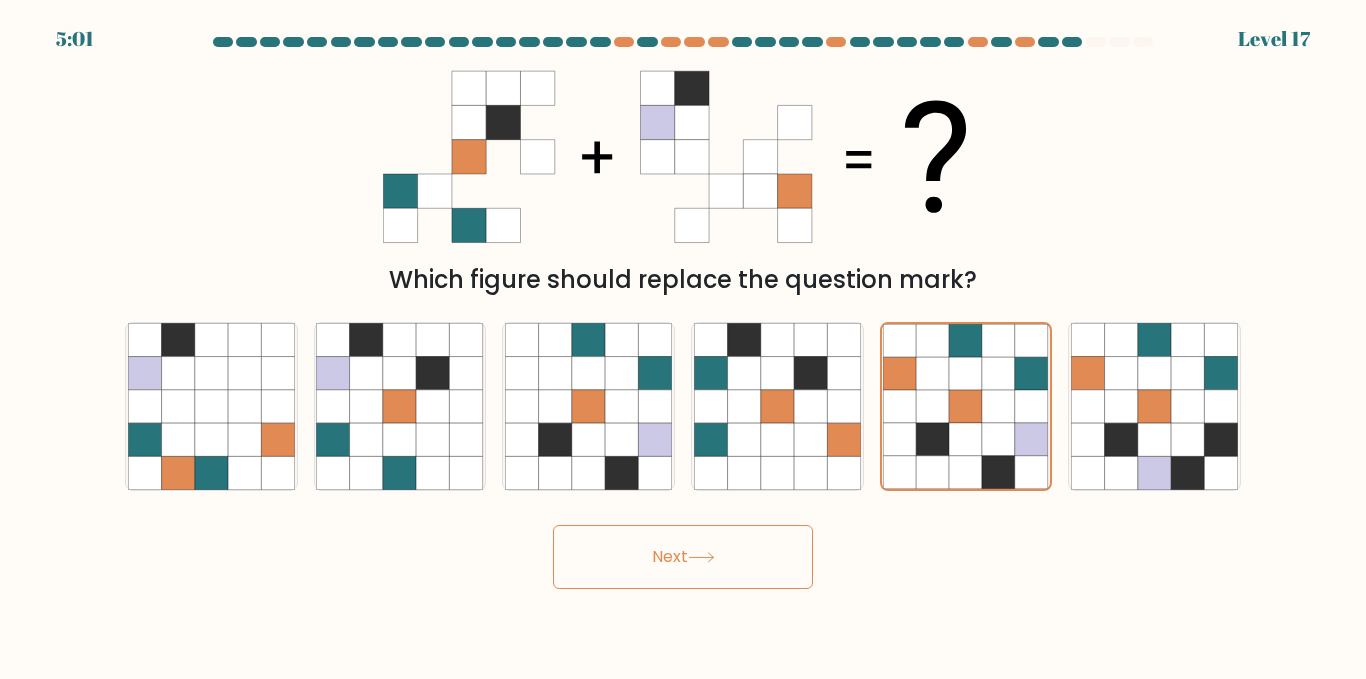 click on "Next" at bounding box center (683, 557) 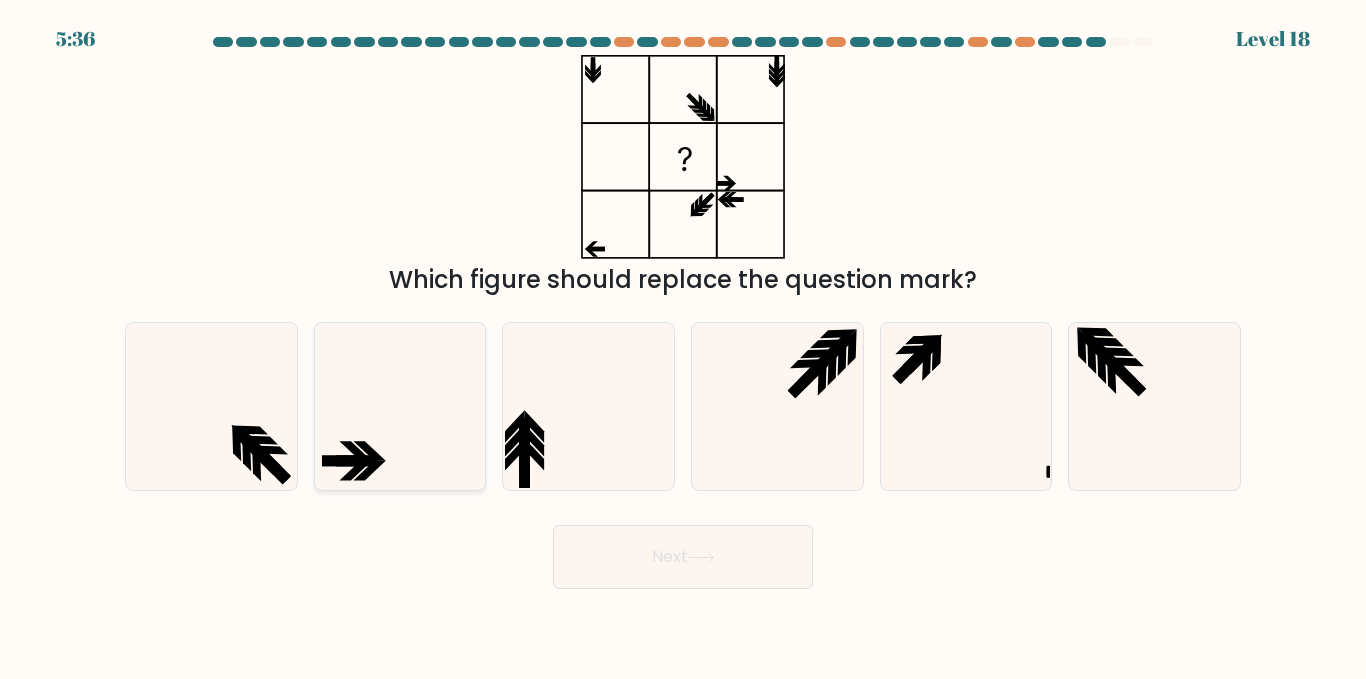click 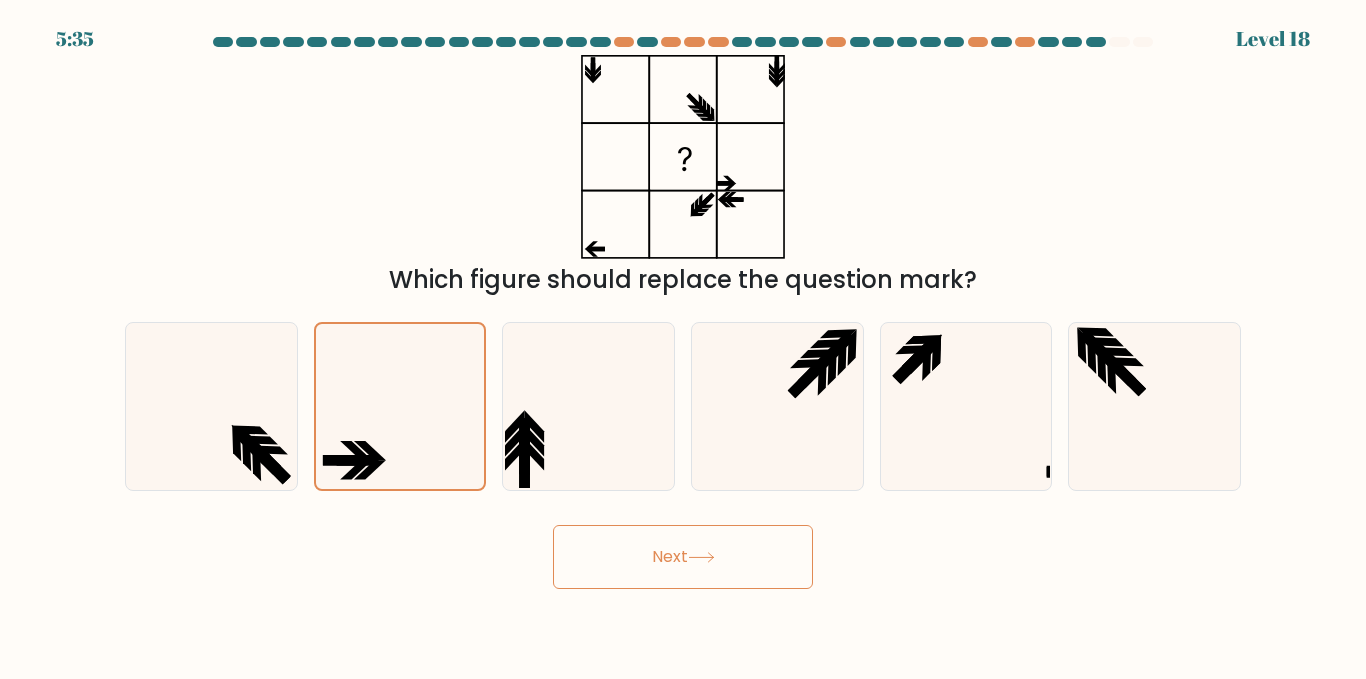 click on "Next" at bounding box center (683, 557) 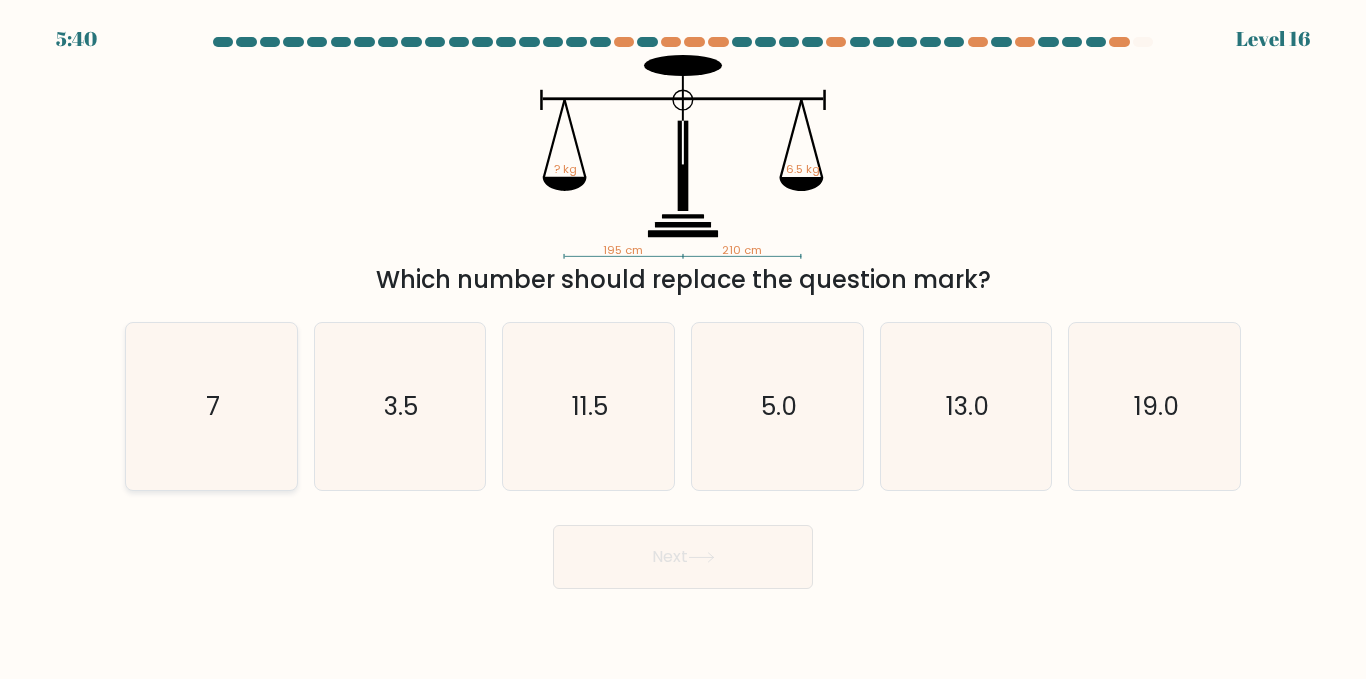 click on "7" 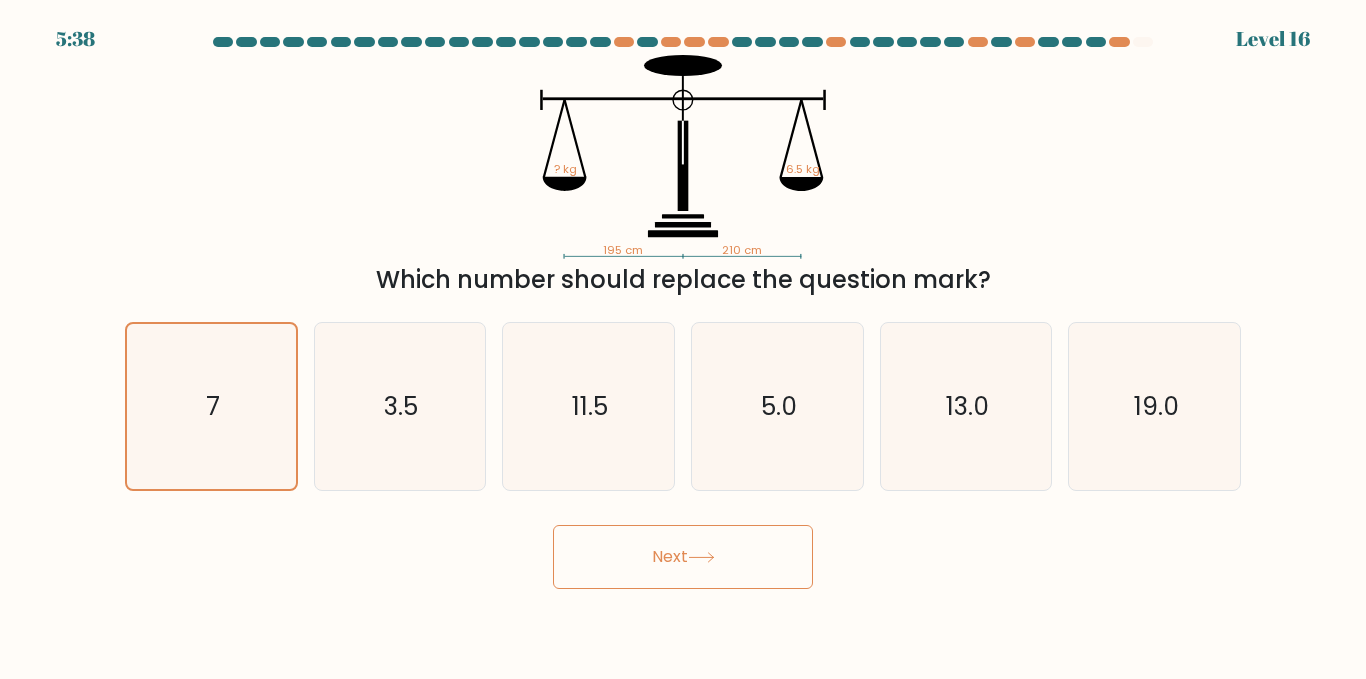 click on "Next" at bounding box center [683, 557] 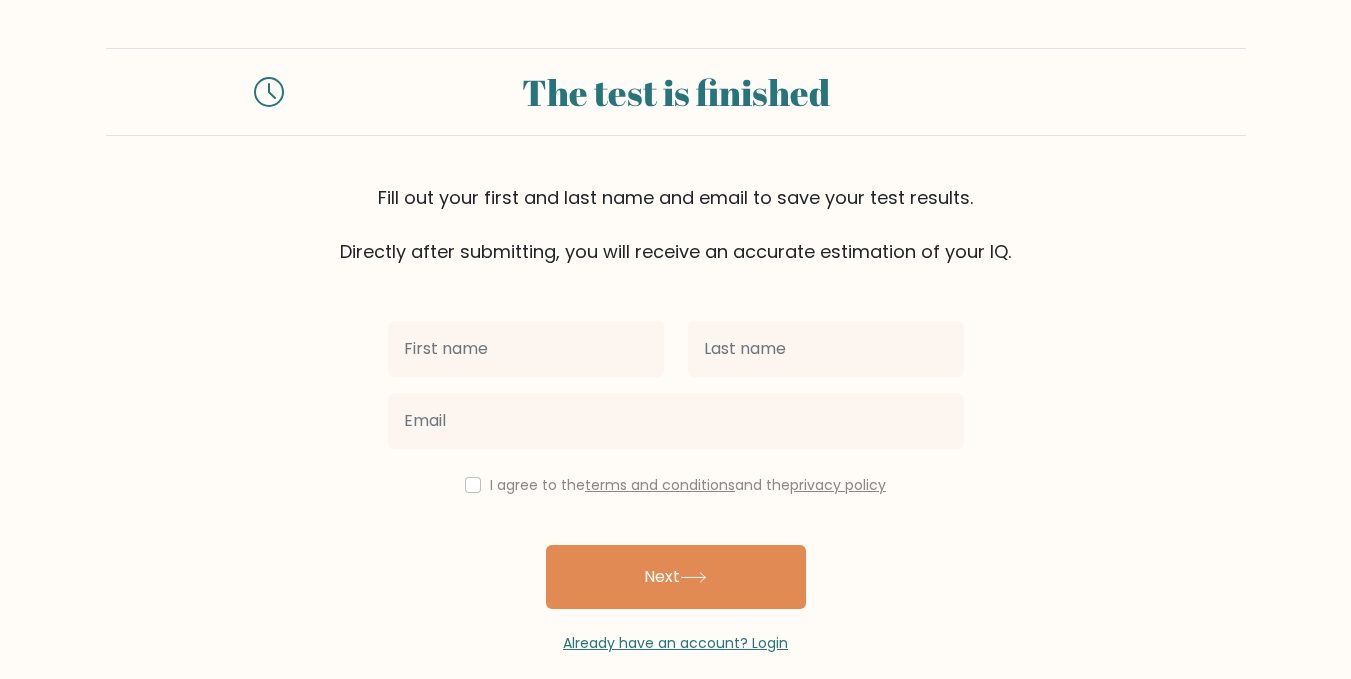 scroll, scrollTop: 0, scrollLeft: 0, axis: both 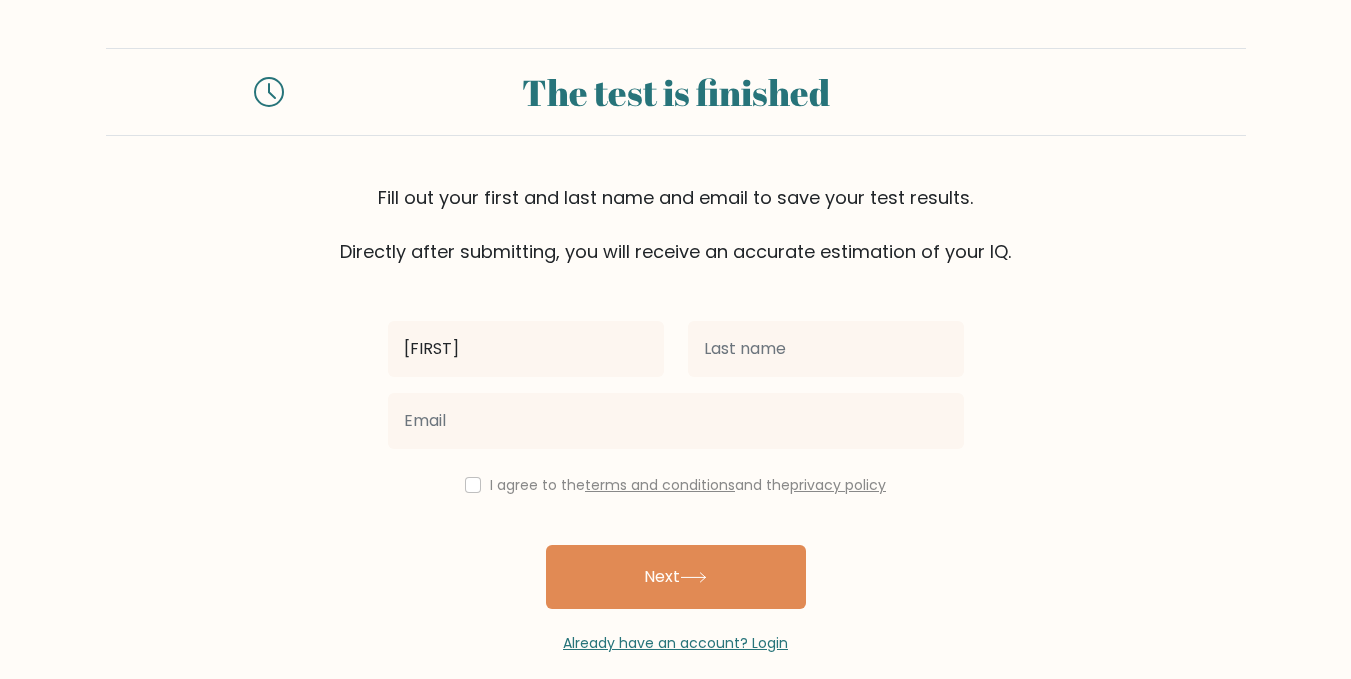 type on "[FIRST]" 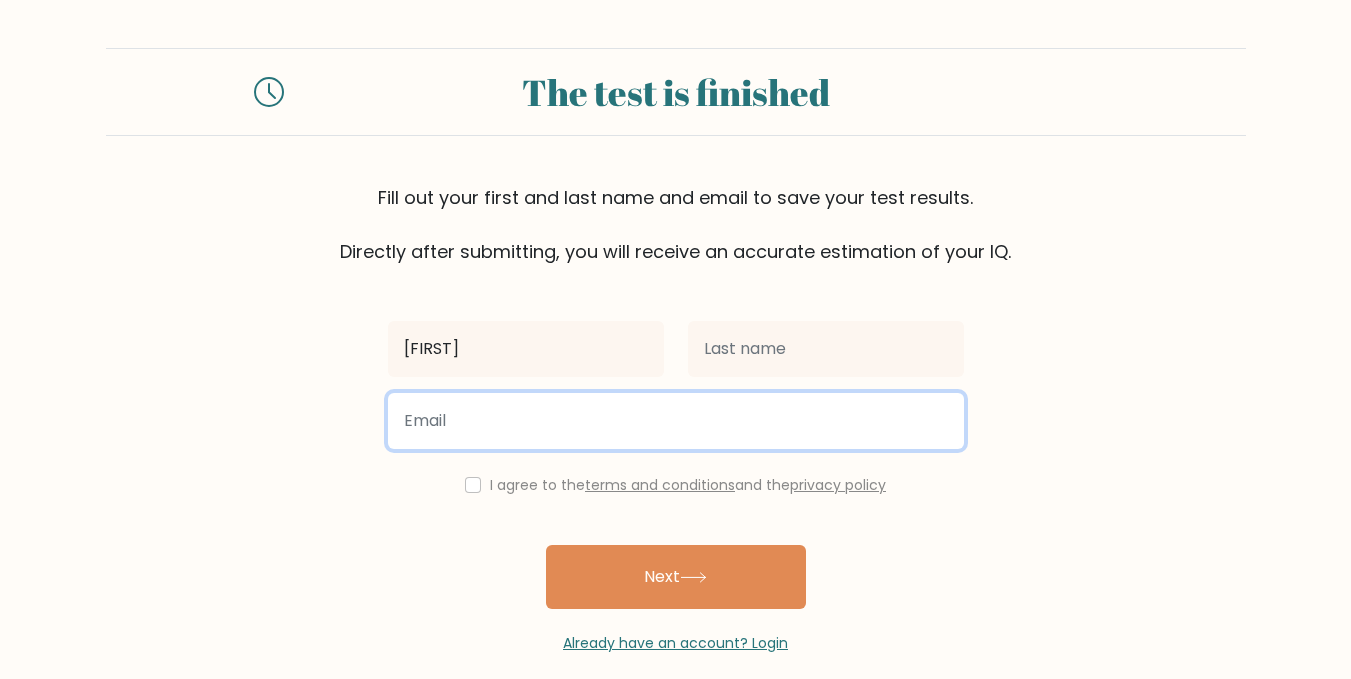 click at bounding box center (676, 421) 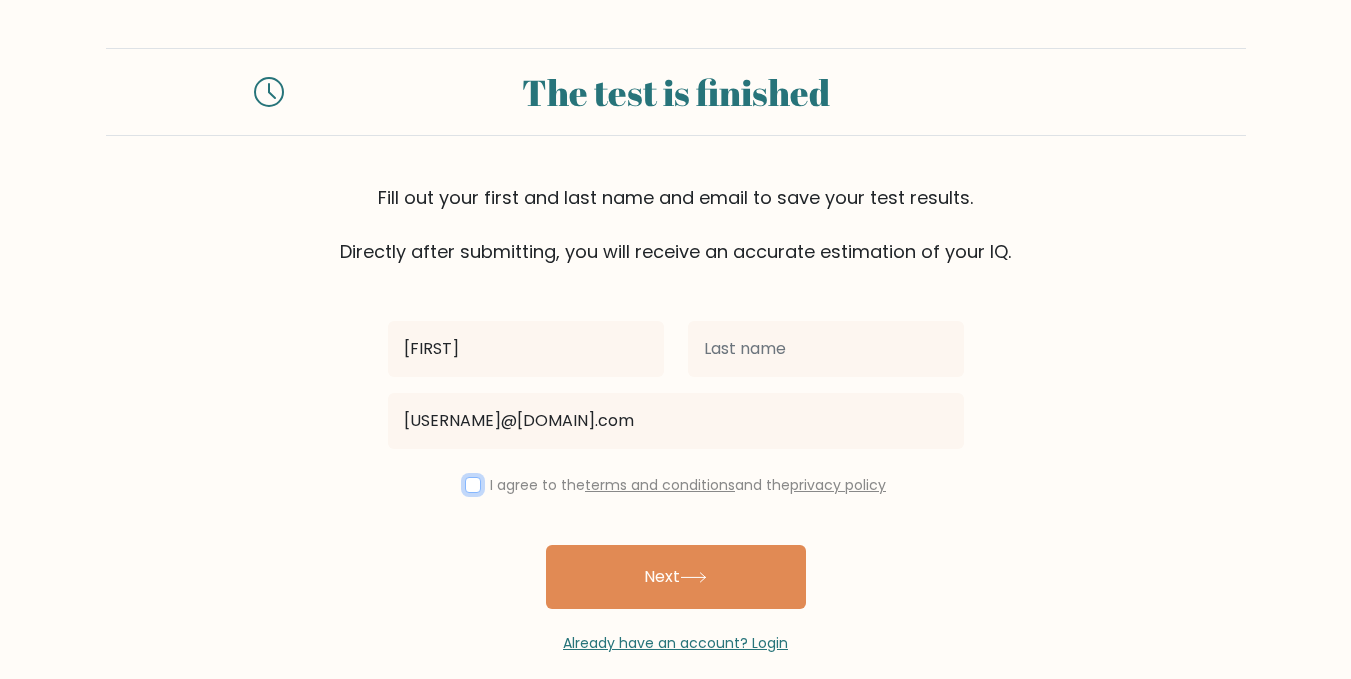 click at bounding box center (473, 485) 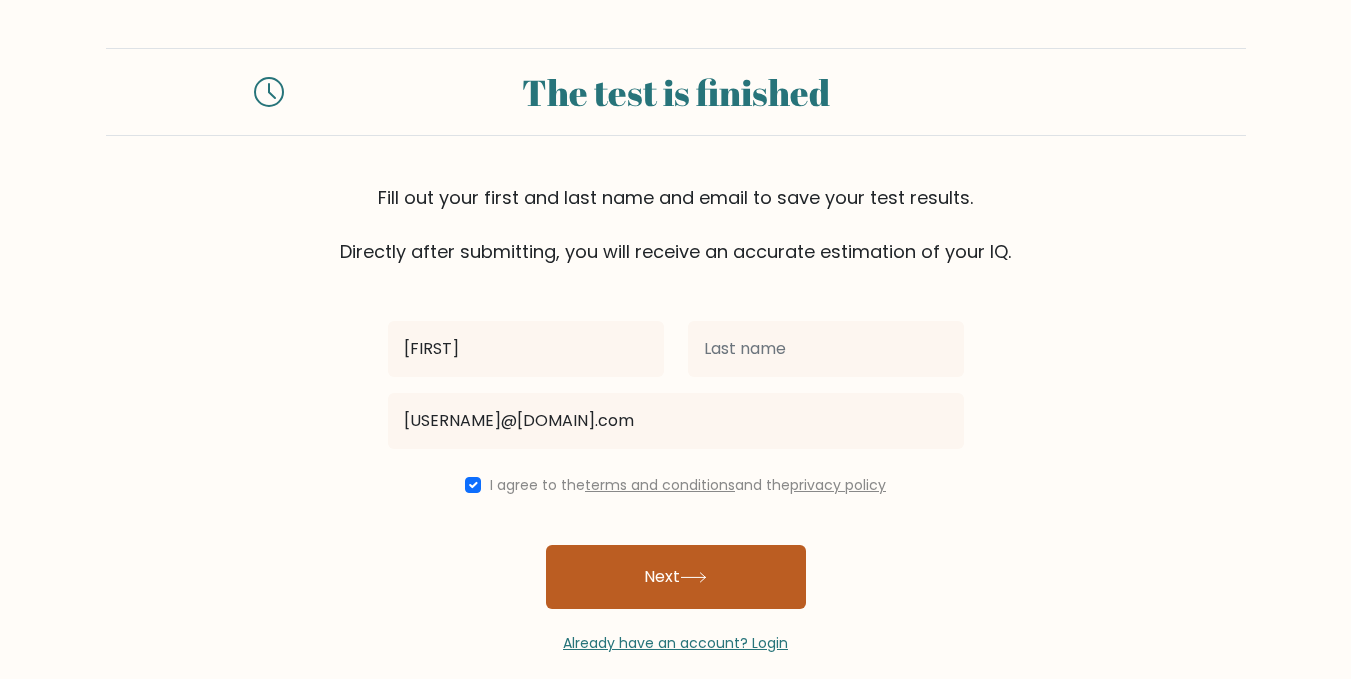 click on "Next" at bounding box center [676, 577] 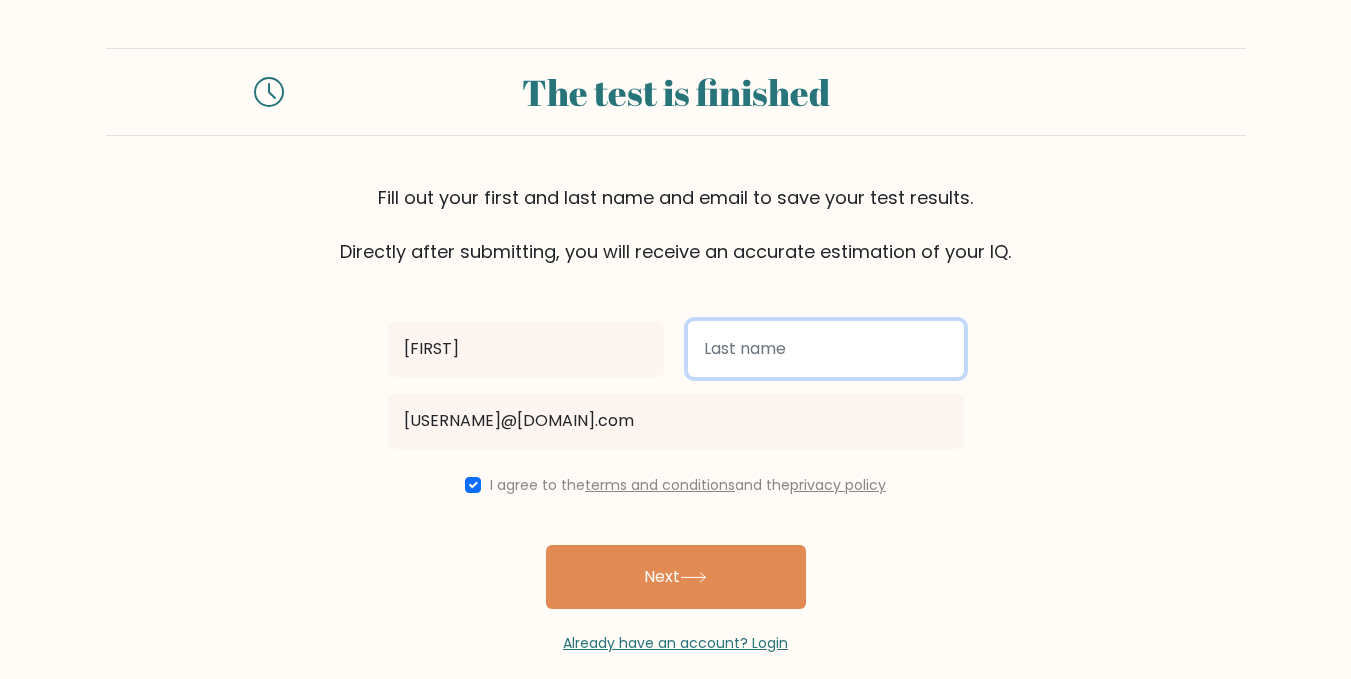 click at bounding box center [826, 349] 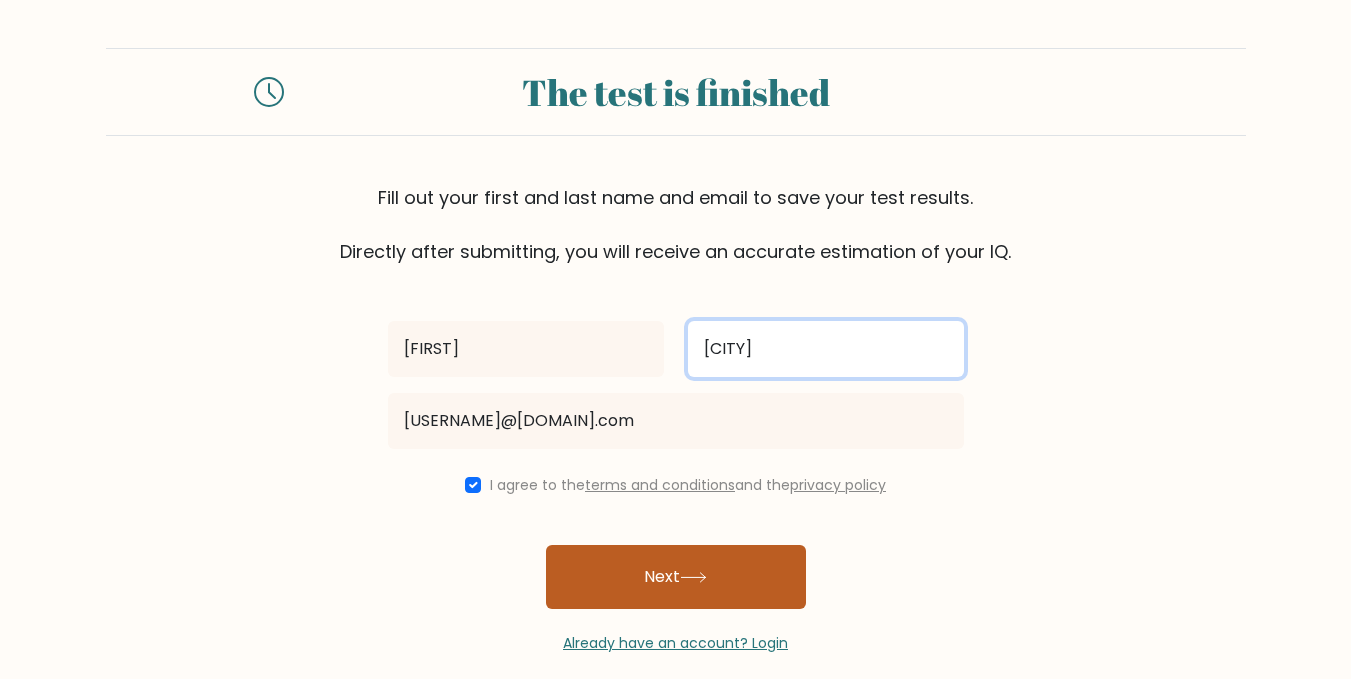 type on "Anchovas" 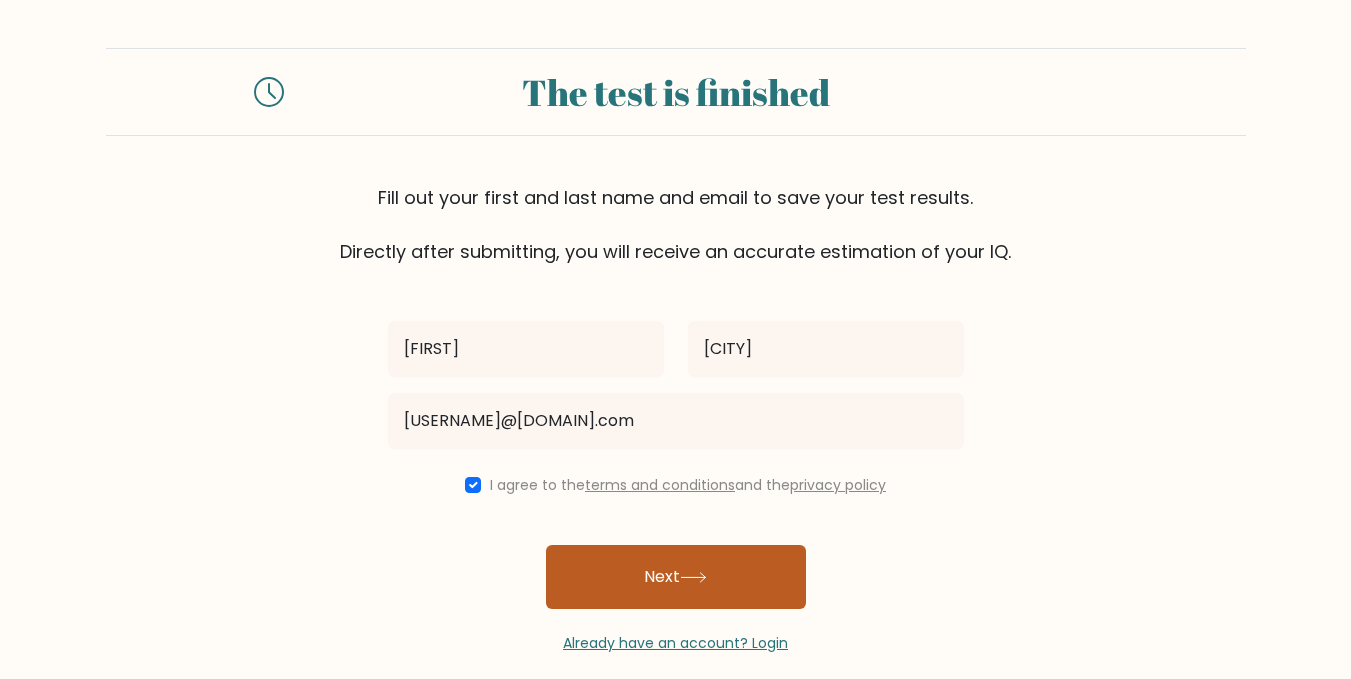 click on "Next" at bounding box center [676, 577] 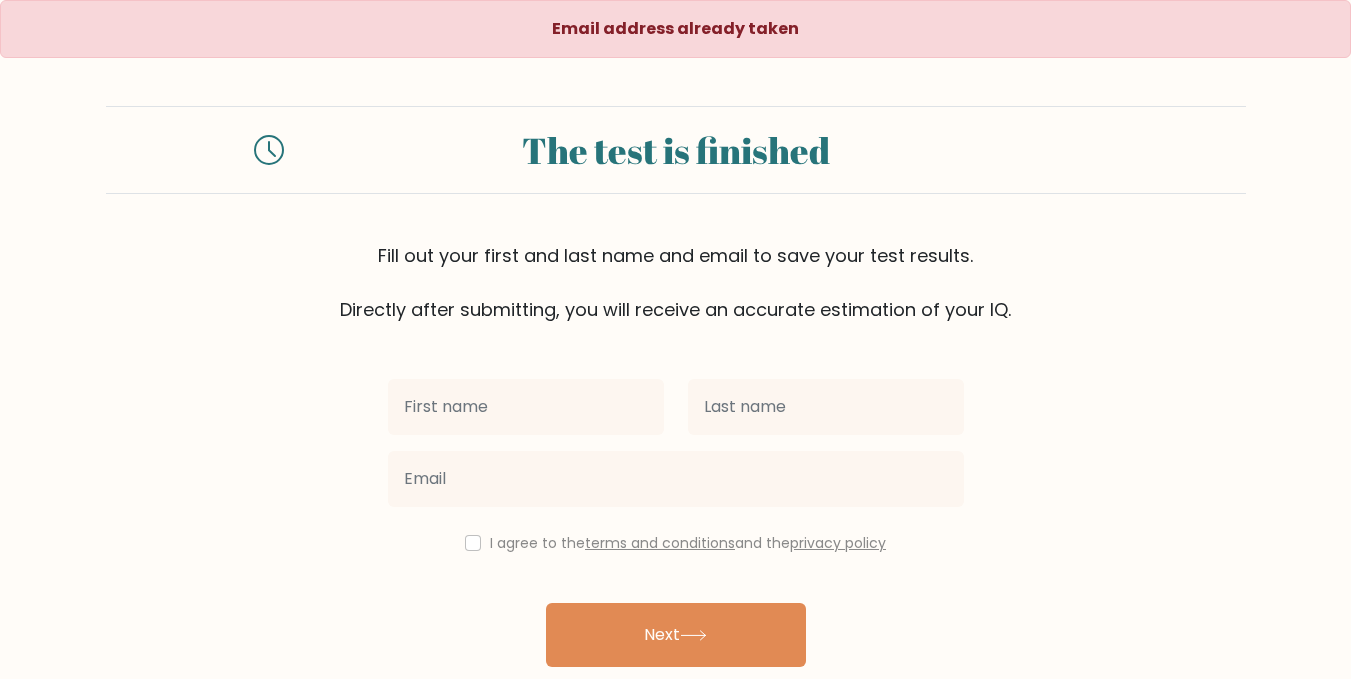 scroll, scrollTop: 81, scrollLeft: 0, axis: vertical 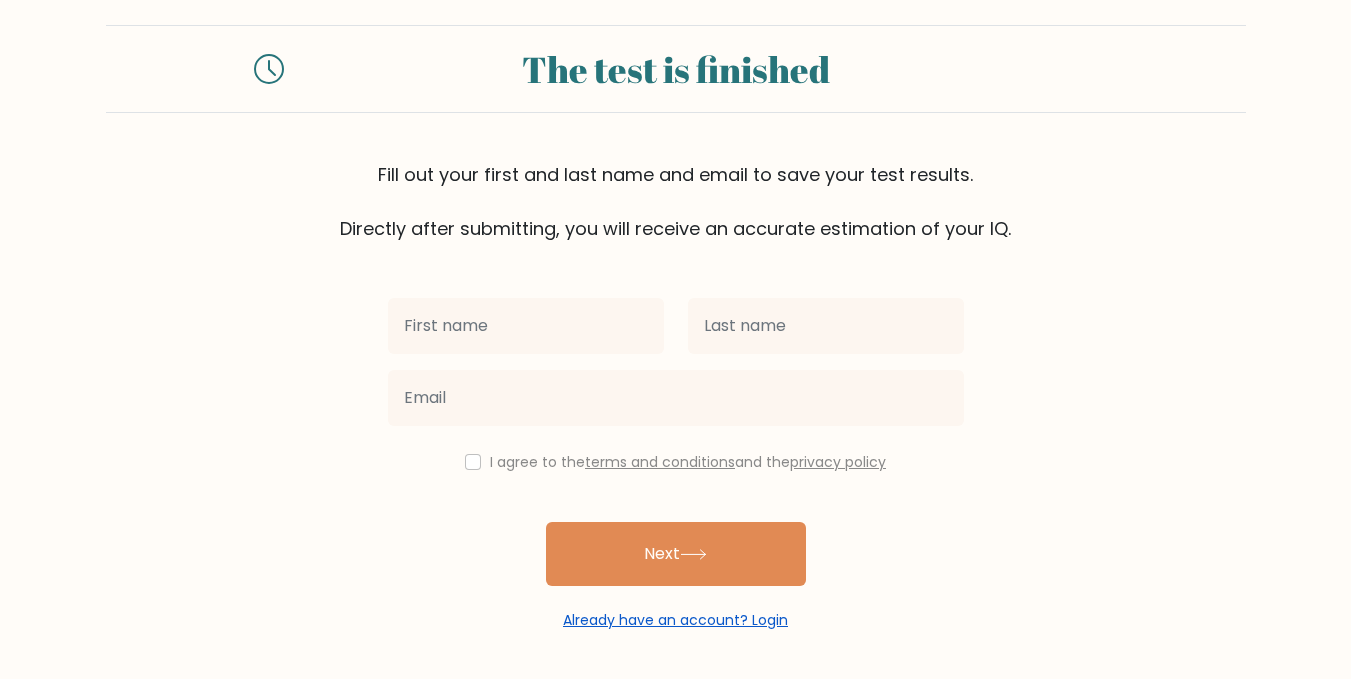 click on "Already have an account? Login" at bounding box center [675, 620] 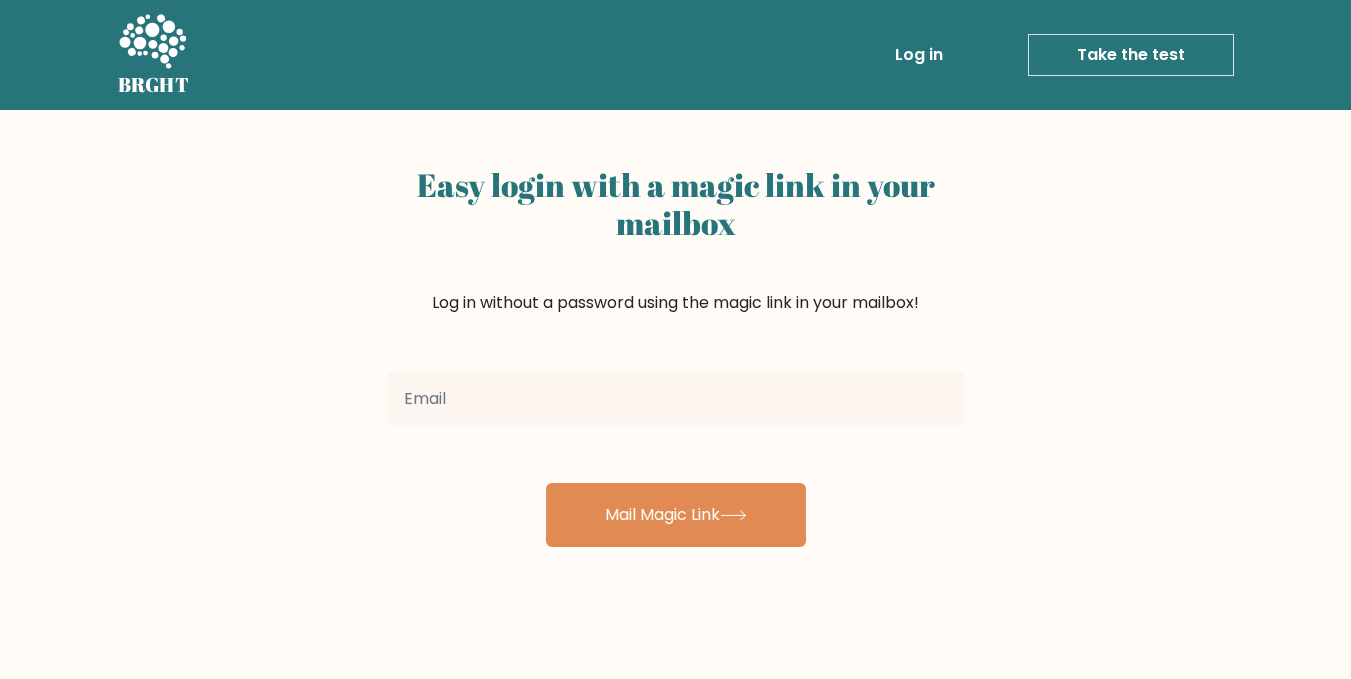 scroll, scrollTop: 0, scrollLeft: 0, axis: both 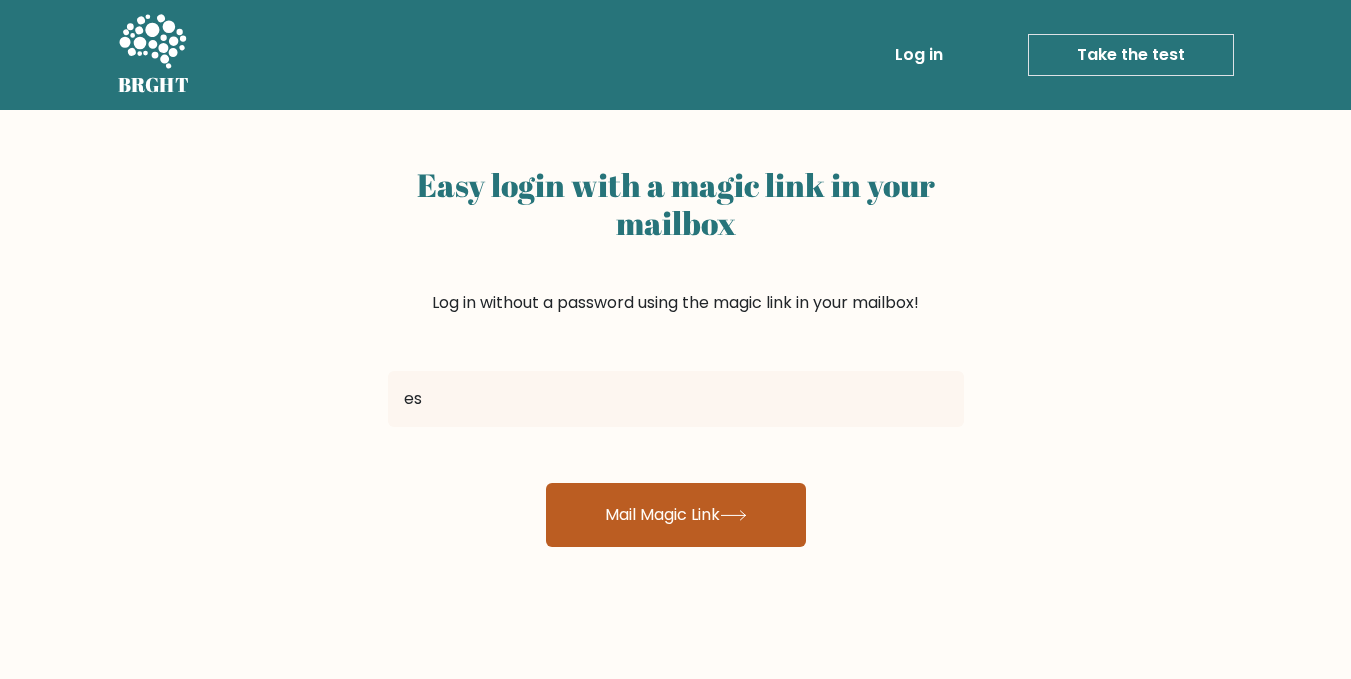 type on "[USERNAME]@example.com" 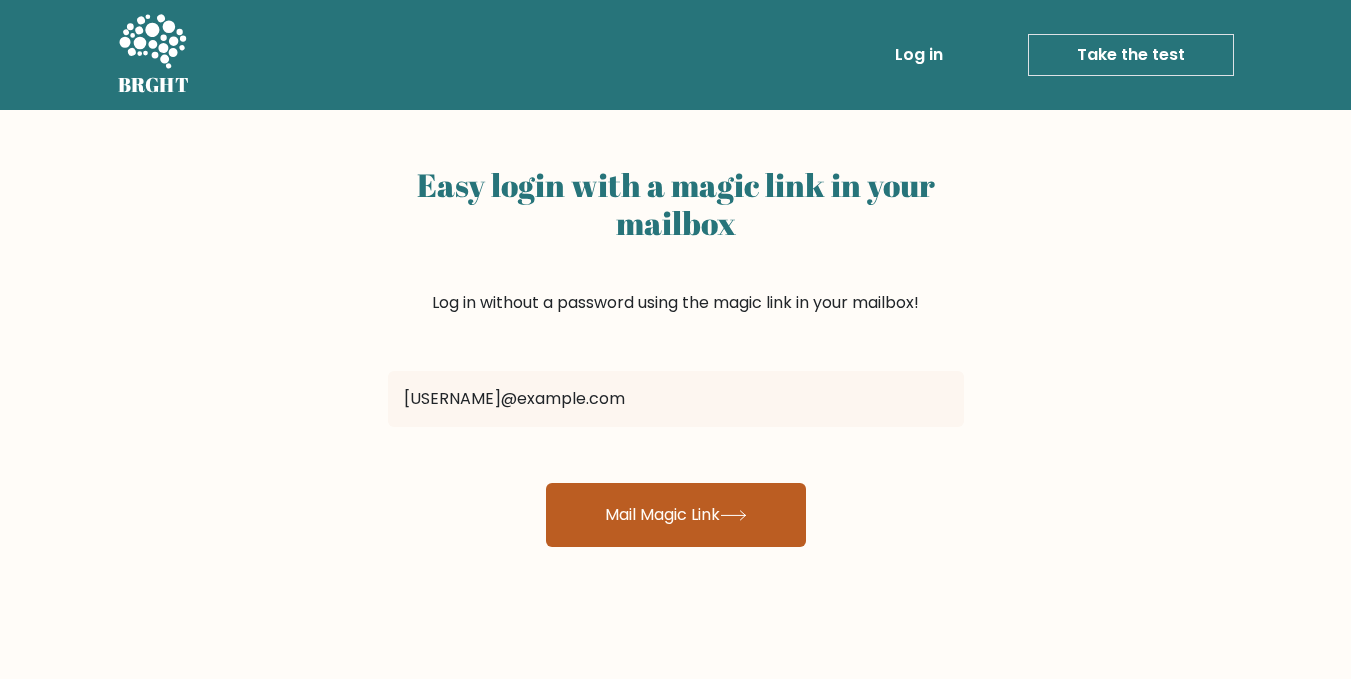 click on "Mail Magic Link" at bounding box center (676, 515) 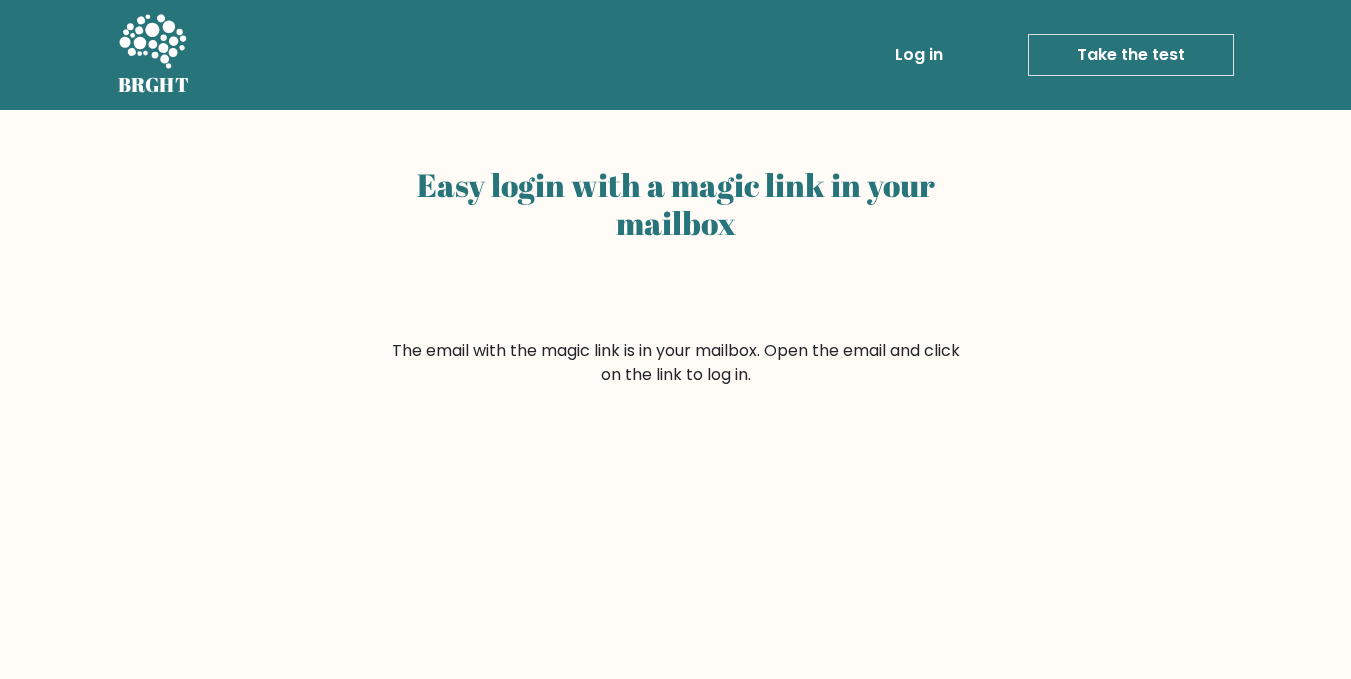 scroll, scrollTop: 0, scrollLeft: 0, axis: both 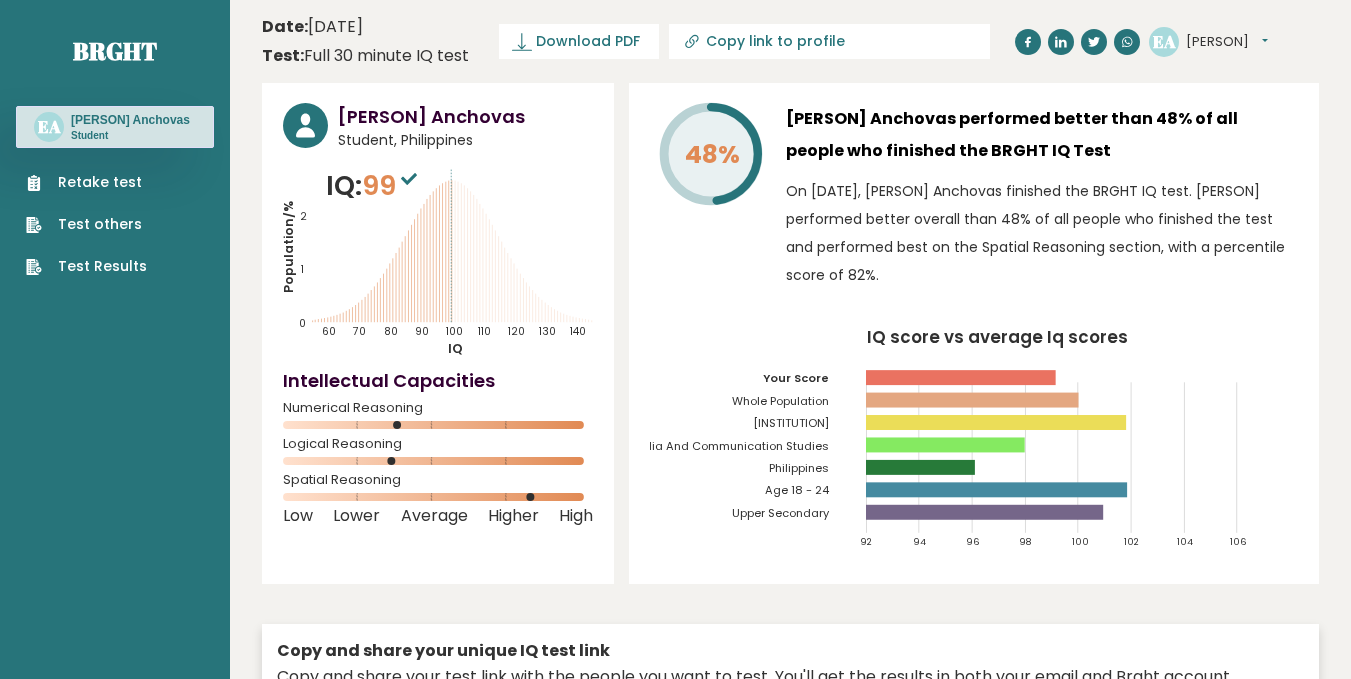 click on "Test Results" at bounding box center [86, 266] 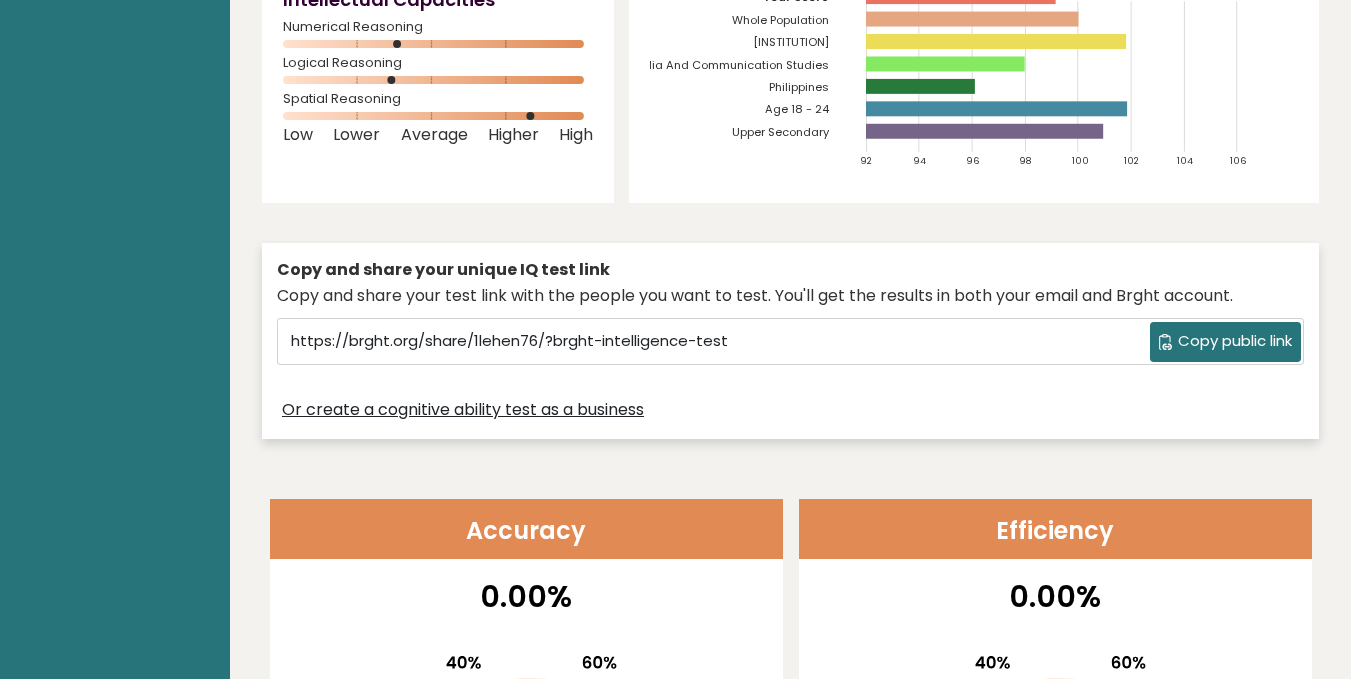 scroll, scrollTop: 0, scrollLeft: 0, axis: both 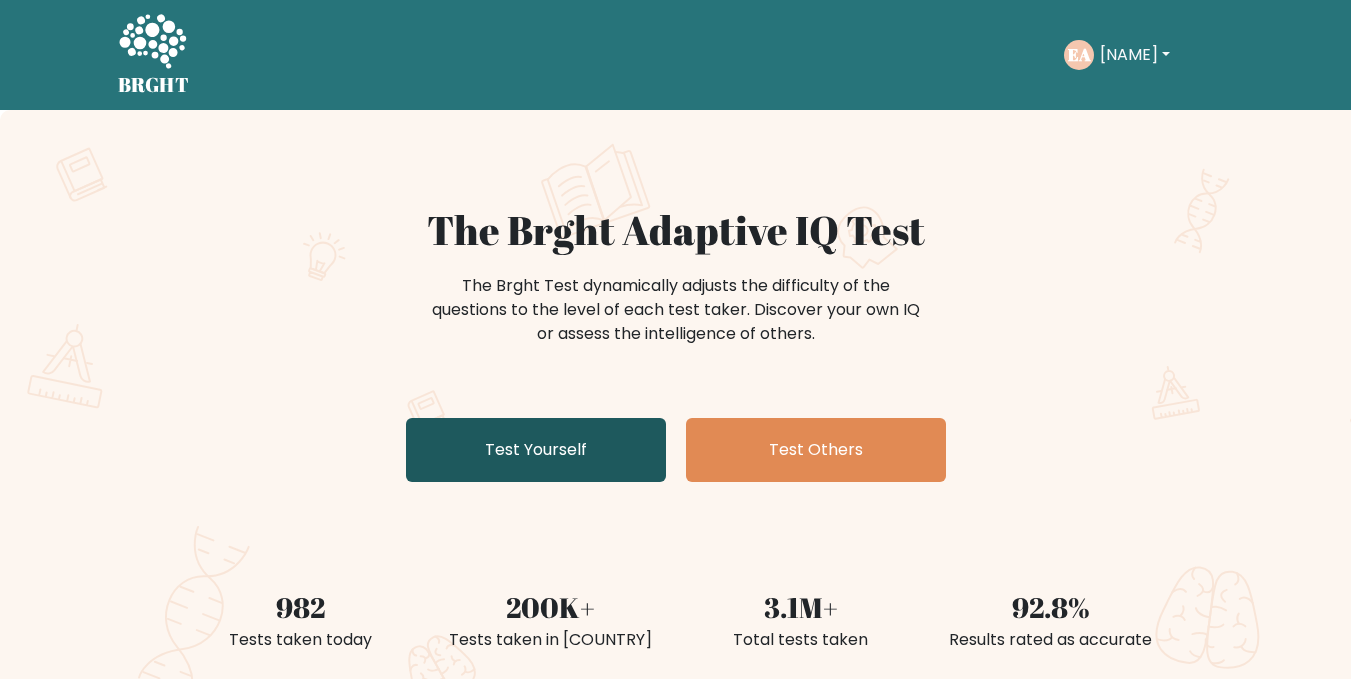 click on "Test Yourself" at bounding box center [536, 450] 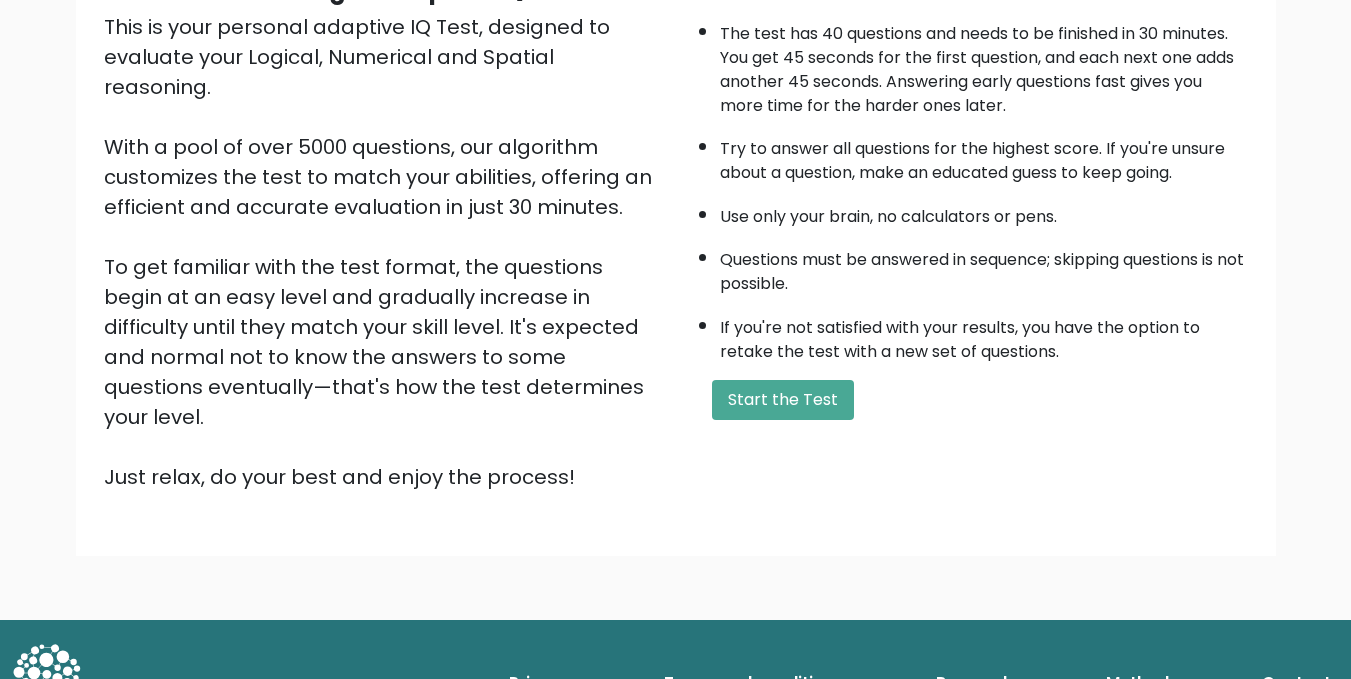 scroll, scrollTop: 237, scrollLeft: 0, axis: vertical 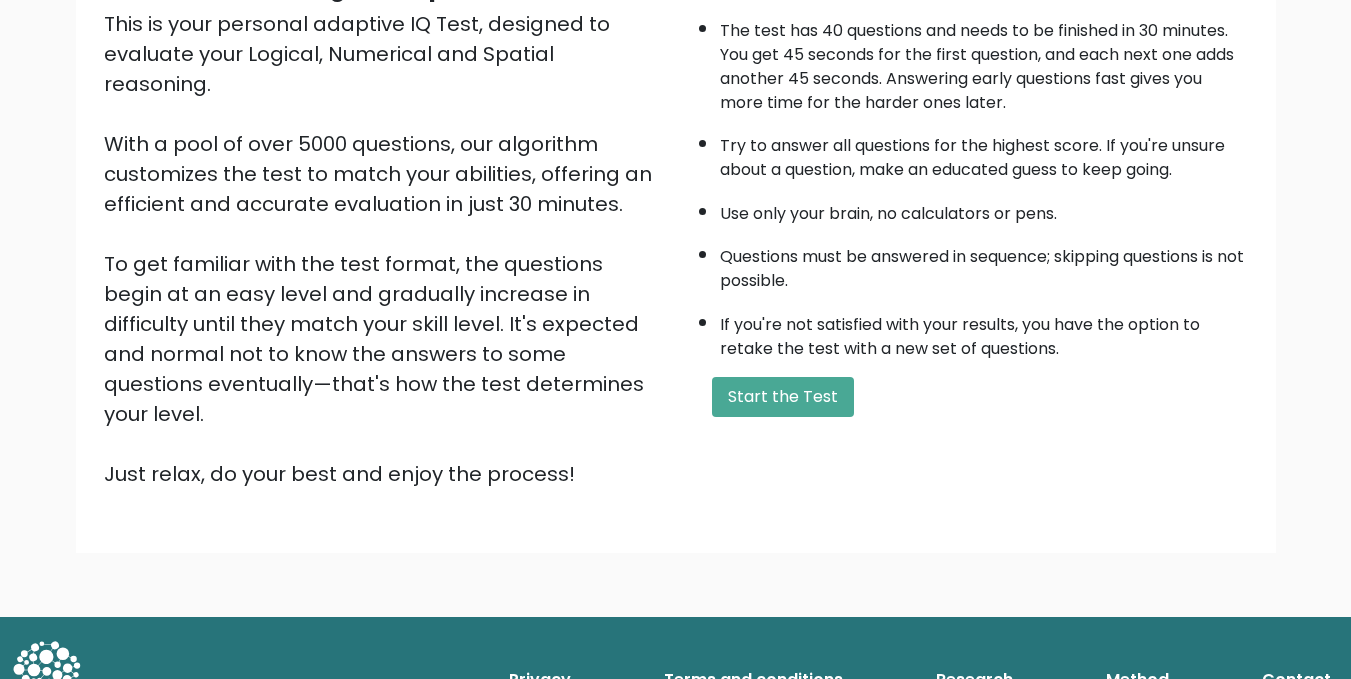 click on "A few things before you start:
The test has 40 questions and needs to be finished in 30 minutes. You get 45 seconds for the first question, and each next one adds another 45 seconds. Answering early questions fast gives you more time for the harder ones later.
Try to answer all questions for the highest score. If you're unsure about a question, make an educated guess to keep going.
Use only your brain, no calculators or pens.
Questions must be answered in sequence; skipping questions is not possible.
If you're not satisfied with your results, you have the option to retake the test with a new set of questions.
Start the Test" at bounding box center [968, 229] 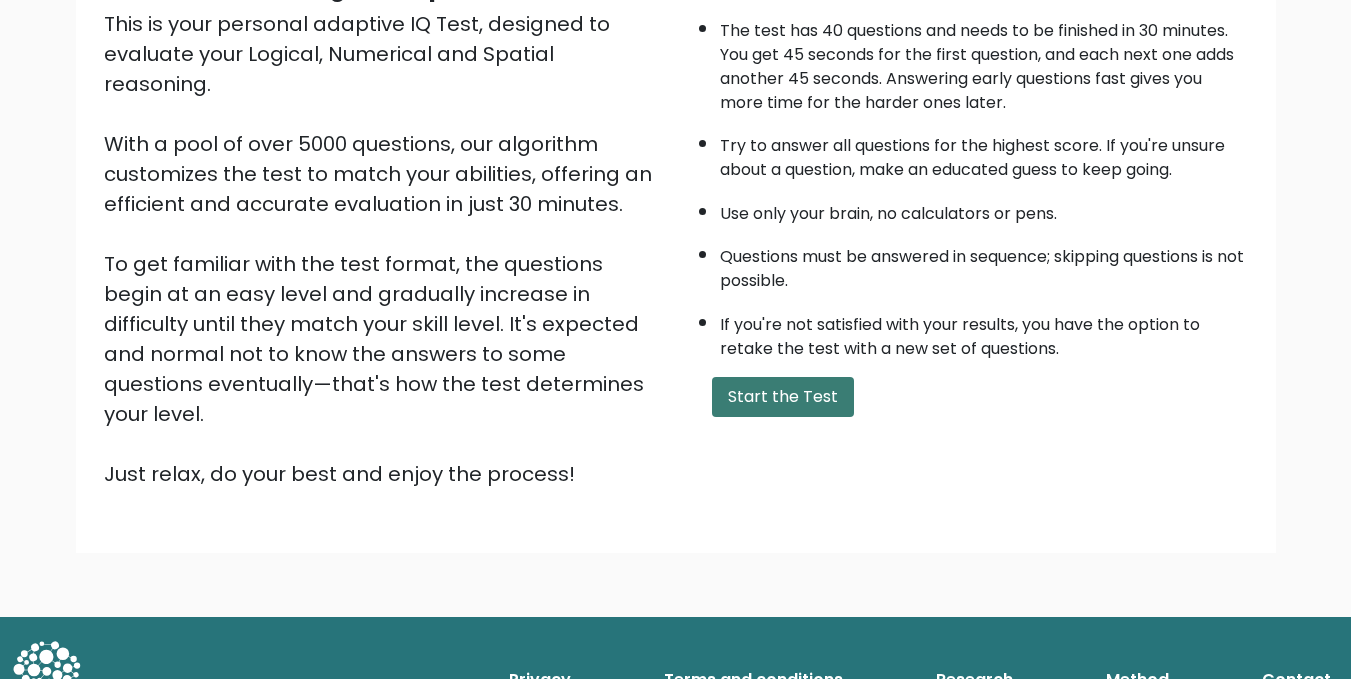 click on "Start the Test" at bounding box center (783, 397) 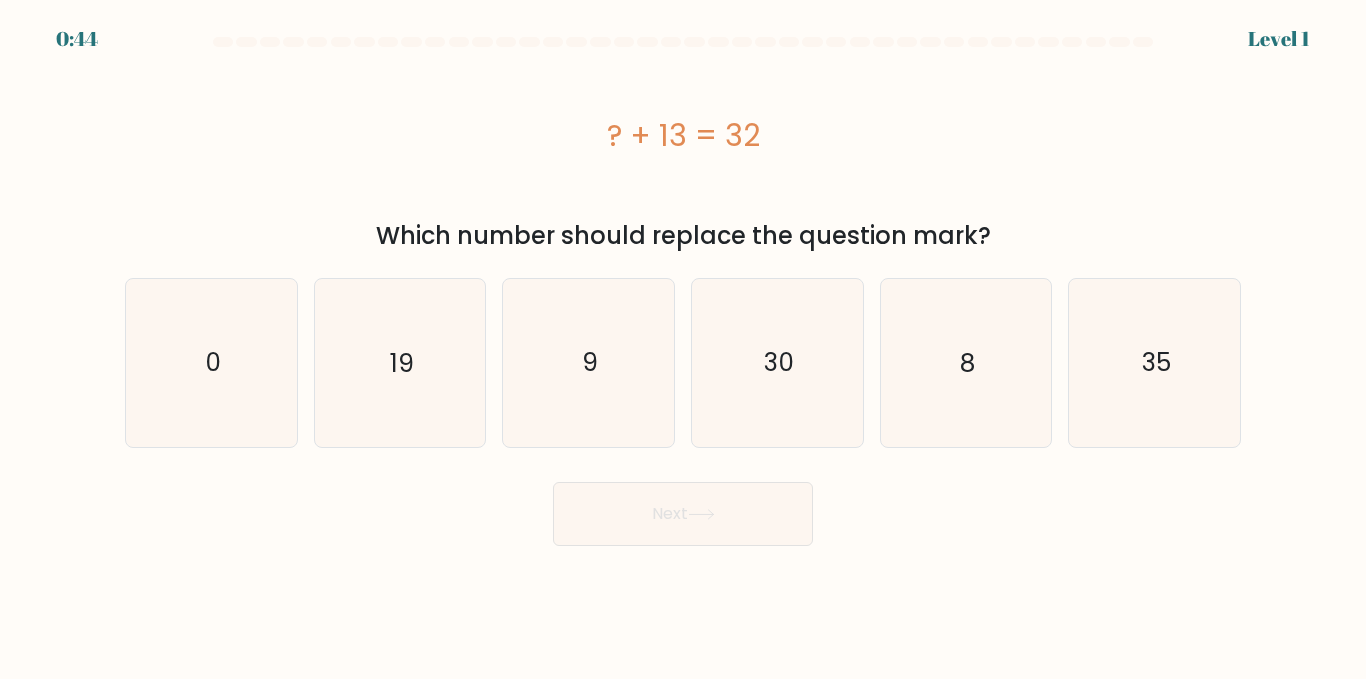 scroll, scrollTop: 0, scrollLeft: 0, axis: both 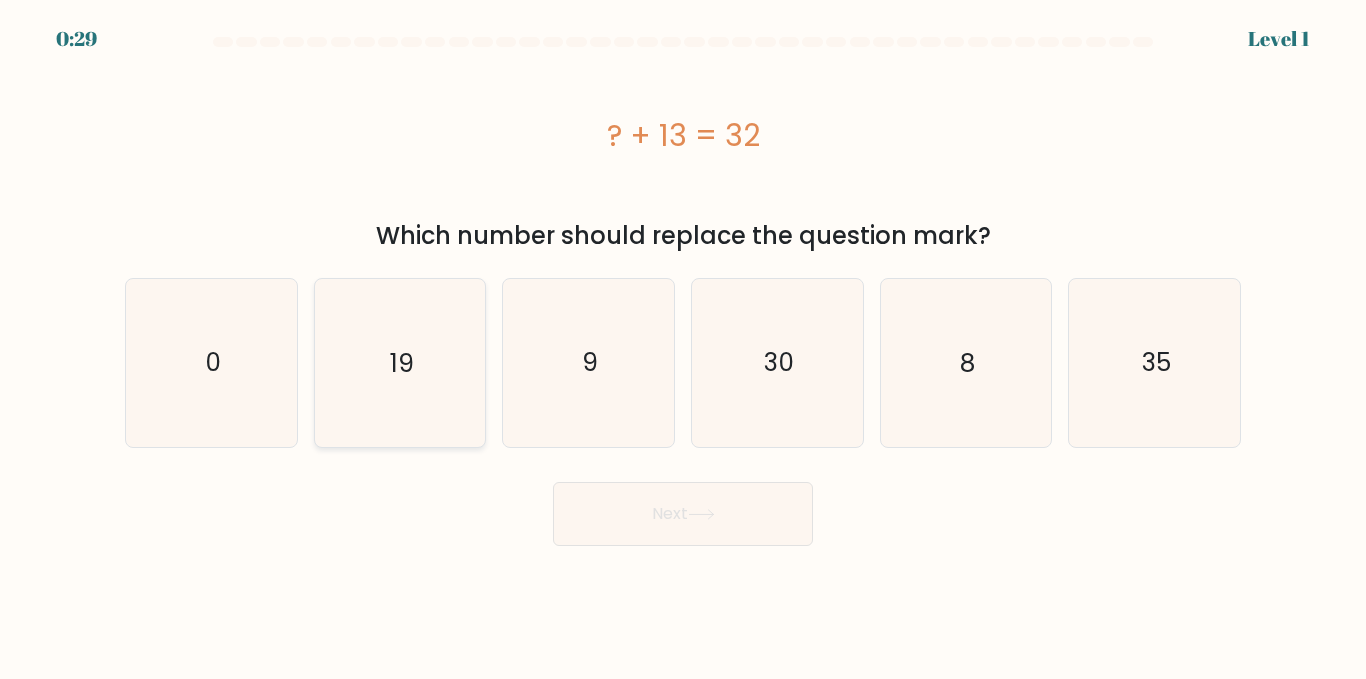 click on "19" 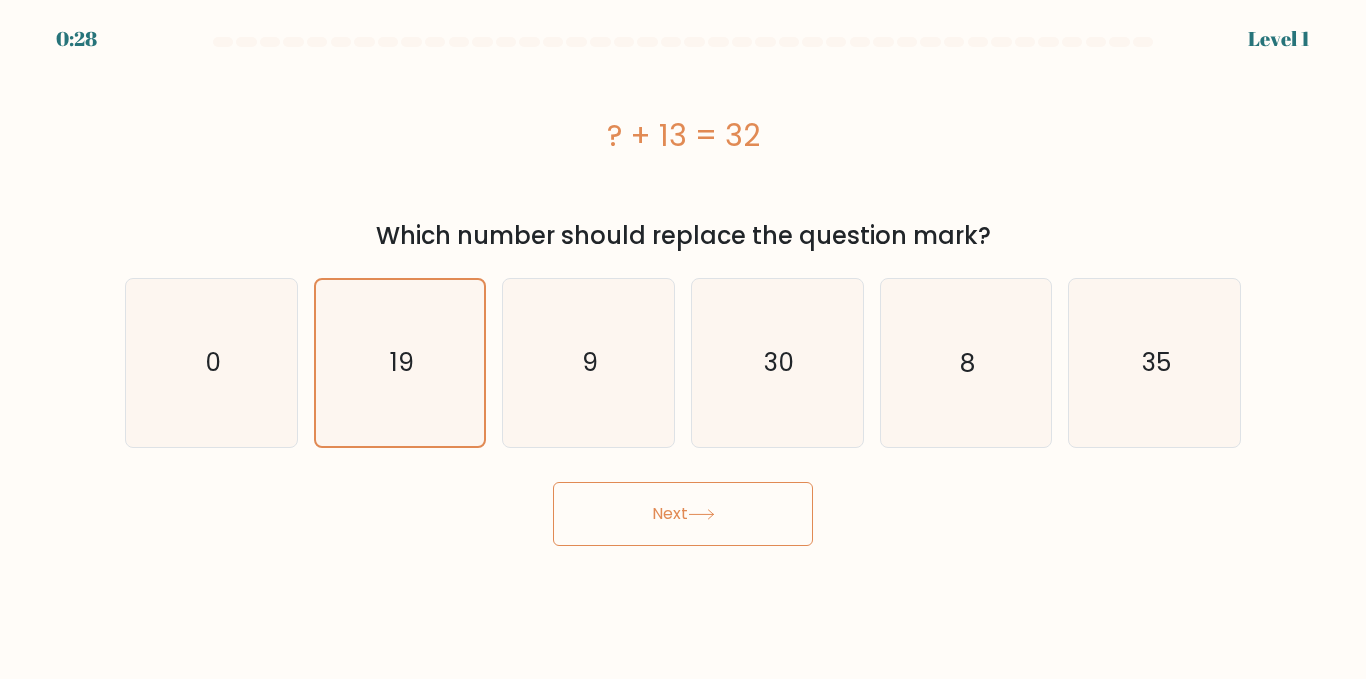click on "0:28
Level 1
a." at bounding box center (683, 339) 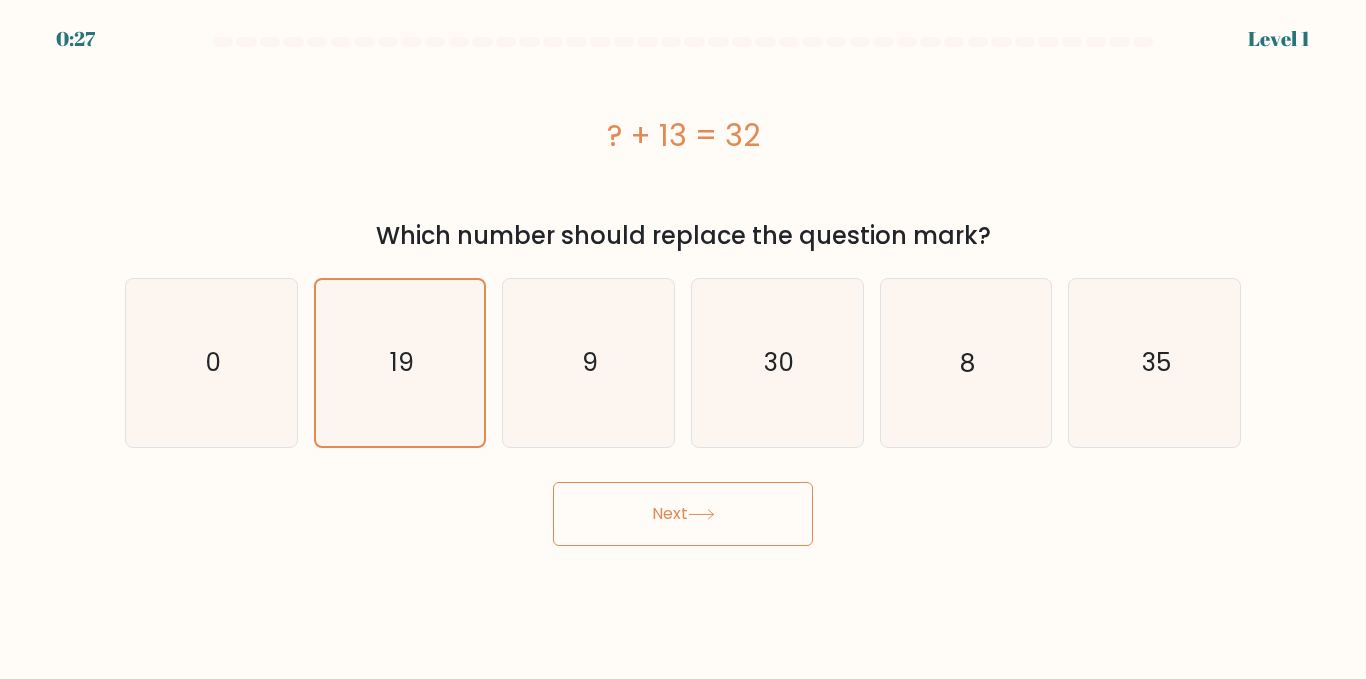 click on "Next" at bounding box center [683, 514] 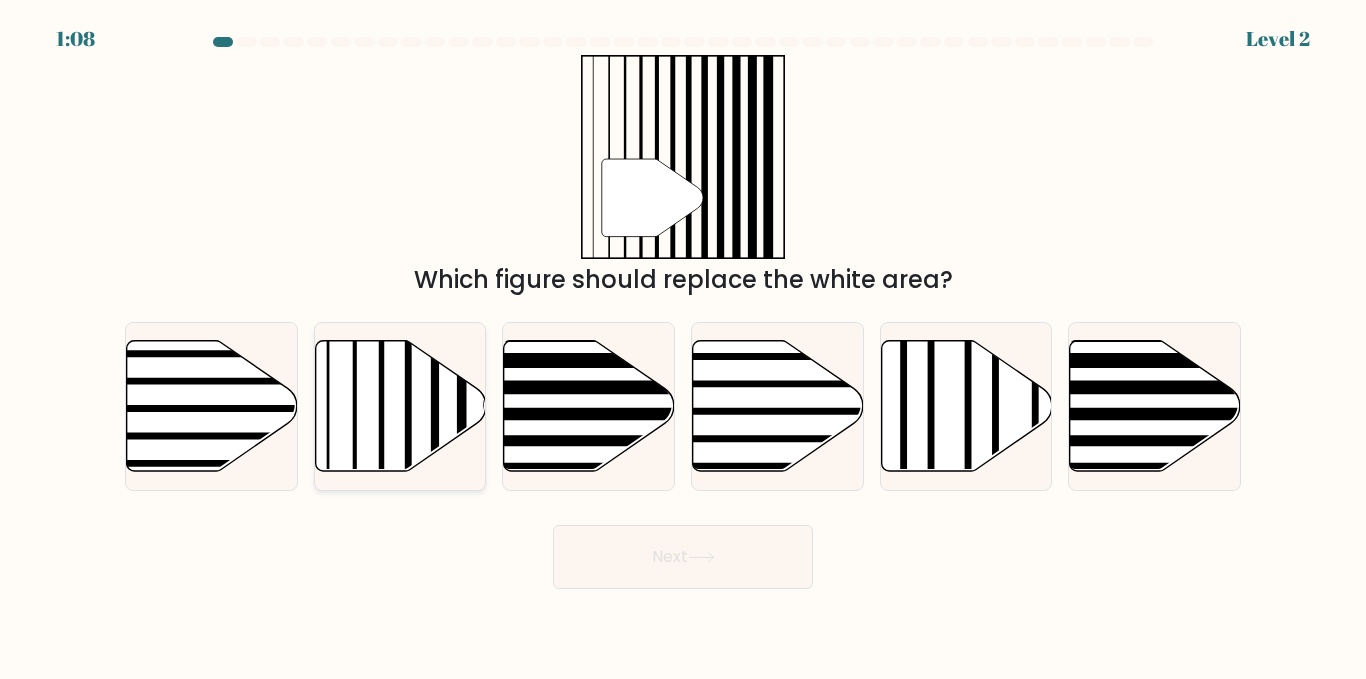 click 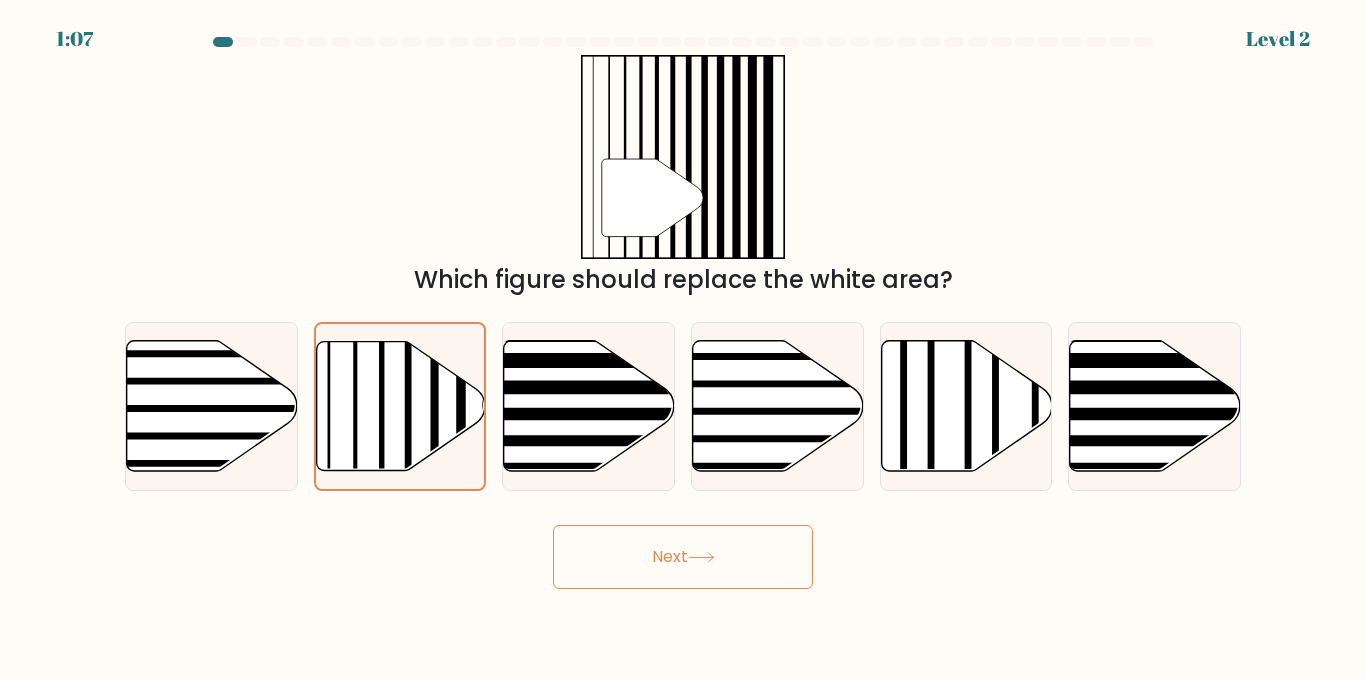 click on "Next" at bounding box center [683, 557] 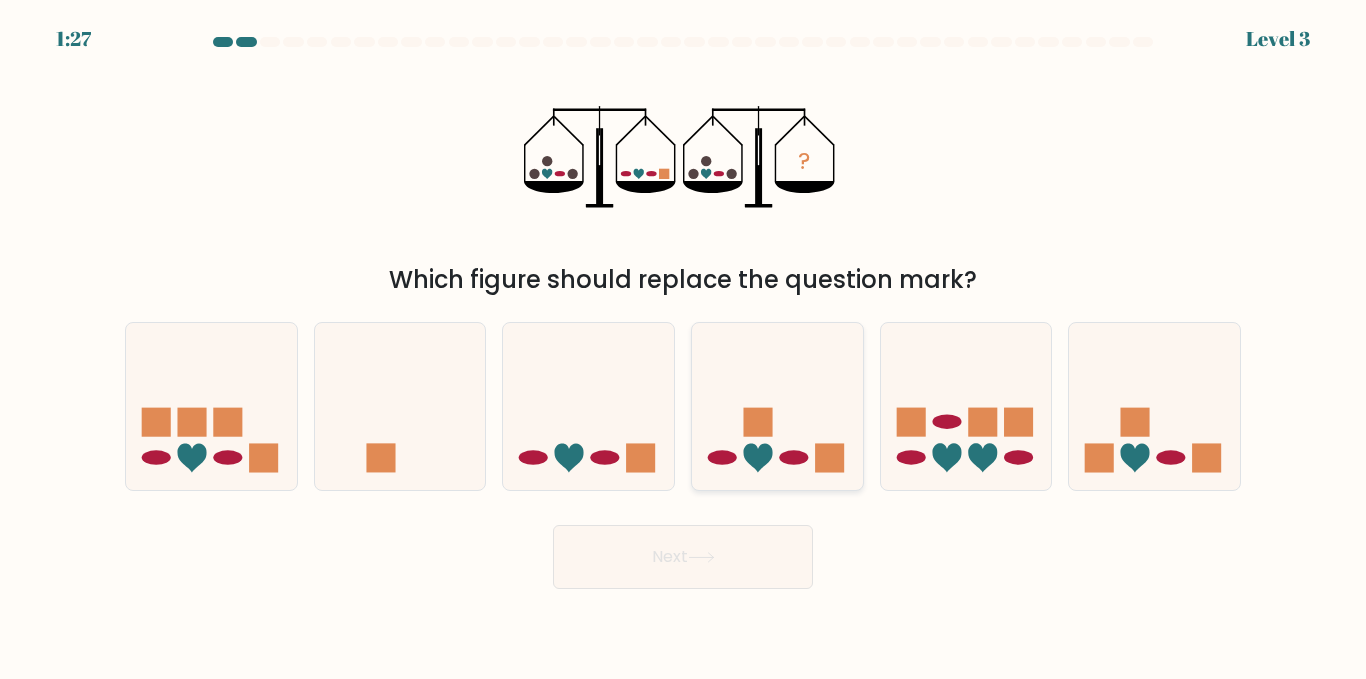 click at bounding box center [777, 406] 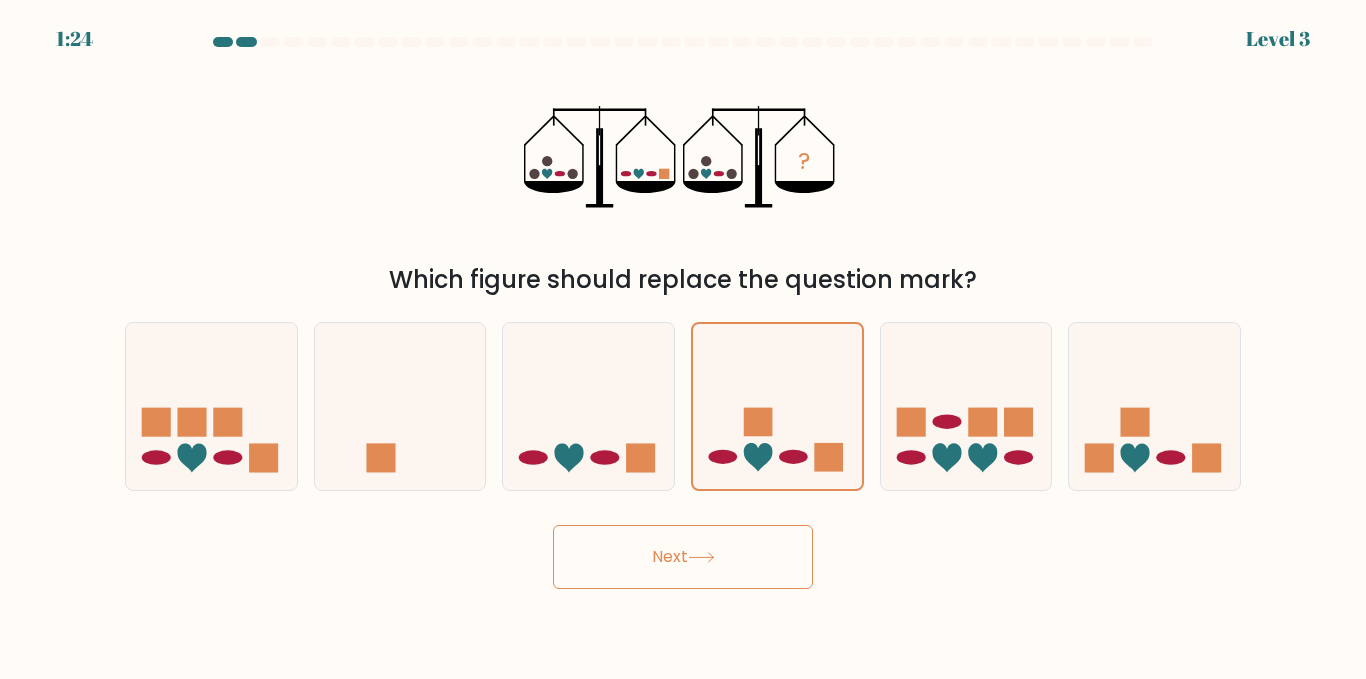 click on "Next" at bounding box center [683, 557] 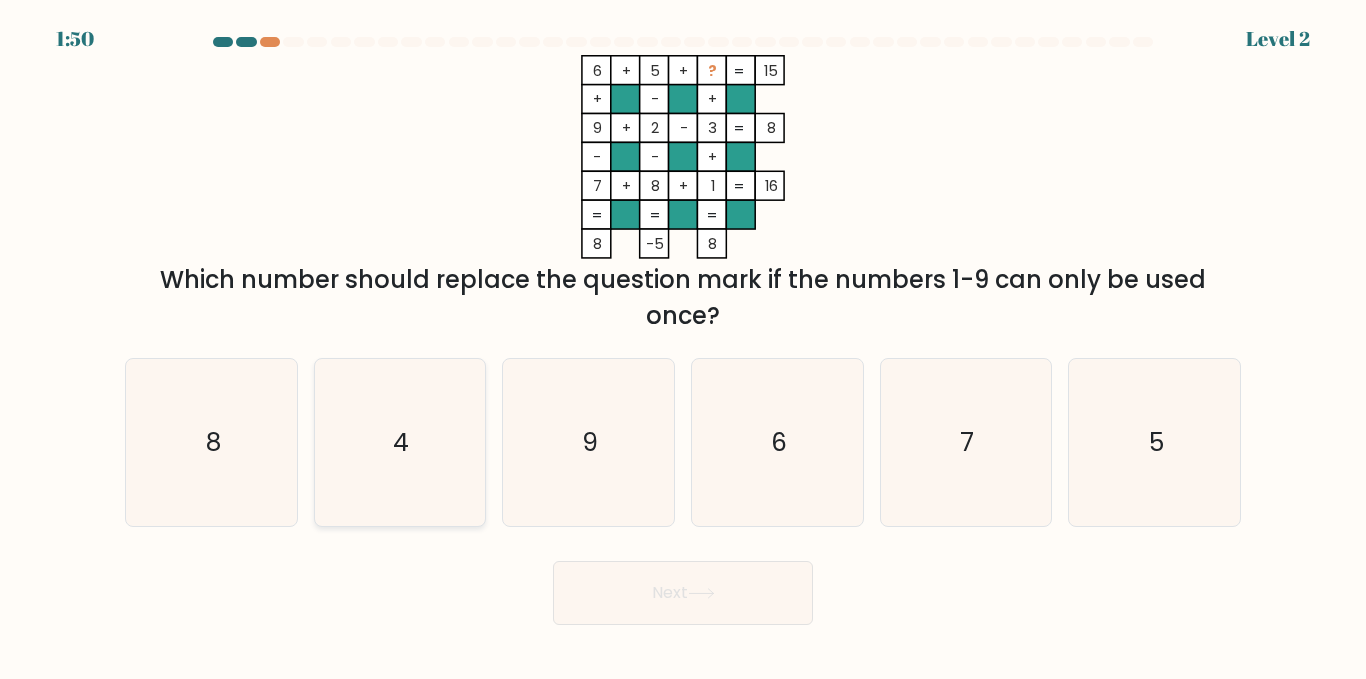 click on "4" 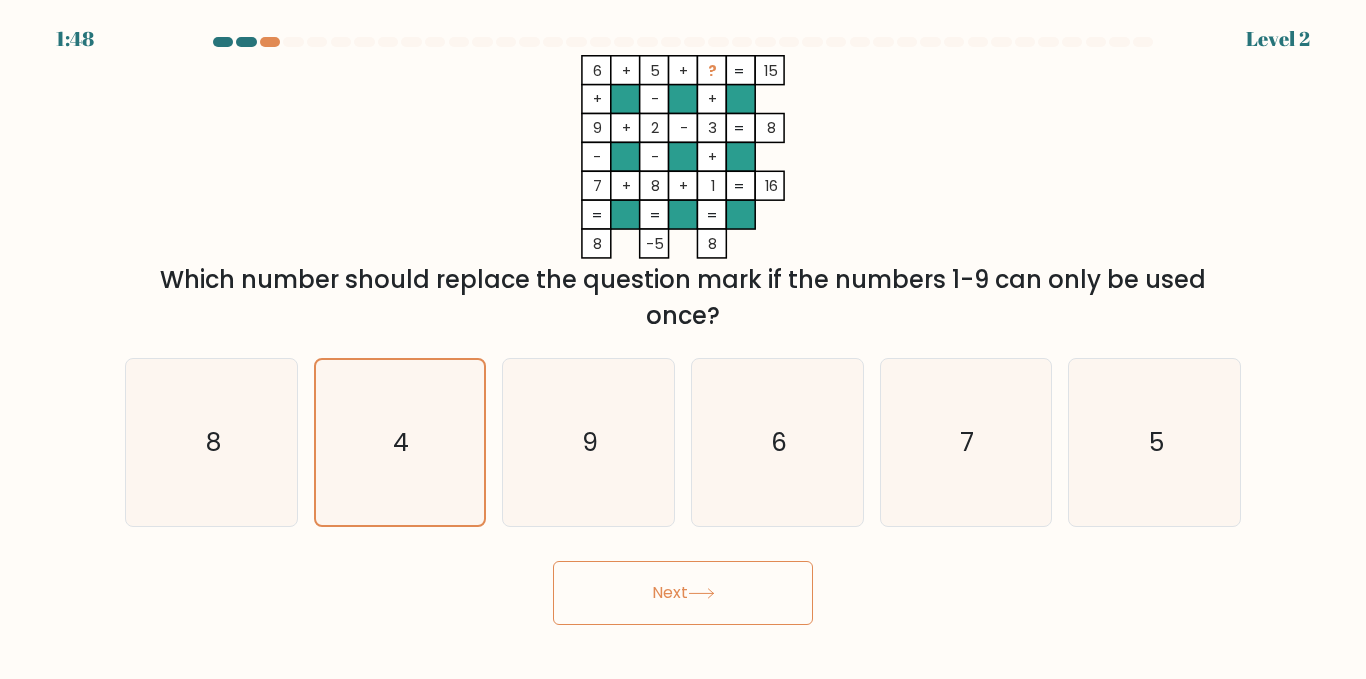 click on "Next" at bounding box center [683, 593] 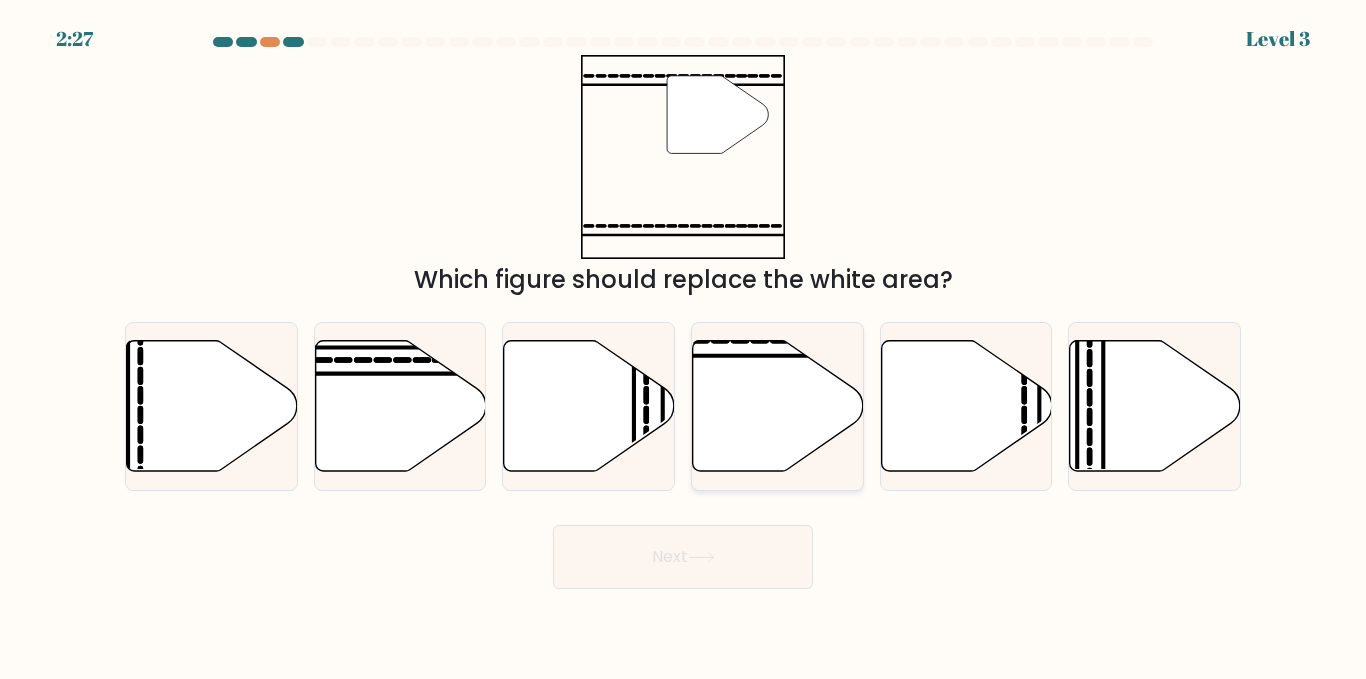 click 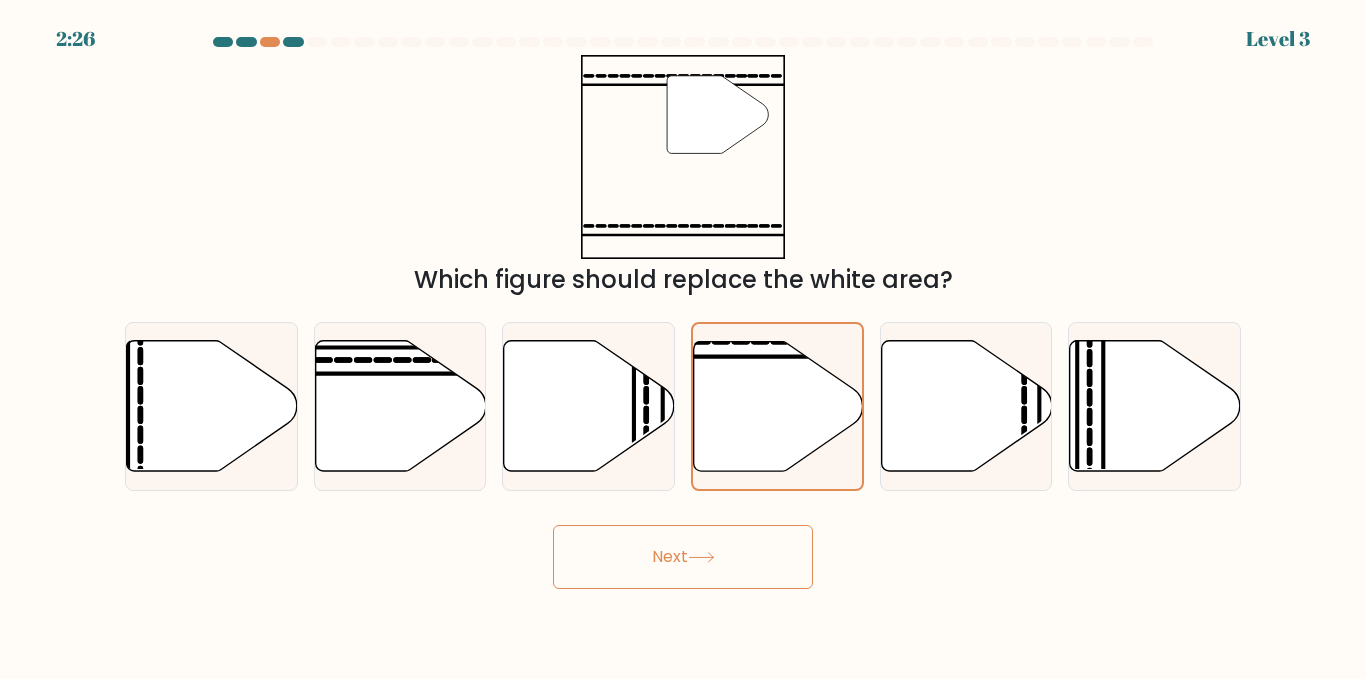 click on "Next" at bounding box center (683, 557) 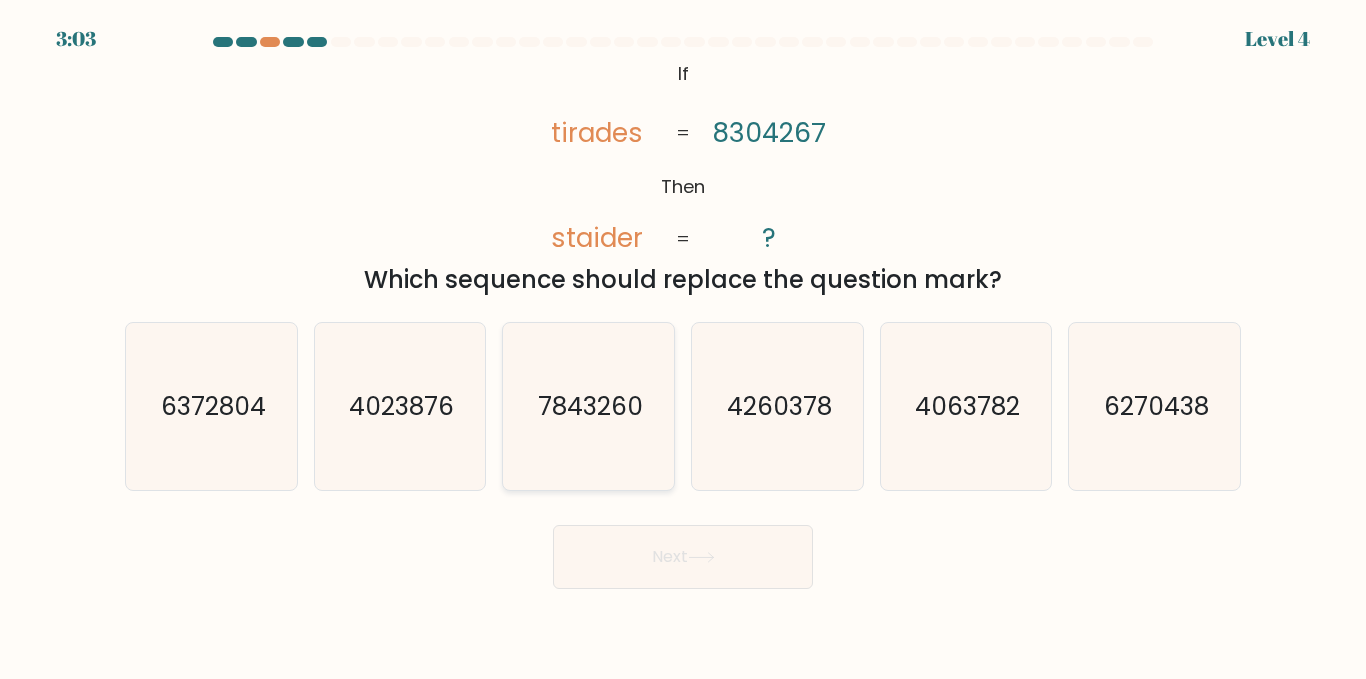 click on "7843260" 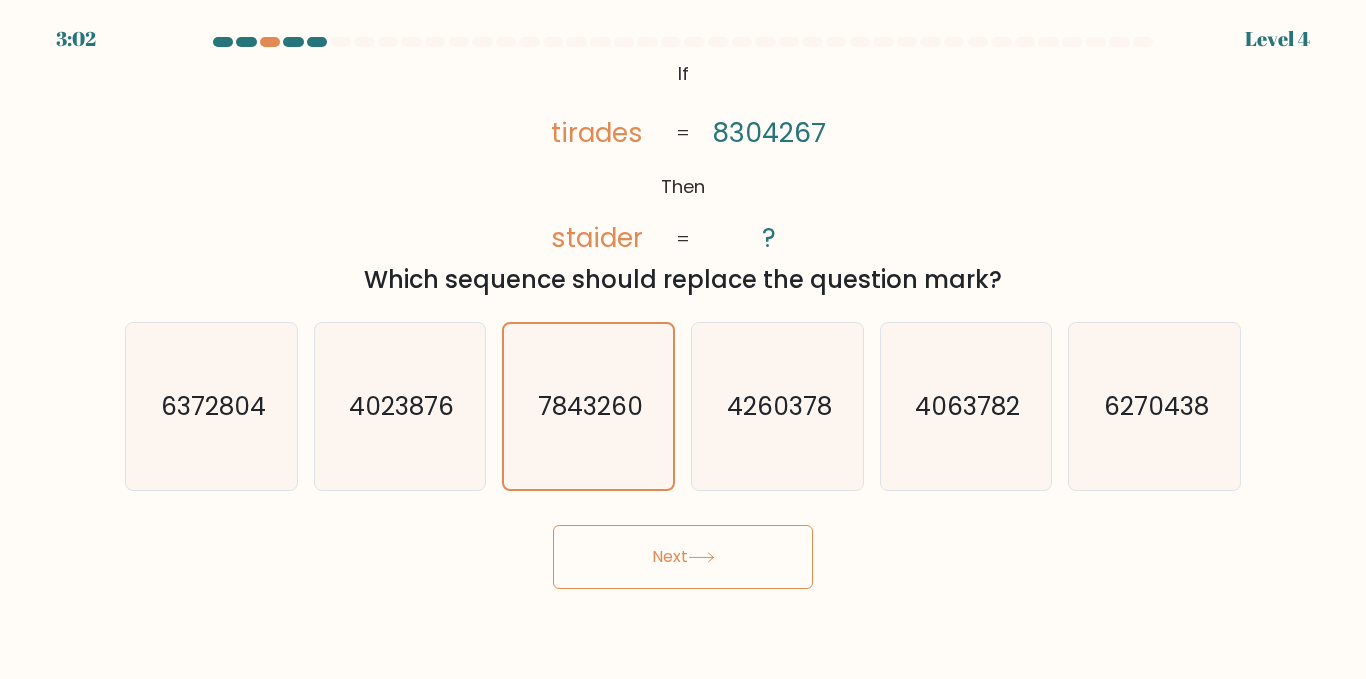 click on "Next" at bounding box center (683, 557) 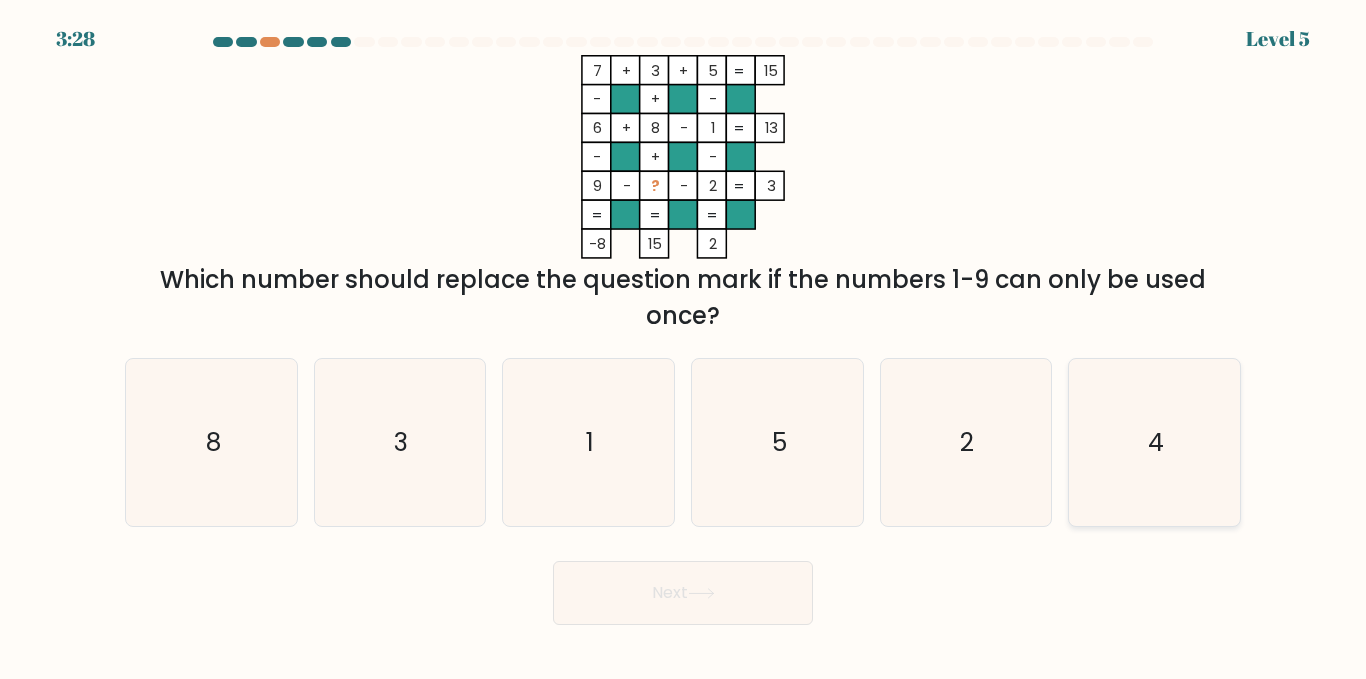 click on "4" 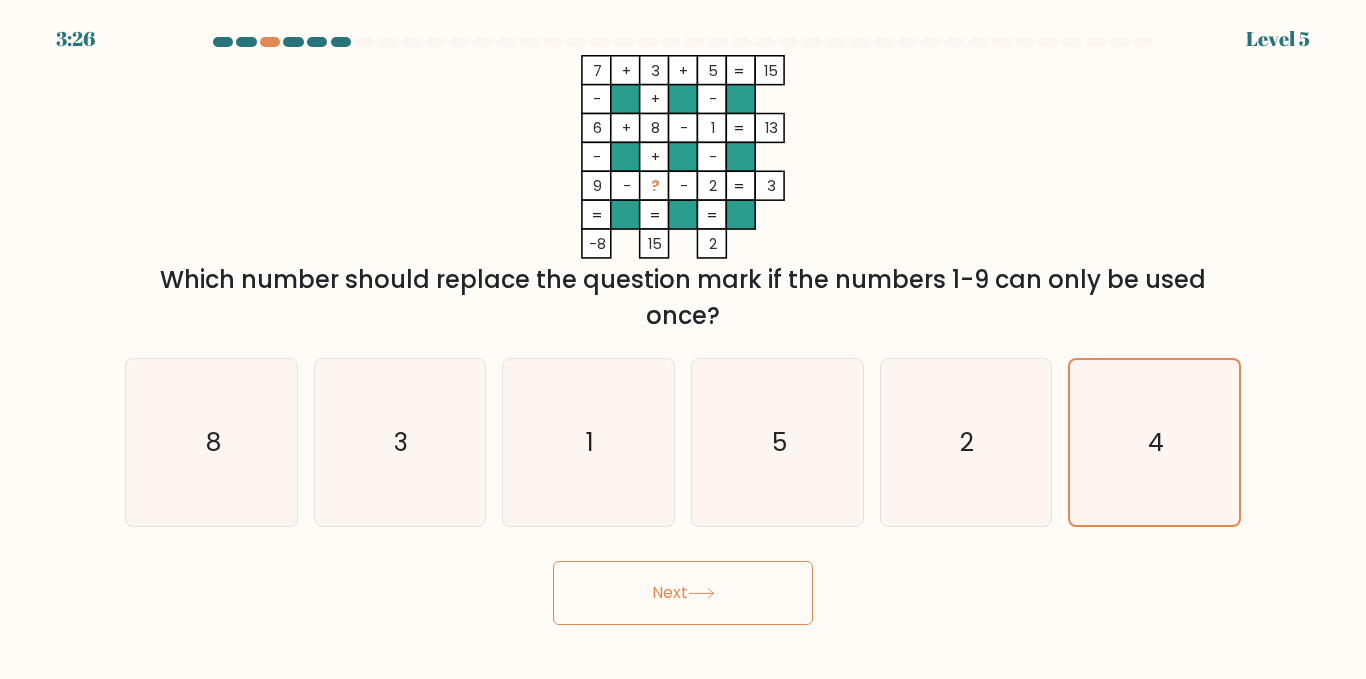 click on "Next" at bounding box center (683, 593) 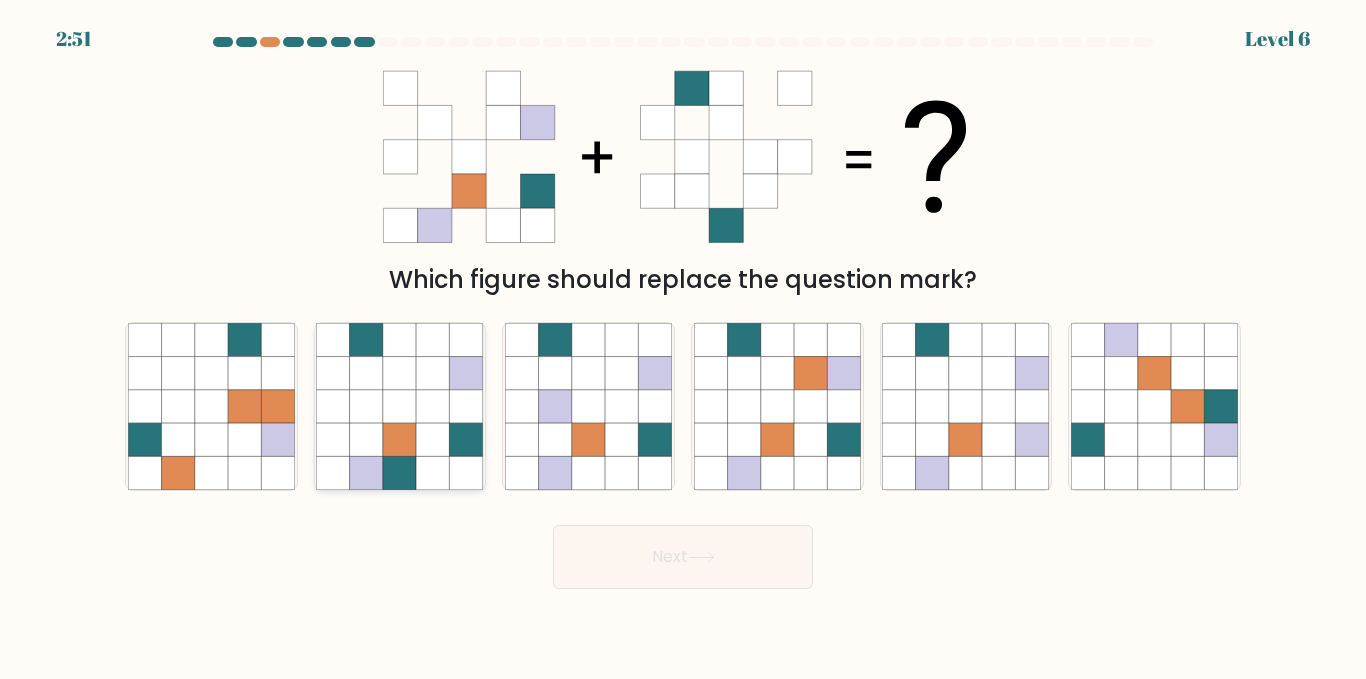 click 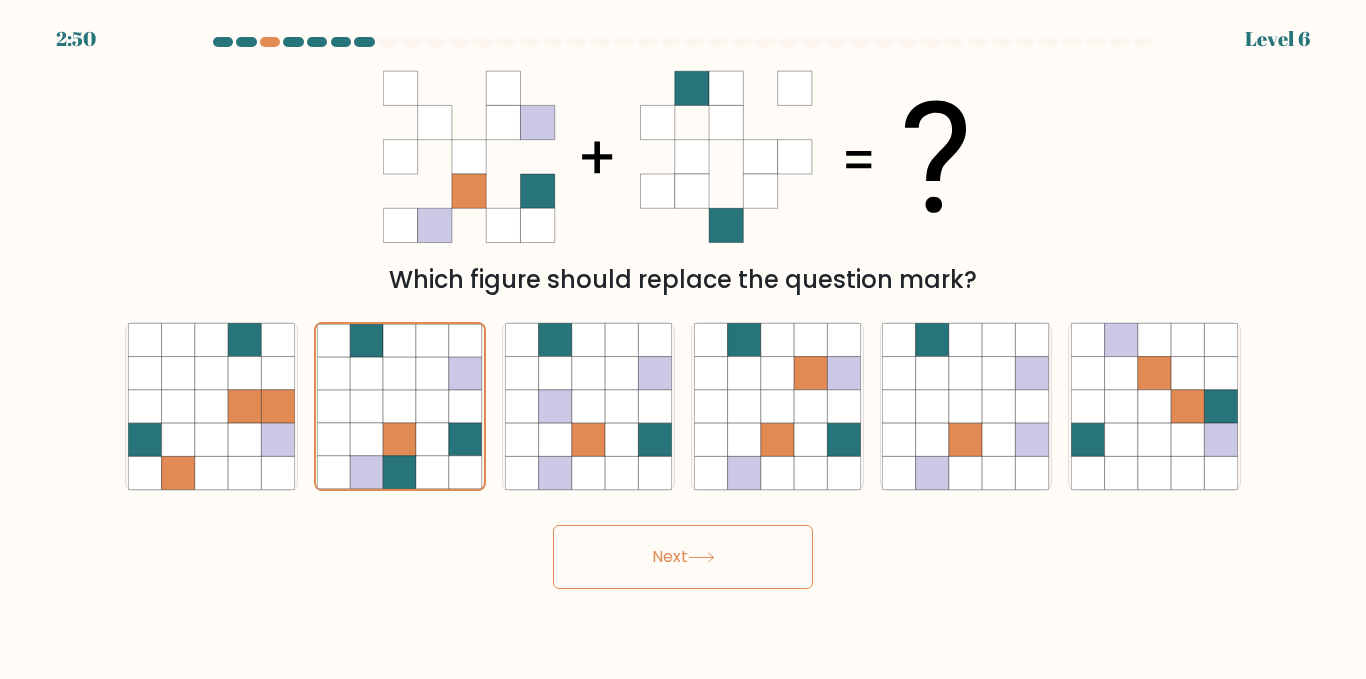 click on "Next" at bounding box center [683, 557] 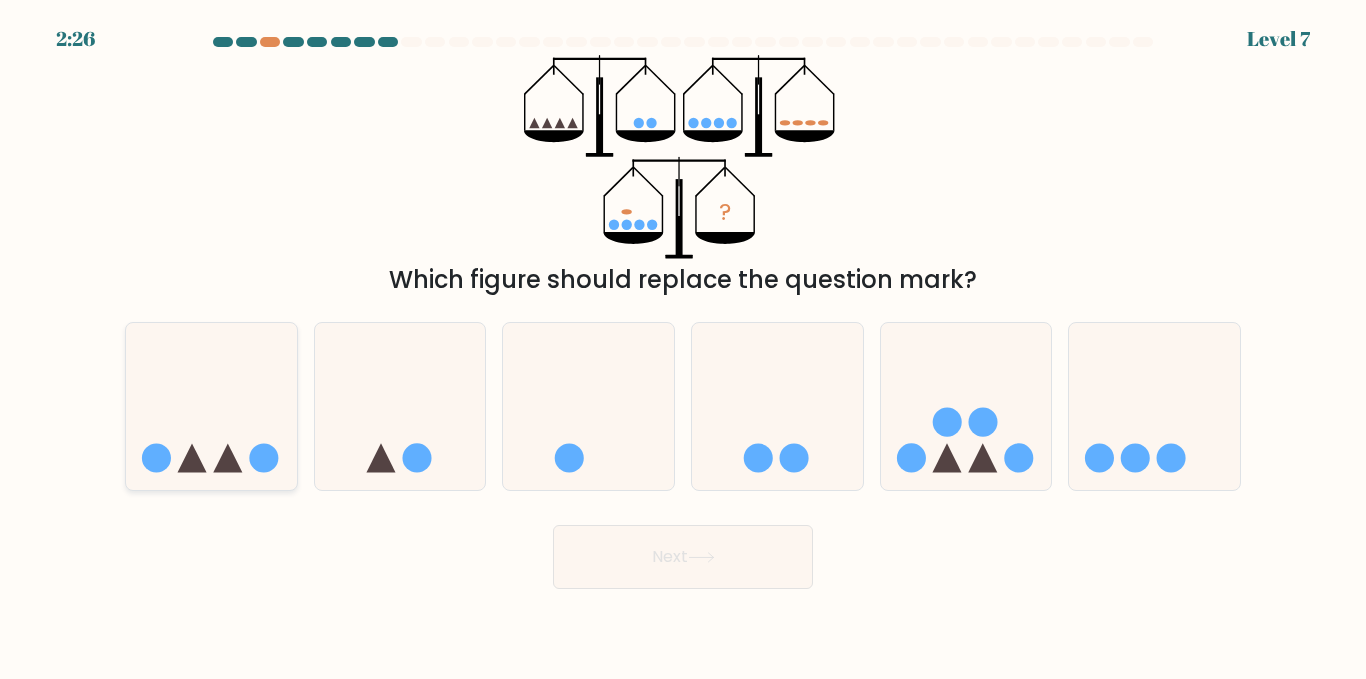 click 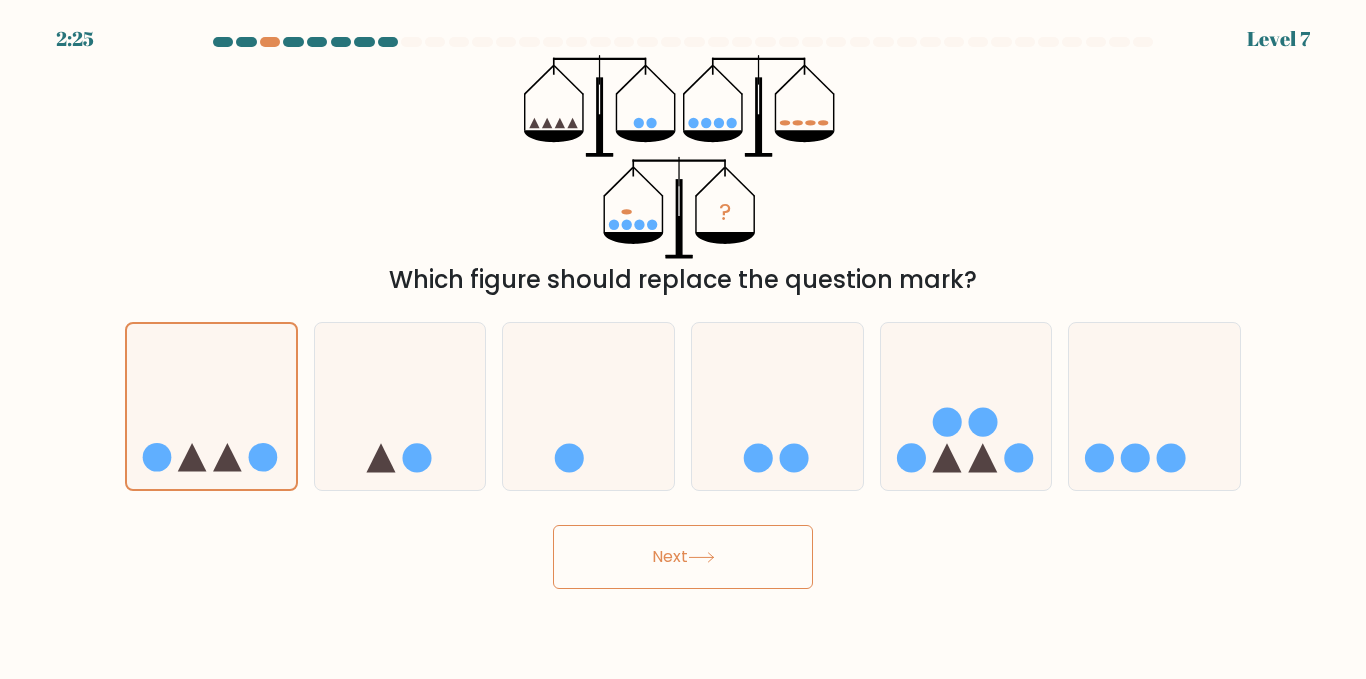 click on "Next" at bounding box center (683, 557) 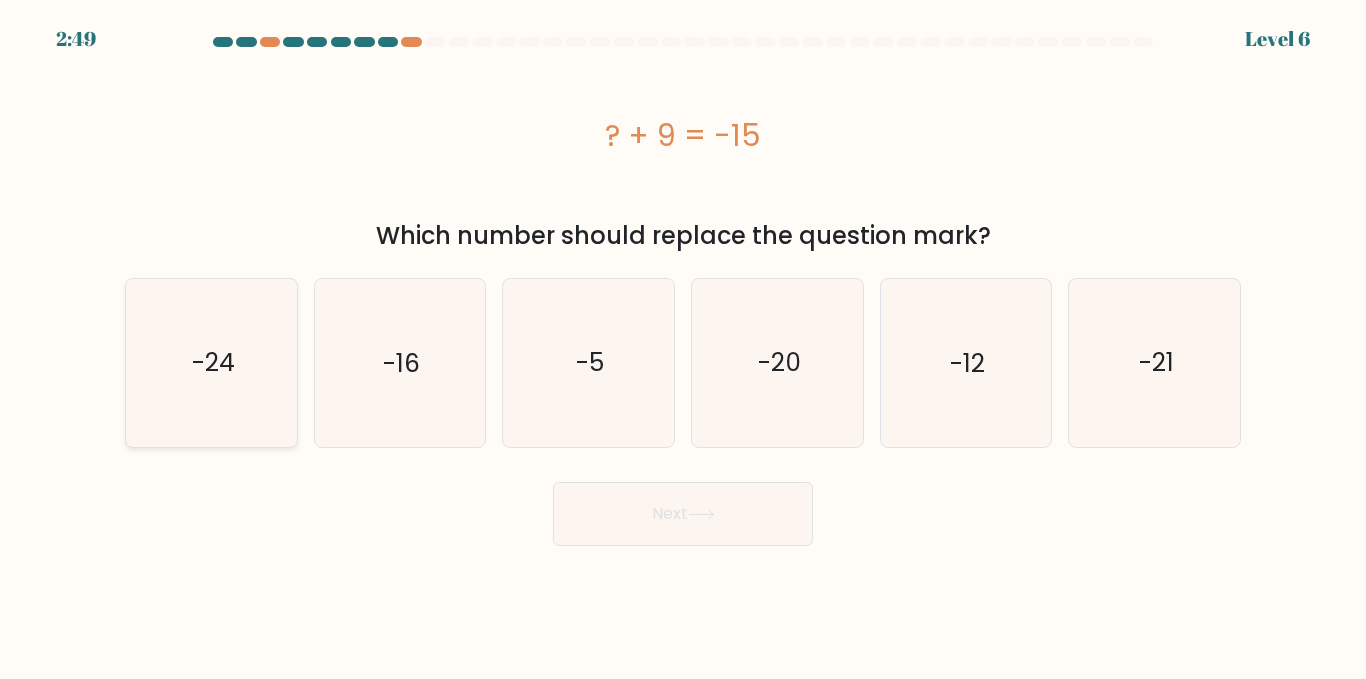 click on "-24" 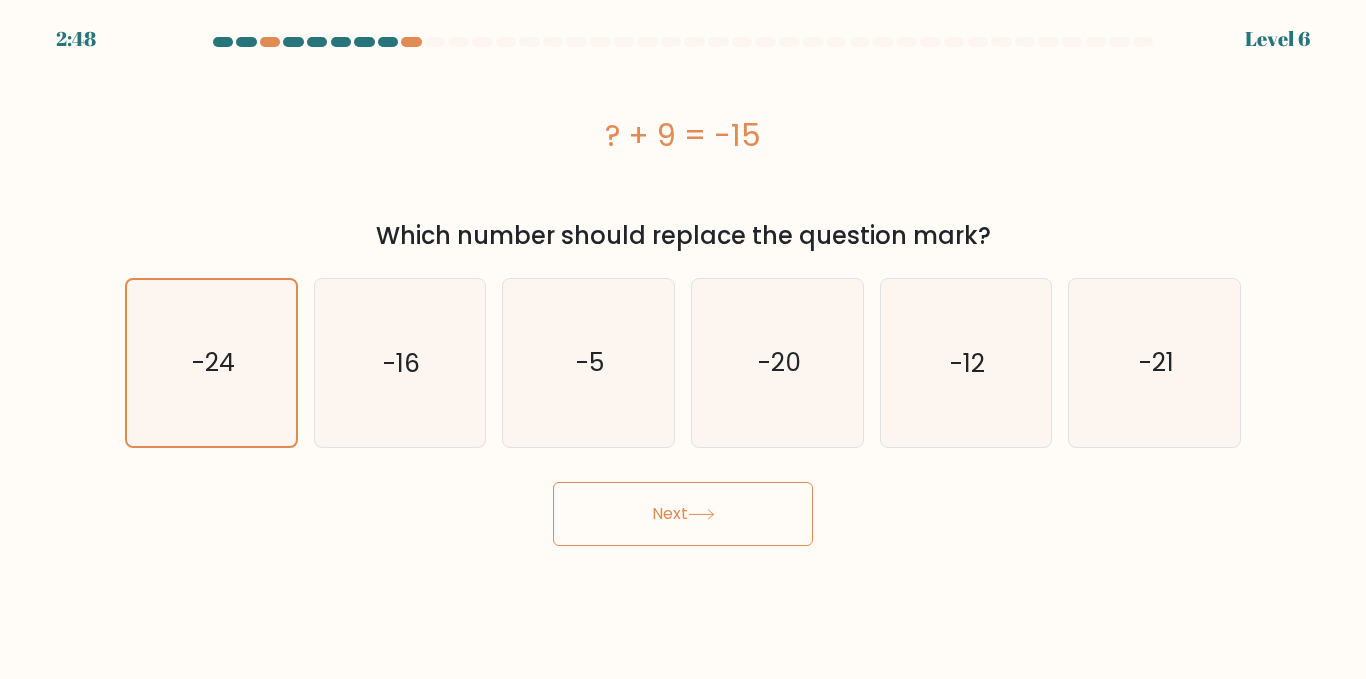 click on "Next" at bounding box center (683, 514) 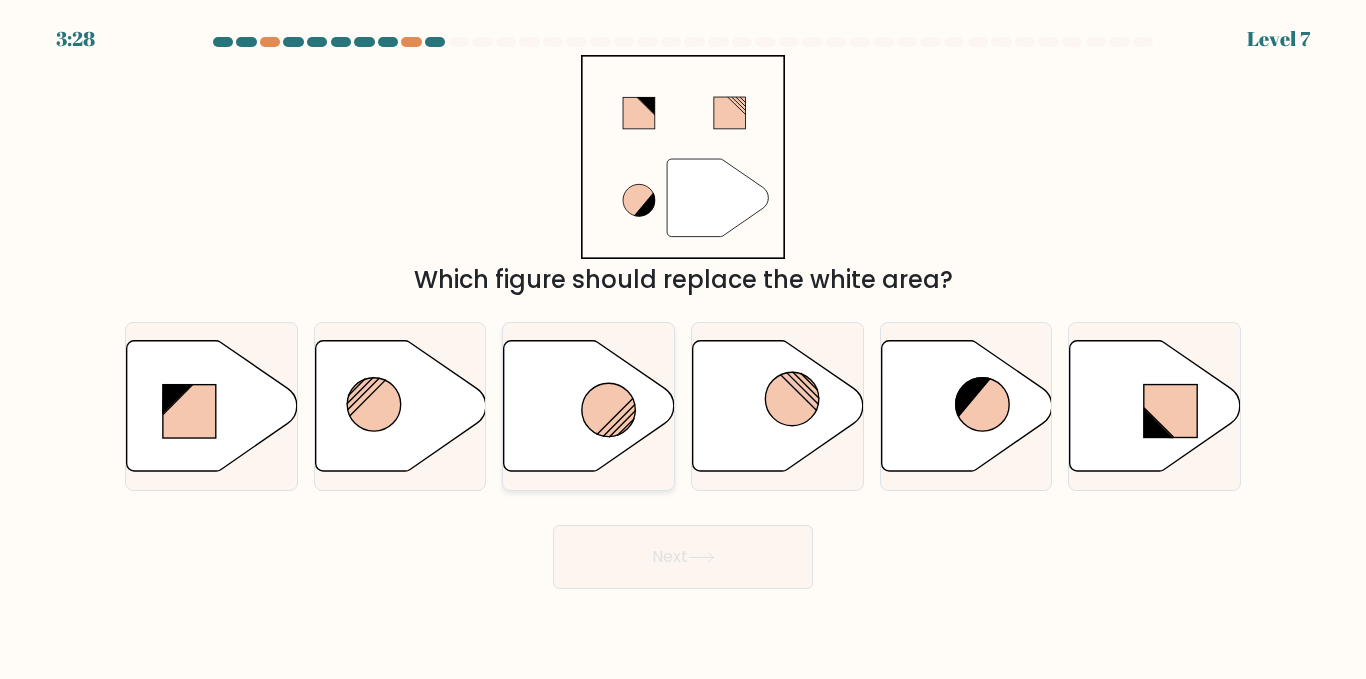 click 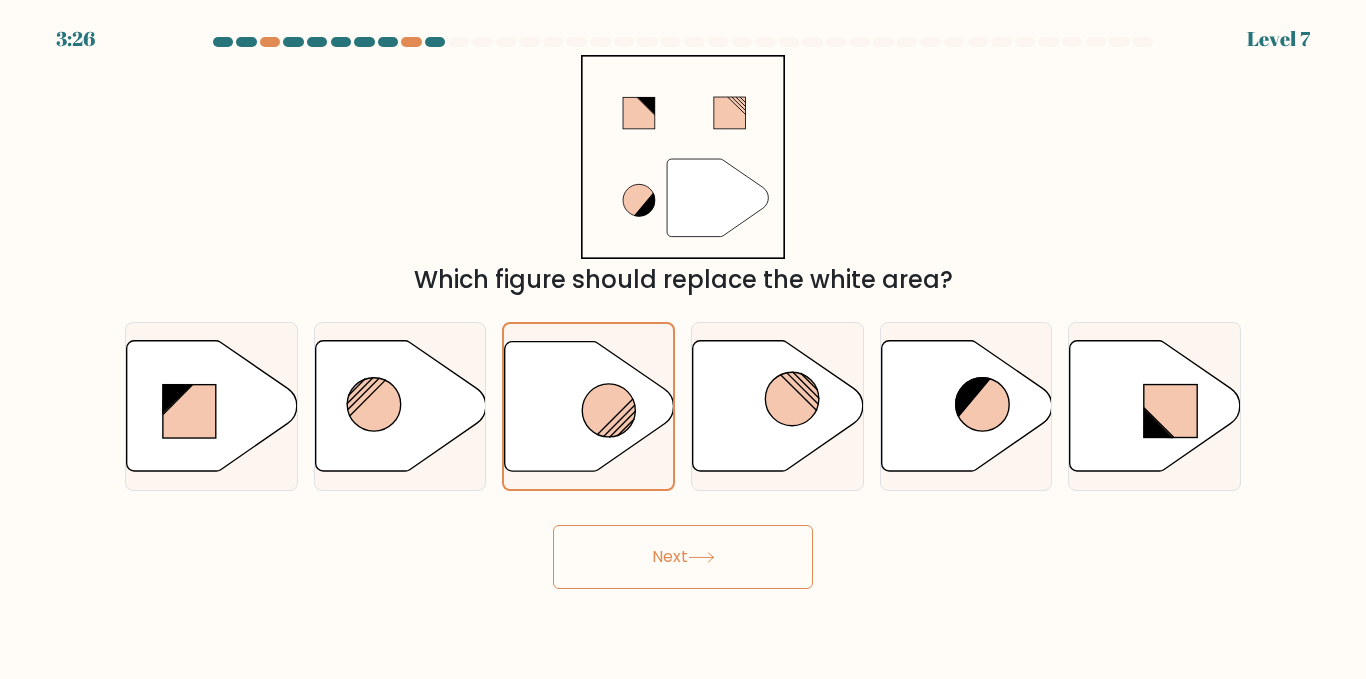 click on "Next" at bounding box center (683, 557) 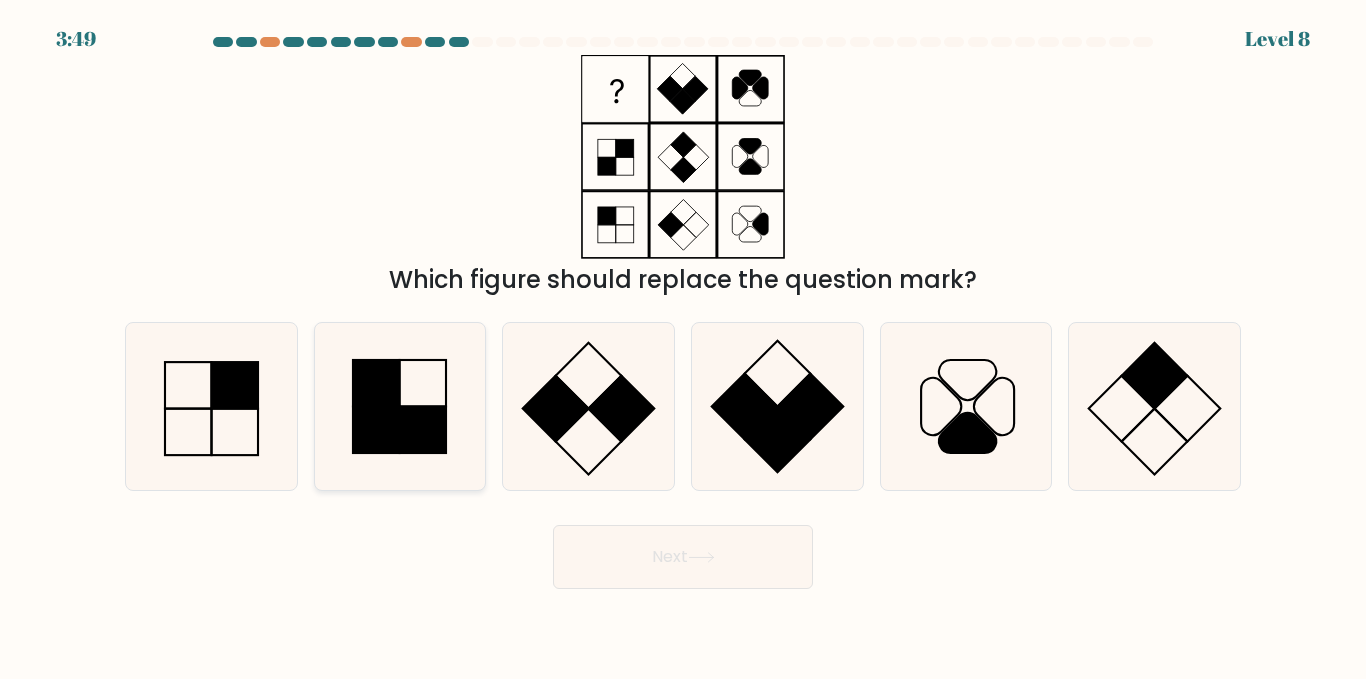 click 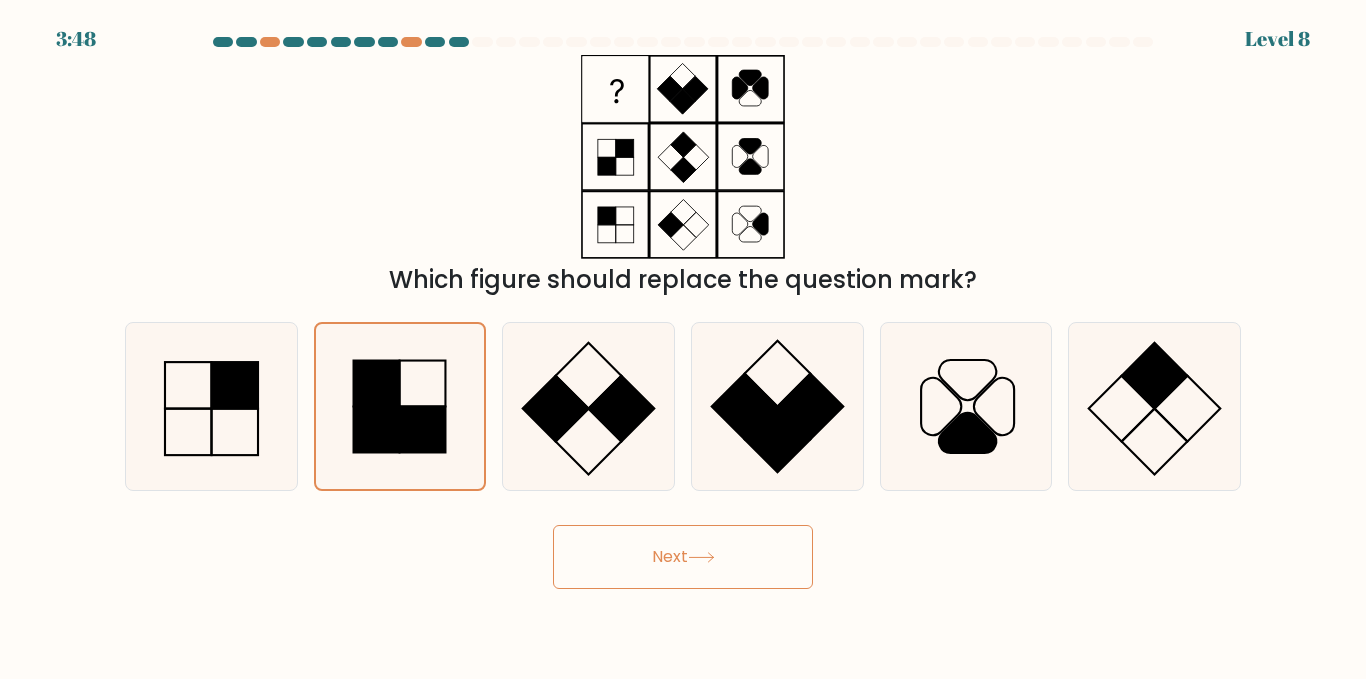 click on "Next" at bounding box center [683, 557] 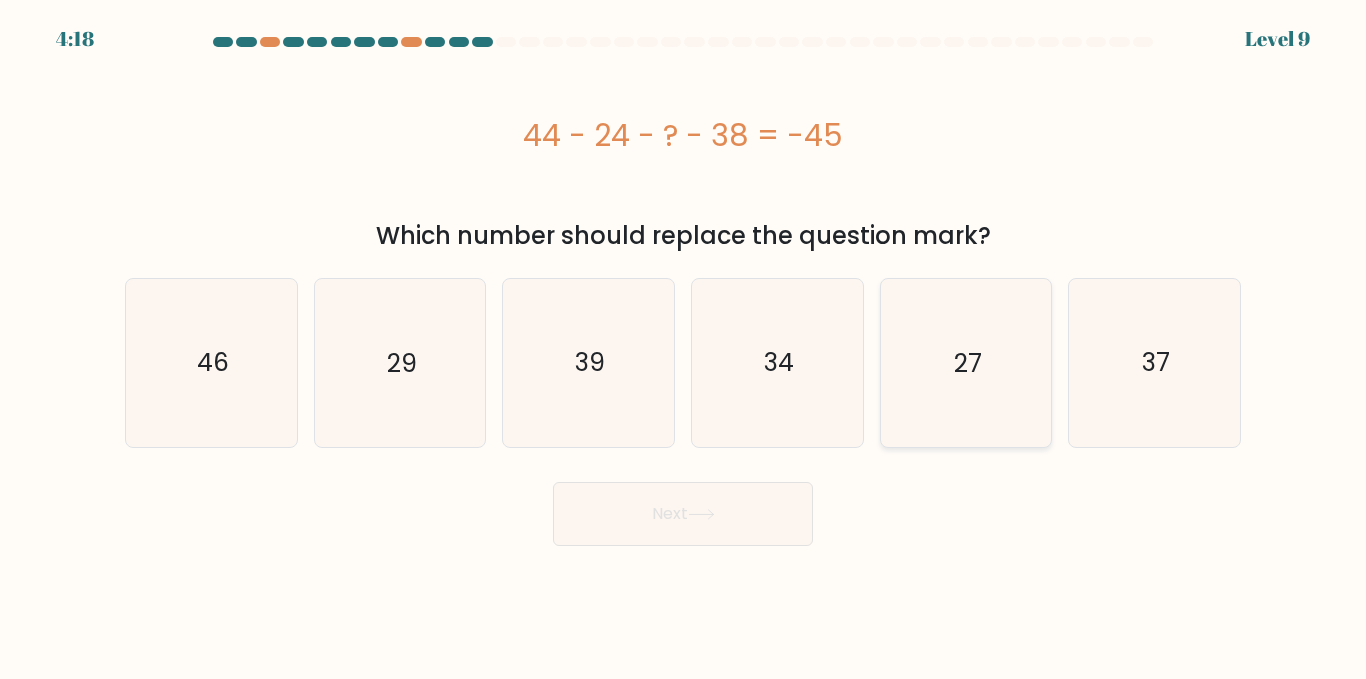 click on "27" 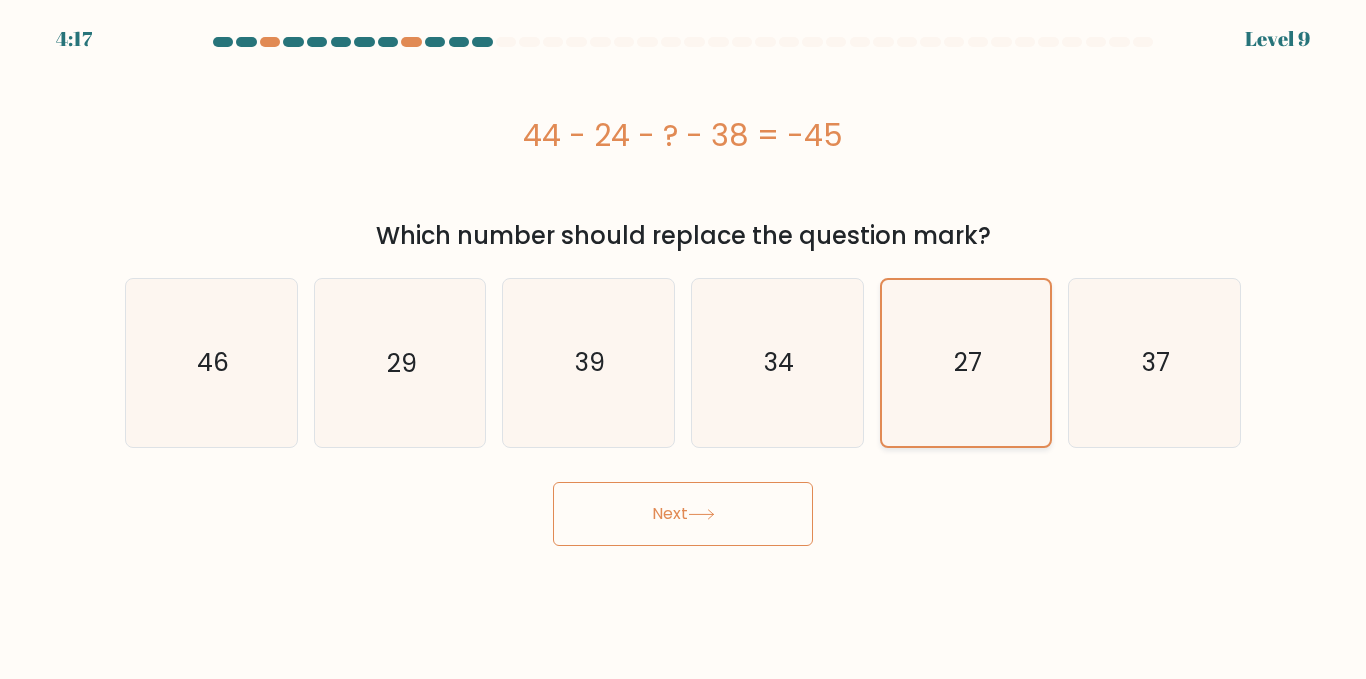 click on "Next" at bounding box center (683, 514) 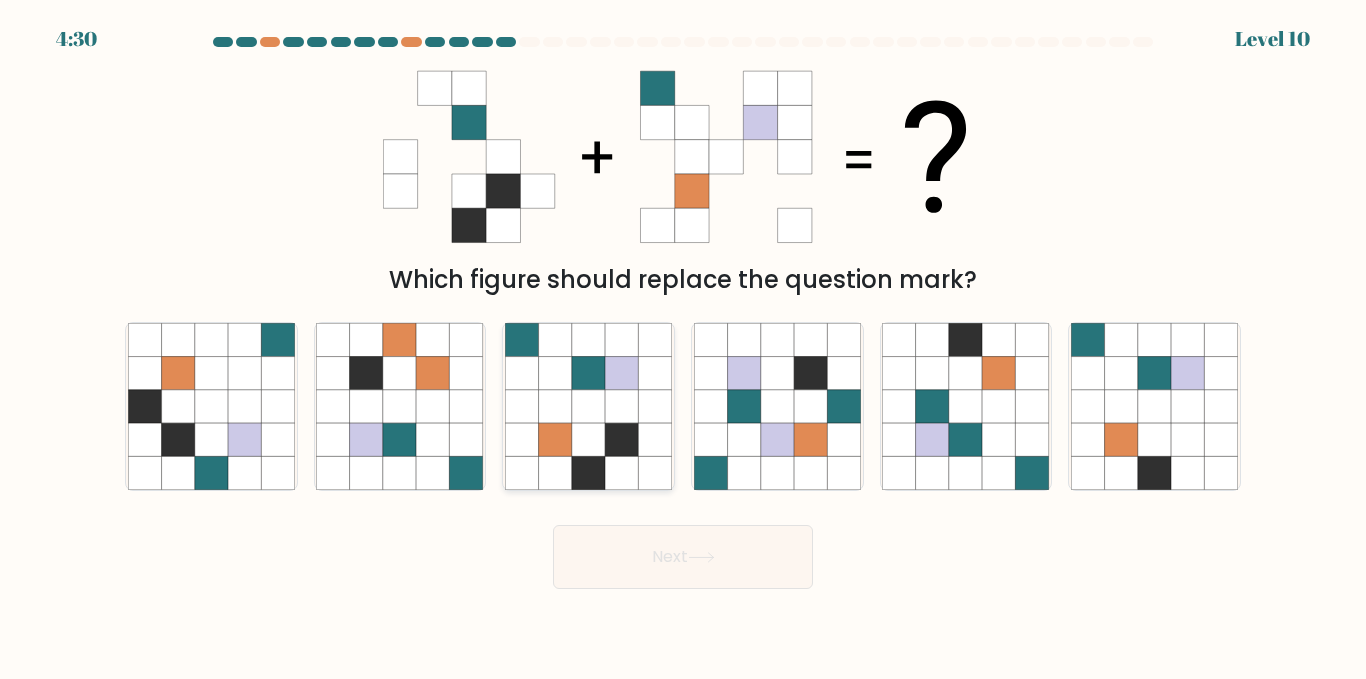 click 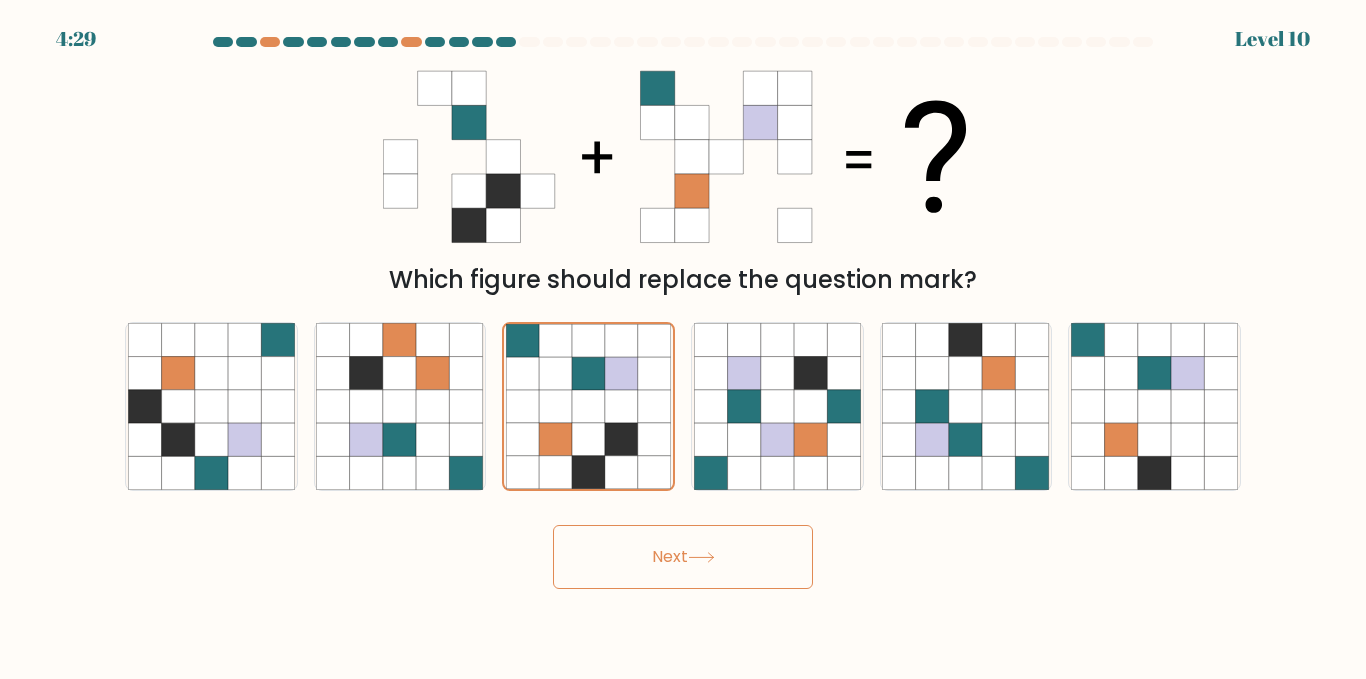 click on "Next" at bounding box center (683, 557) 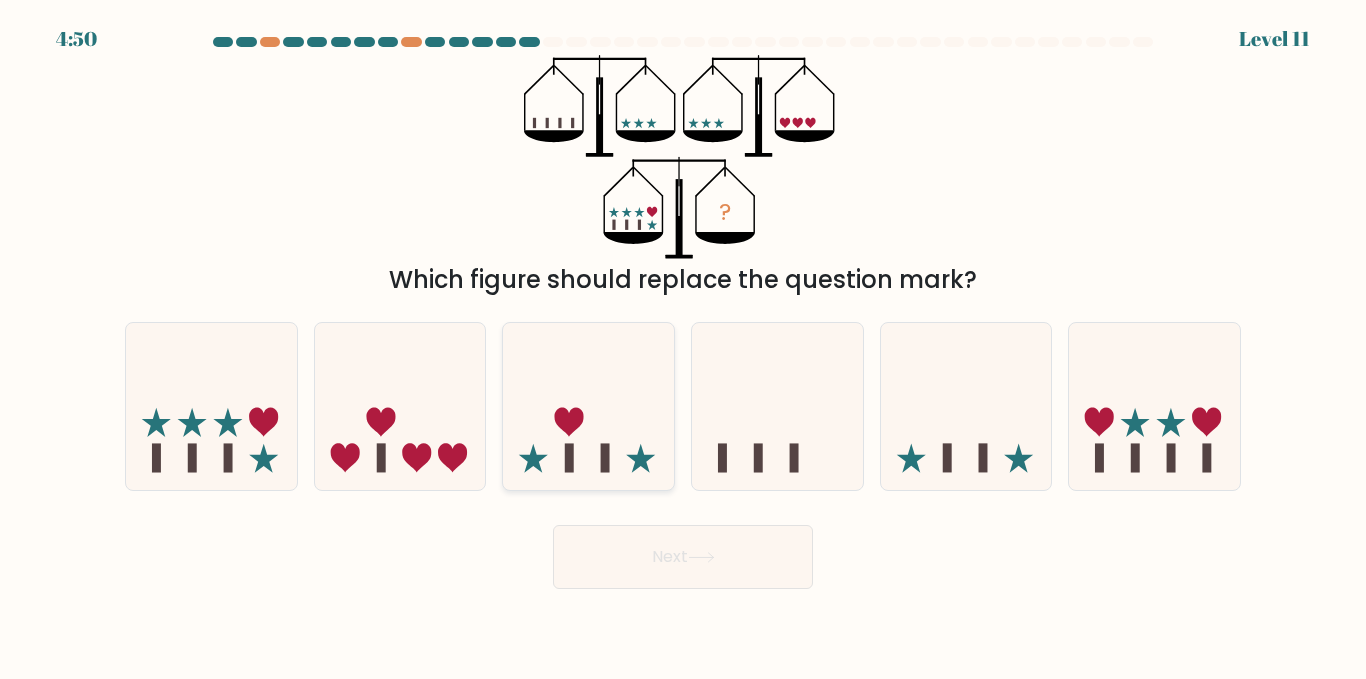 drag, startPoint x: 605, startPoint y: 470, endPoint x: 579, endPoint y: 427, distance: 50.24938 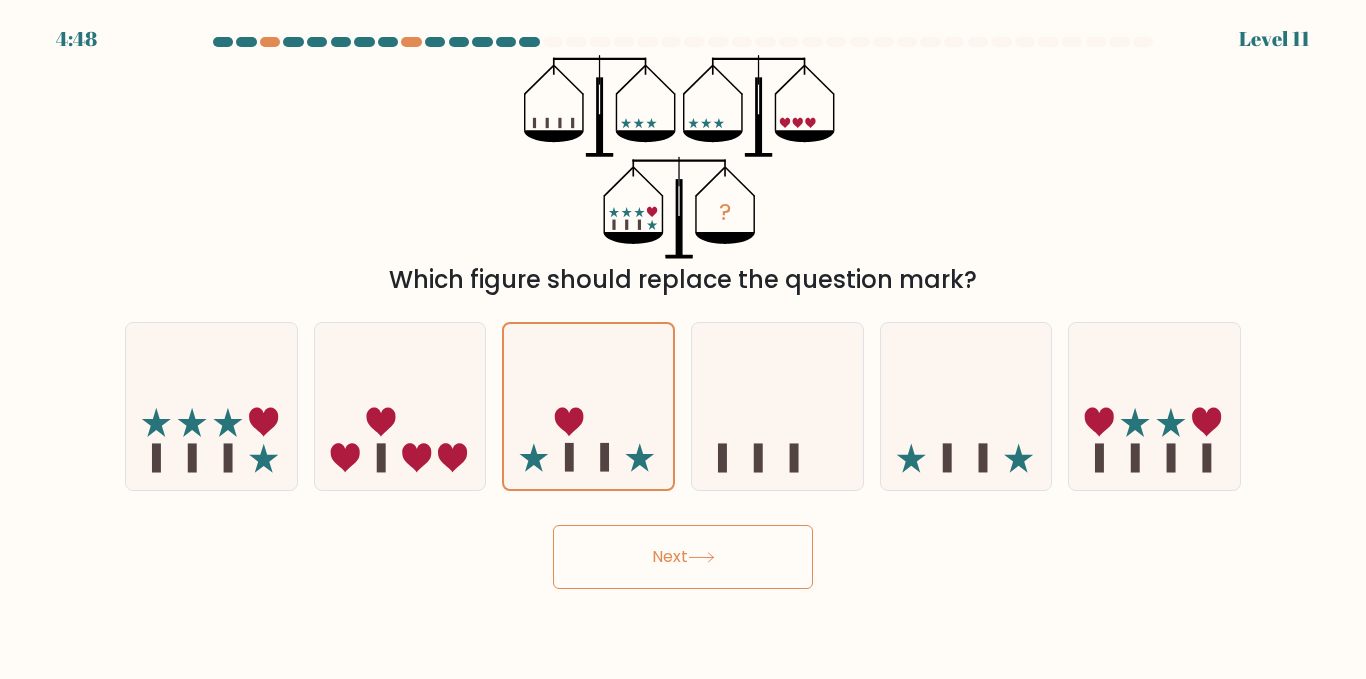 click 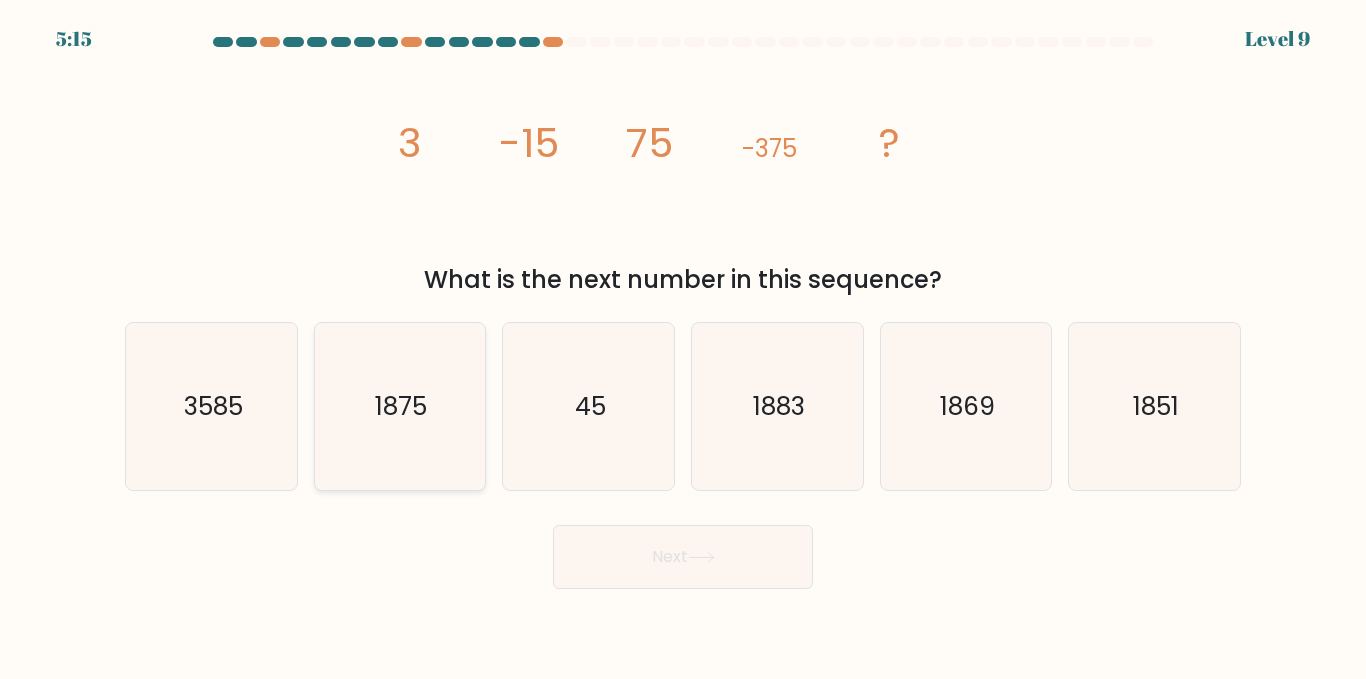 click on "1875" 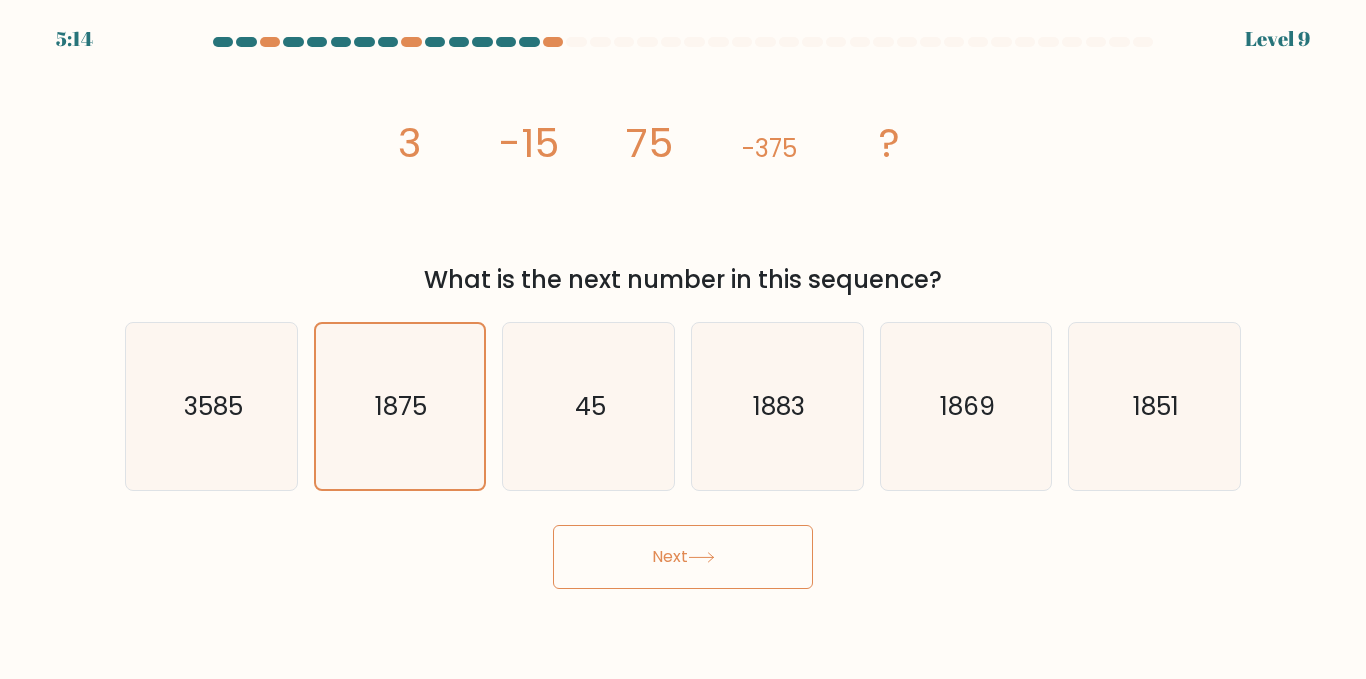 click on "Next" at bounding box center (683, 557) 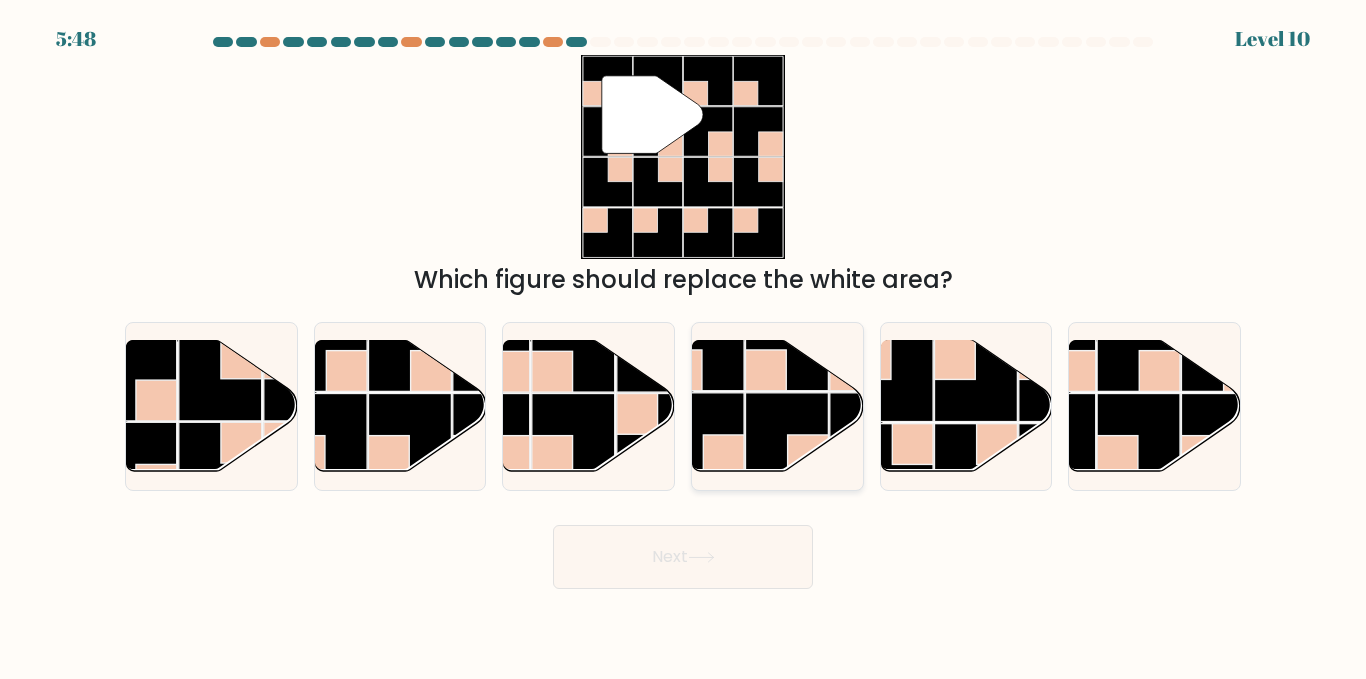 click 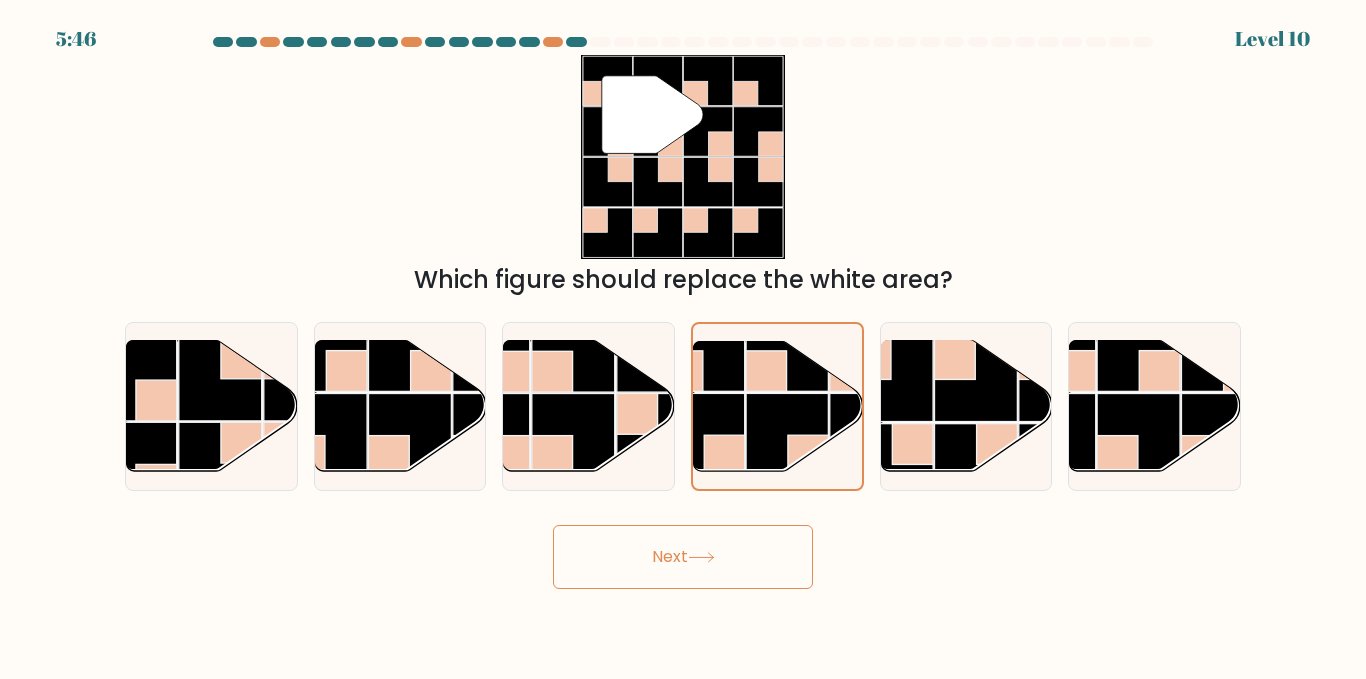 click on "Next" at bounding box center (683, 557) 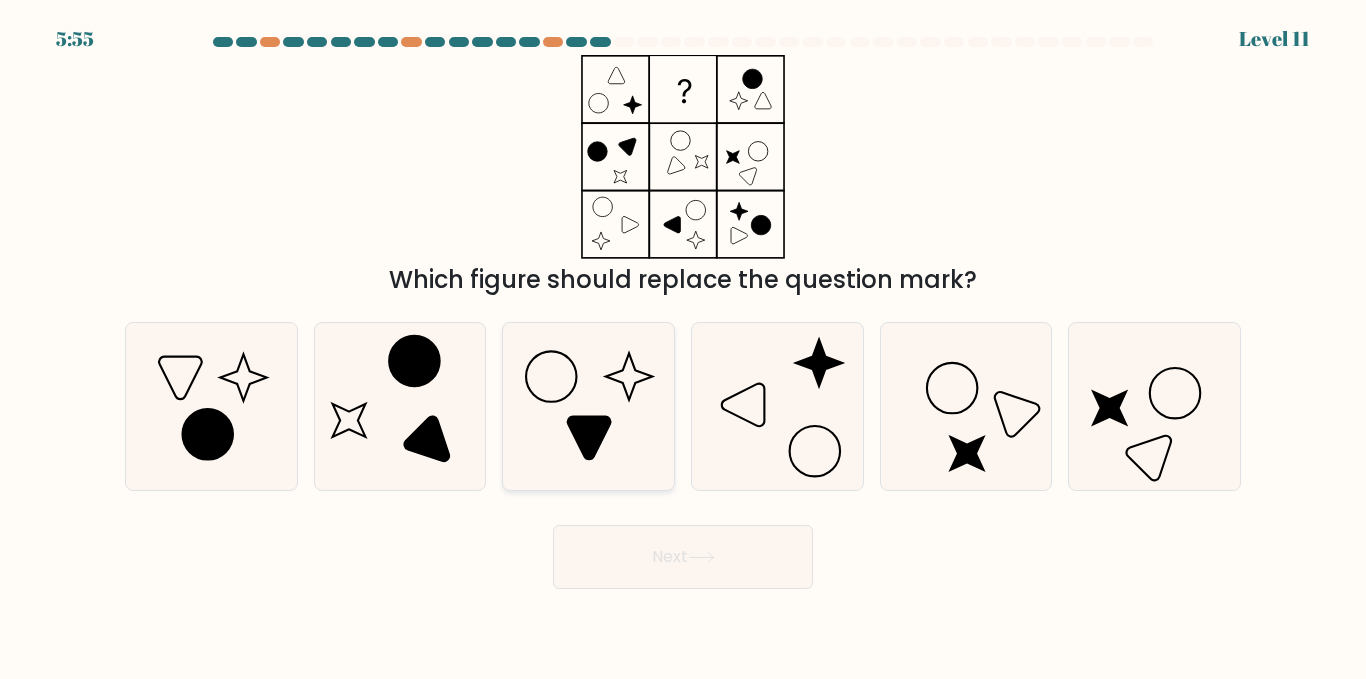 click 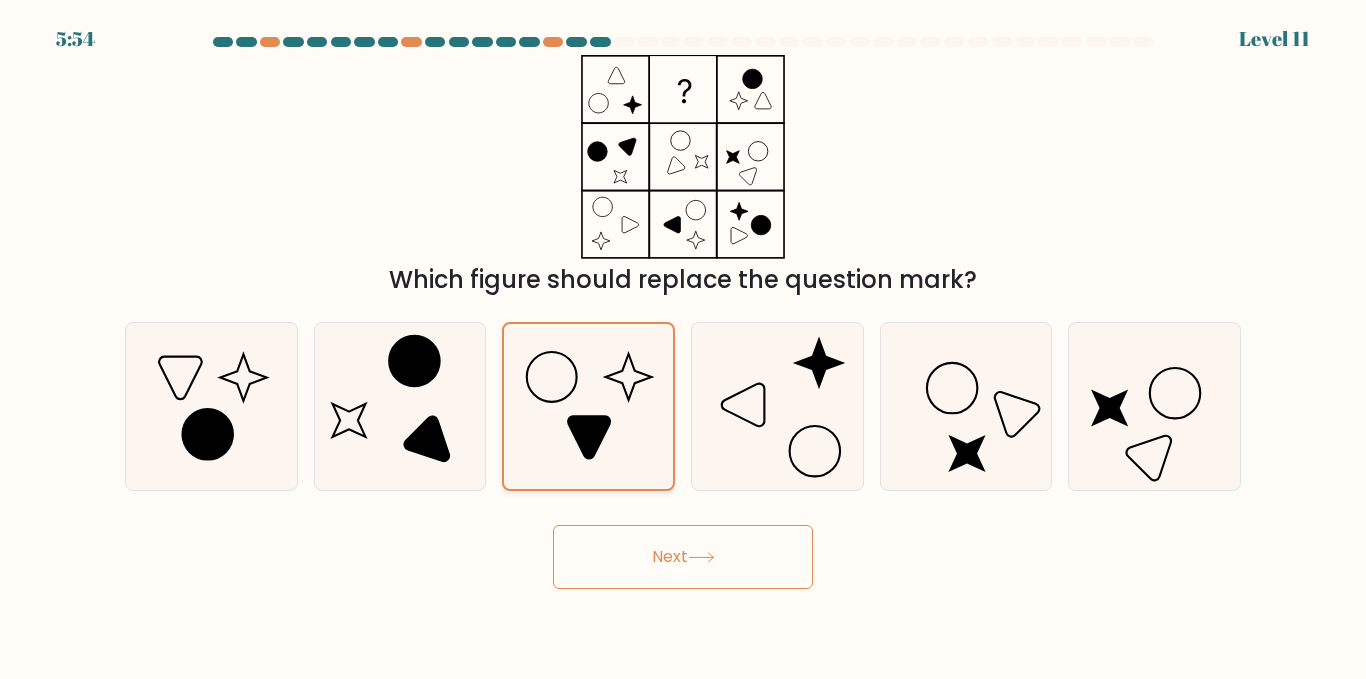 click on "Next" at bounding box center [683, 557] 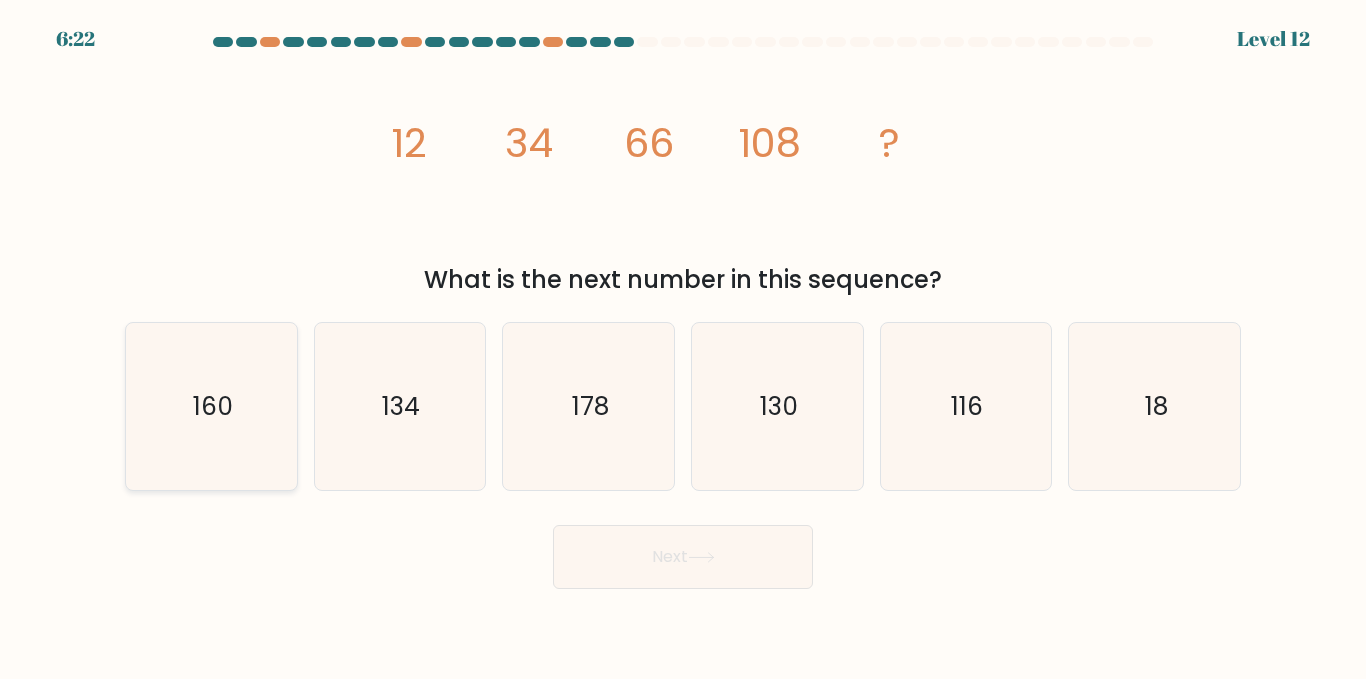 click on "160" 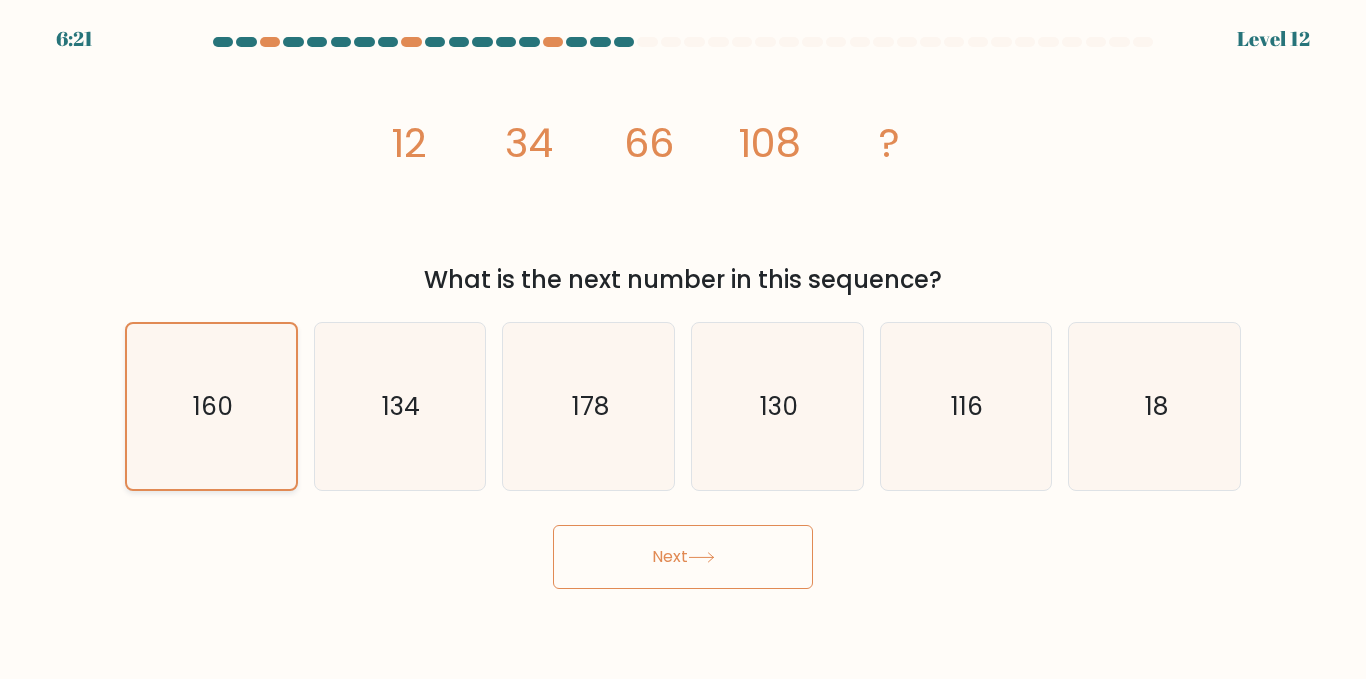 click on "Next" at bounding box center [683, 557] 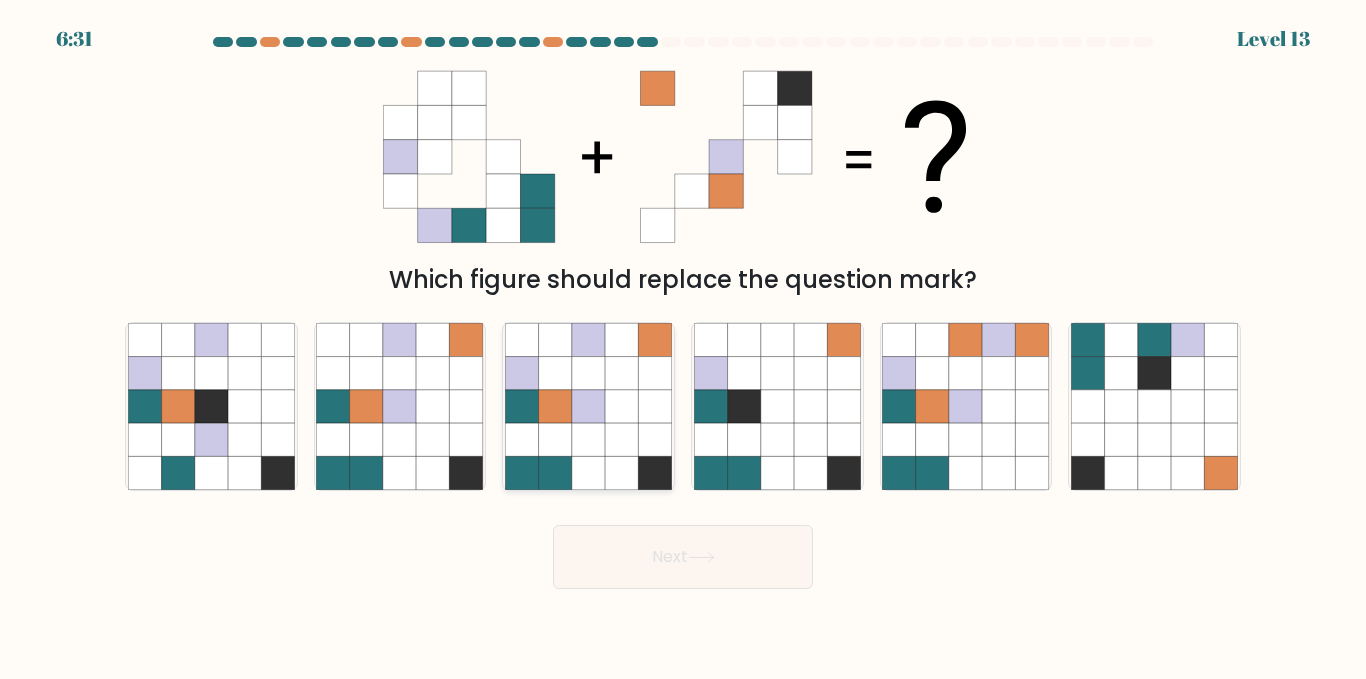 click 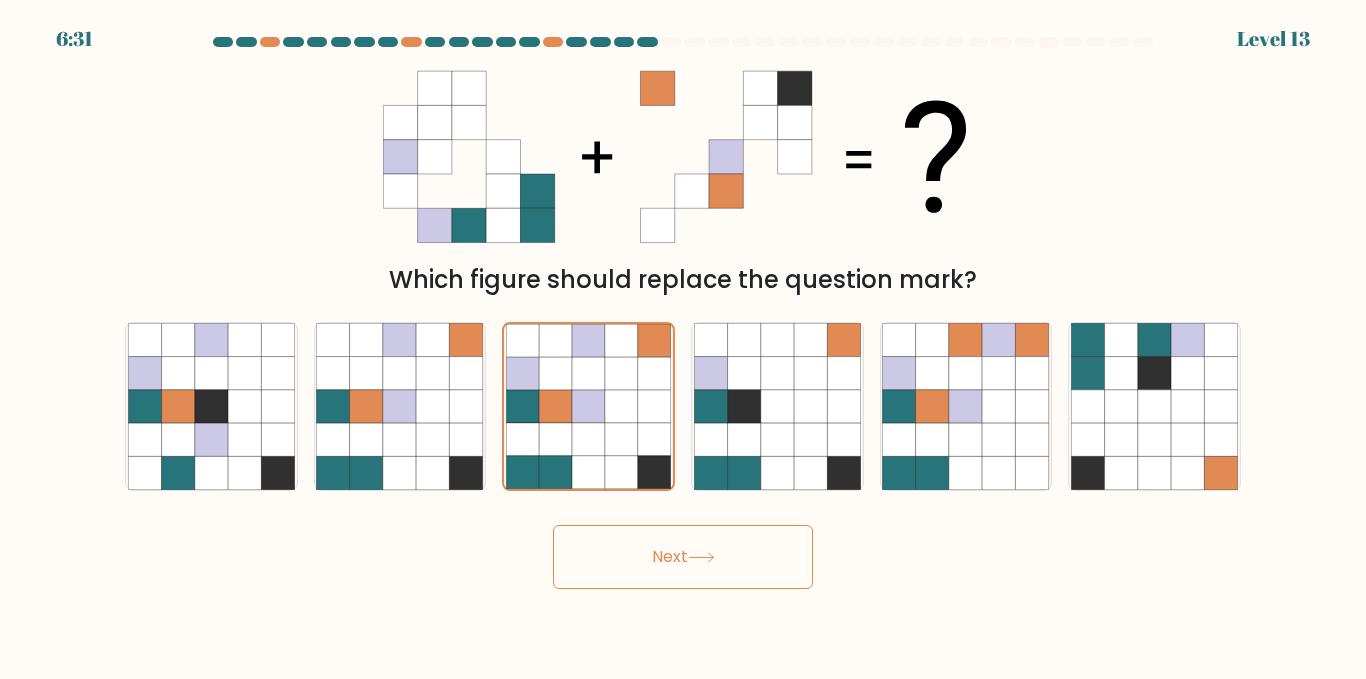 click on "Next" at bounding box center [683, 557] 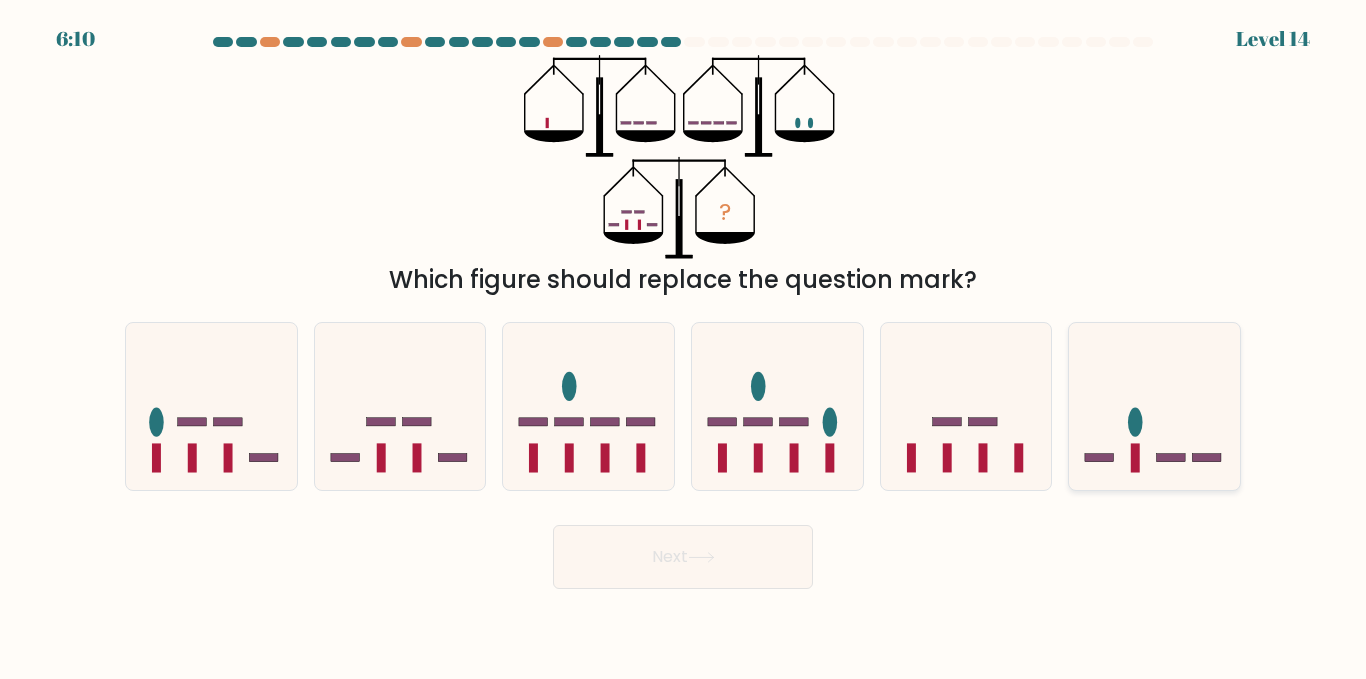 click 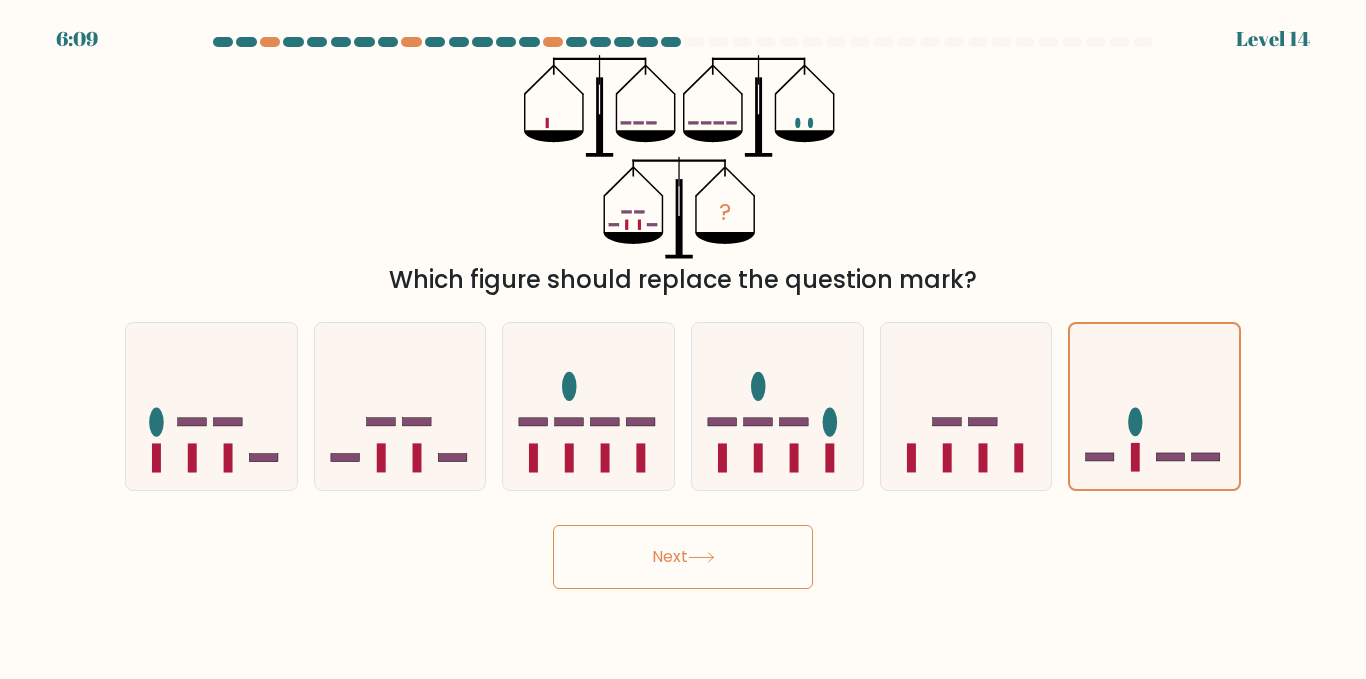 click on "Next" at bounding box center (683, 557) 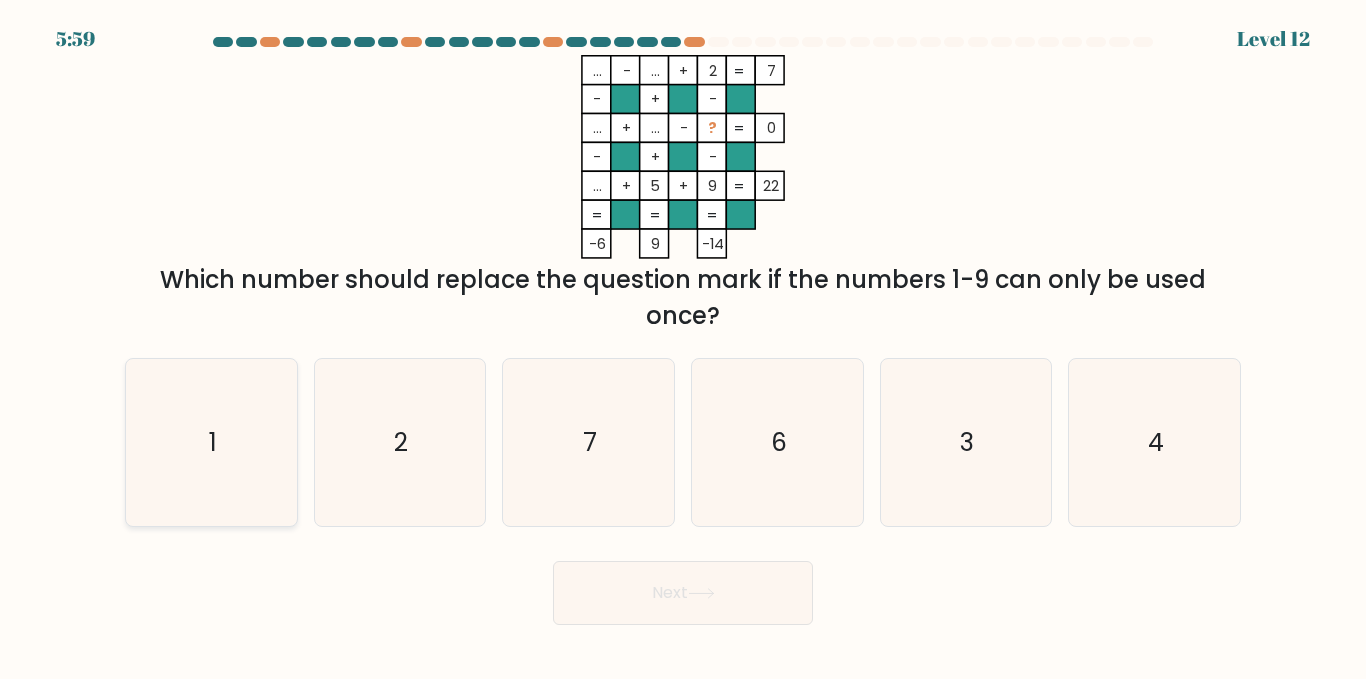 click on "1" 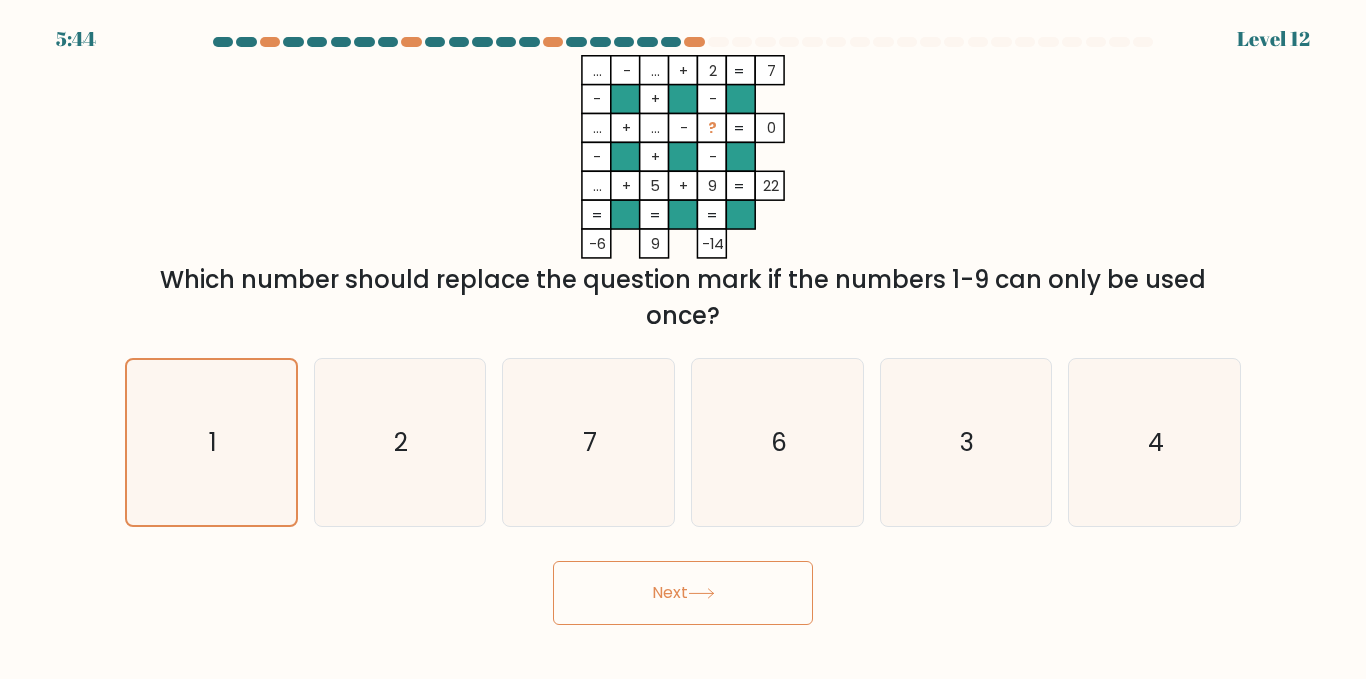 click on "Next" at bounding box center [683, 593] 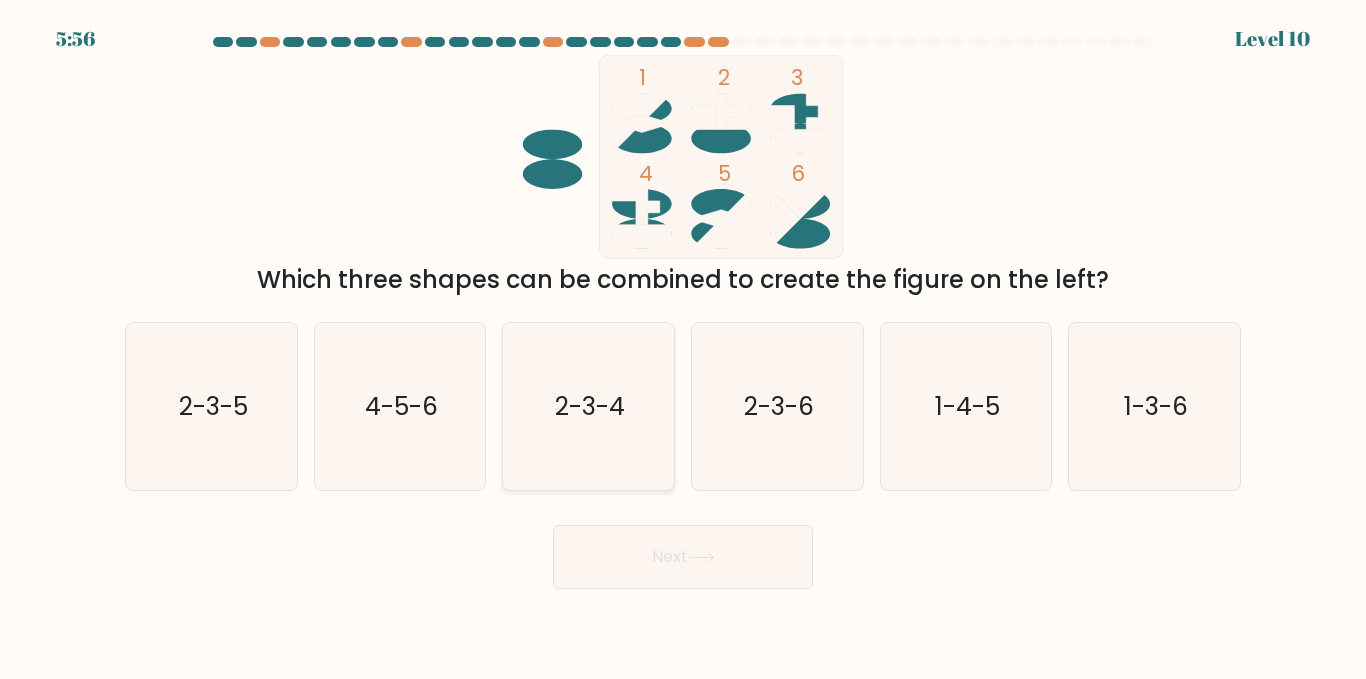 click on "2-3-4" 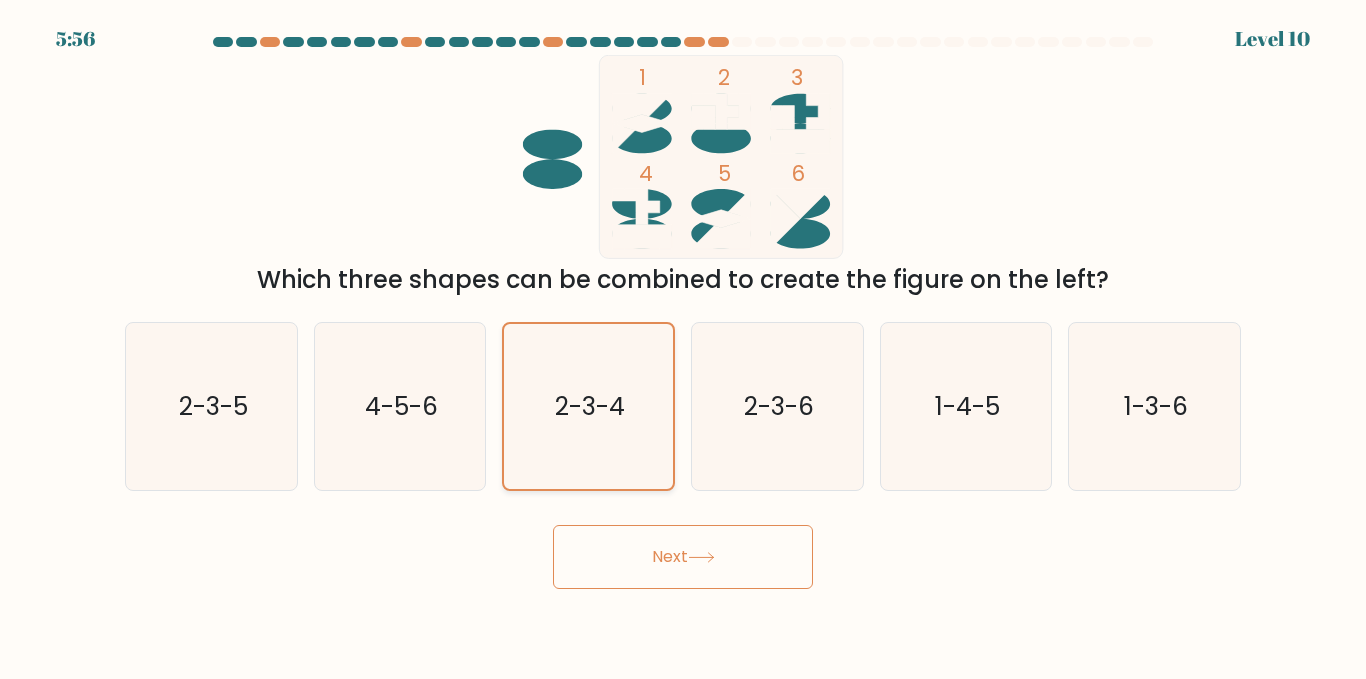 click on "Next" at bounding box center [683, 557] 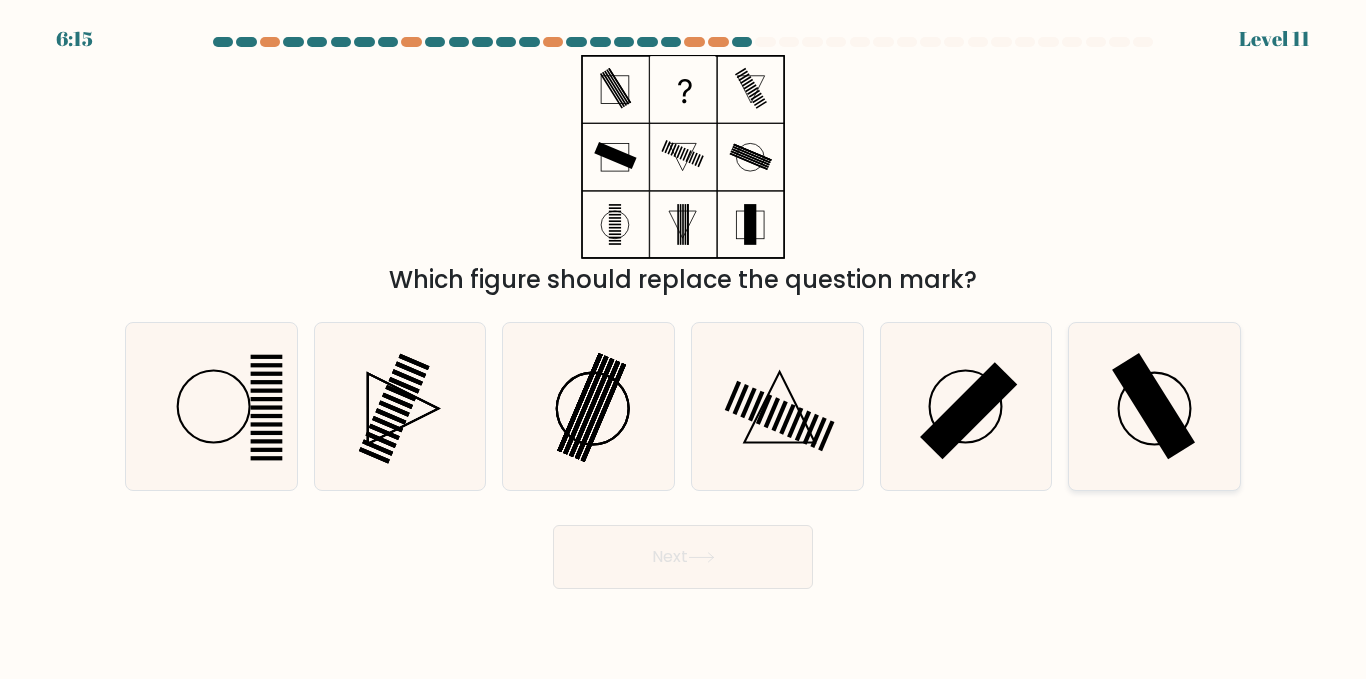 click 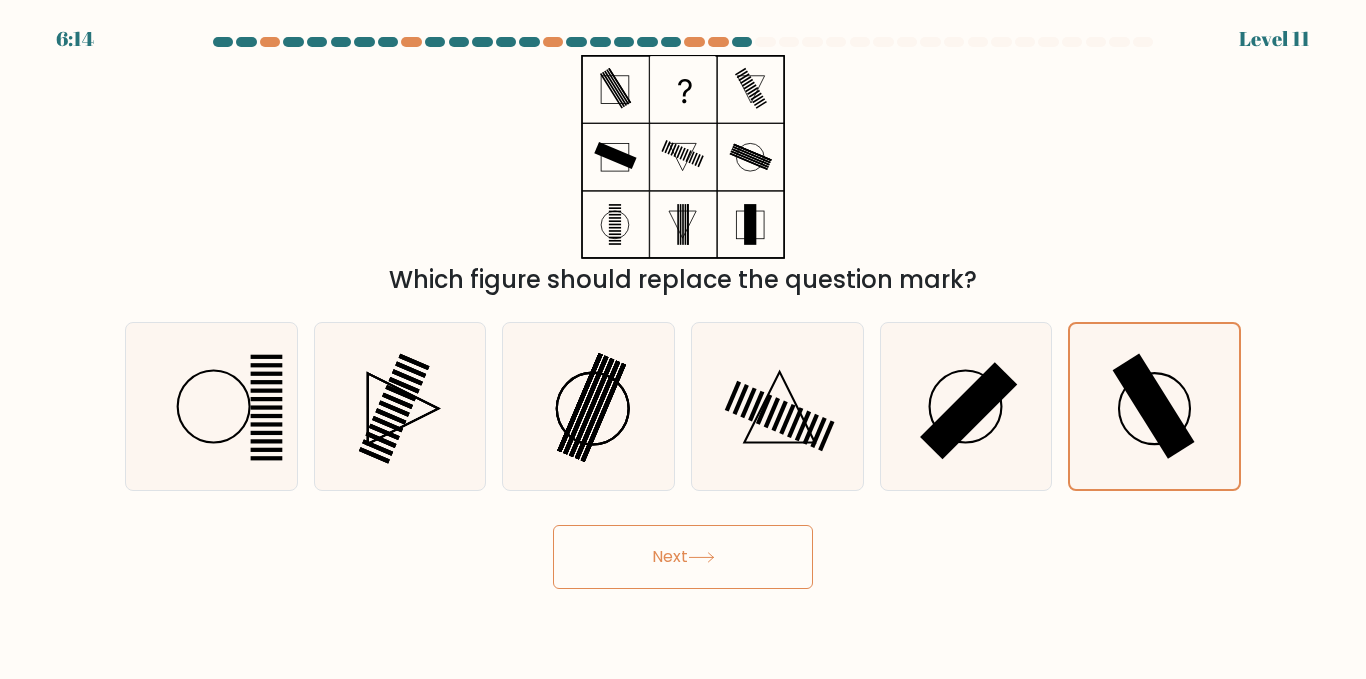 click on "Next" at bounding box center (683, 557) 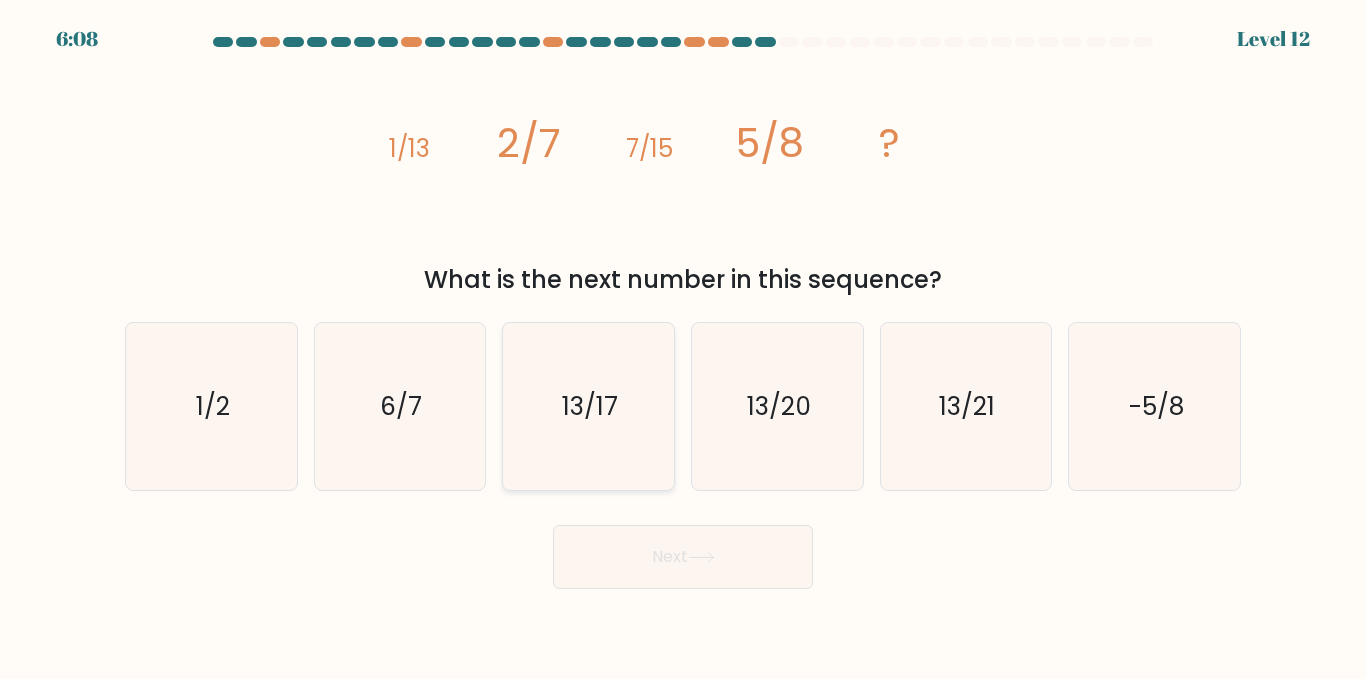 click on "13/17" 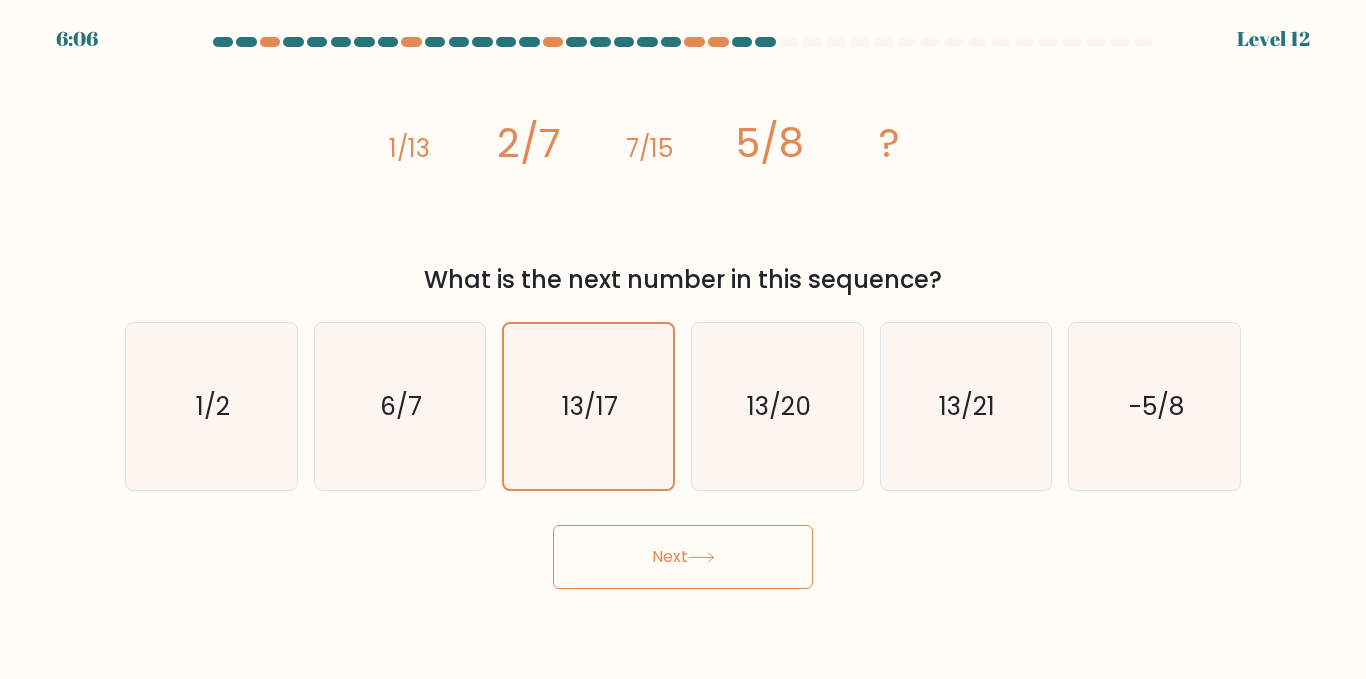 click on "Next" at bounding box center [683, 557] 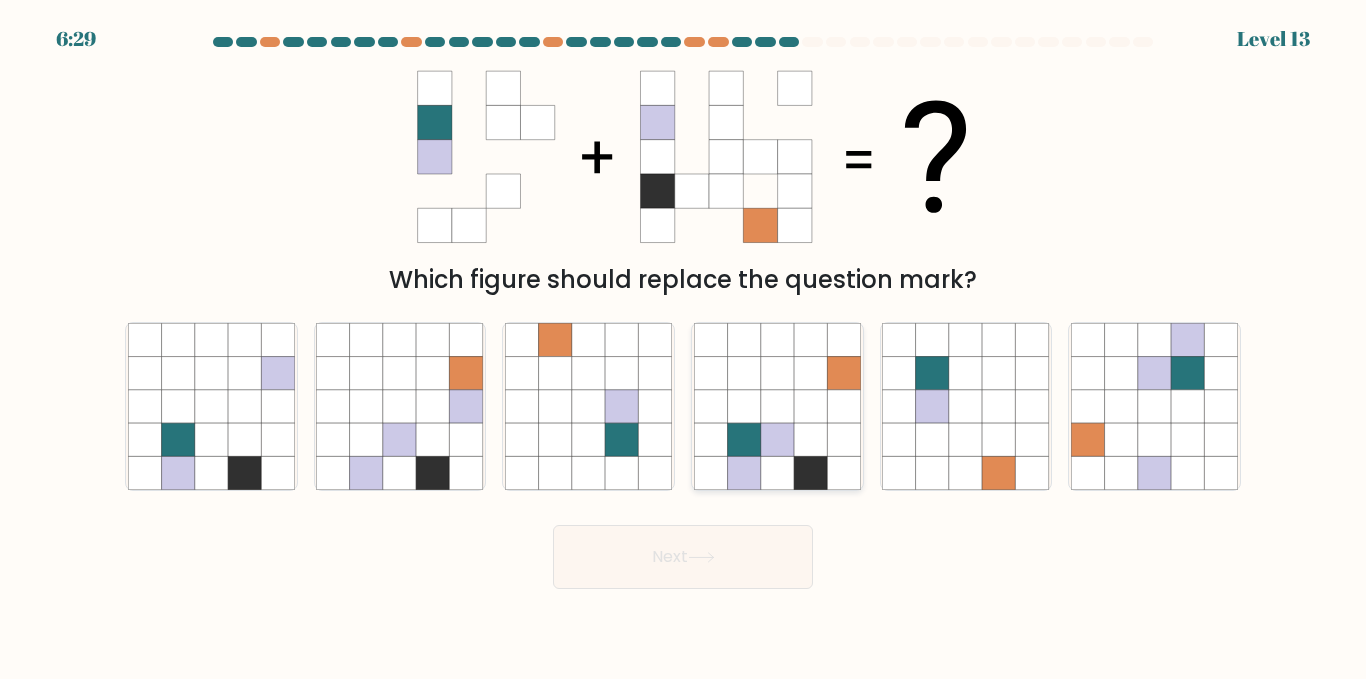 click 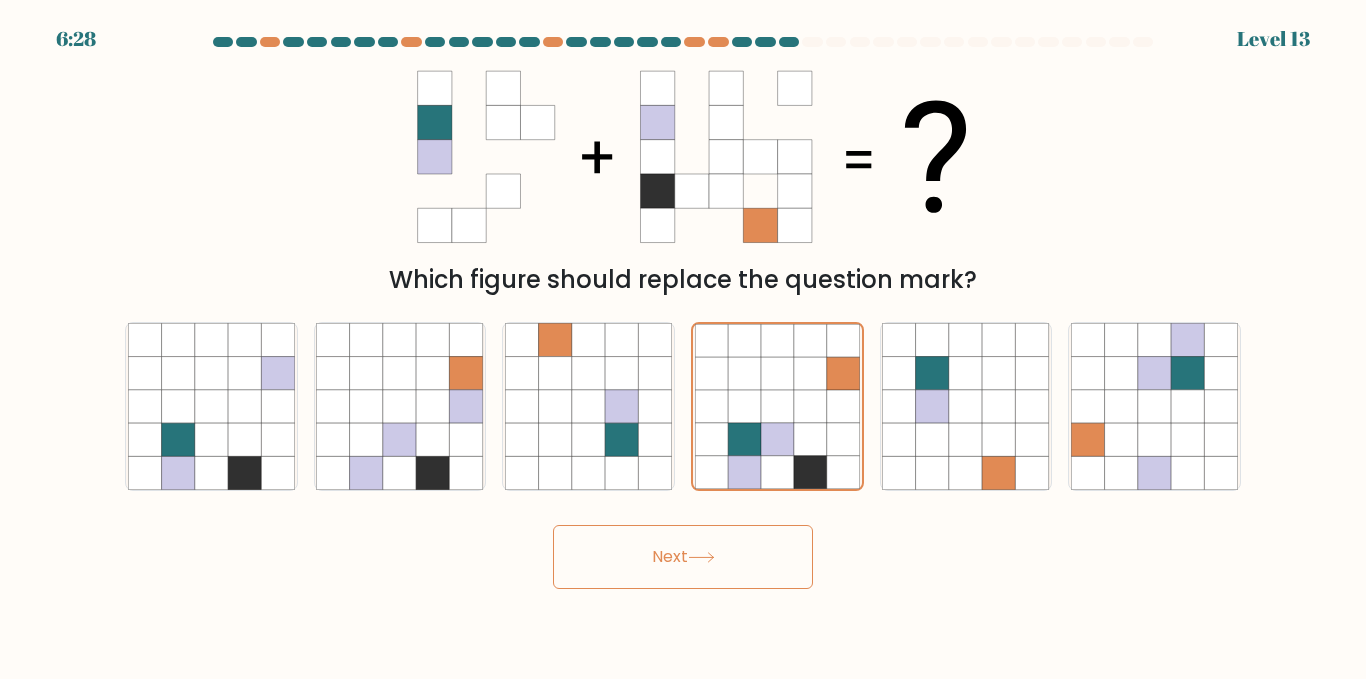 click on "Next" at bounding box center (683, 557) 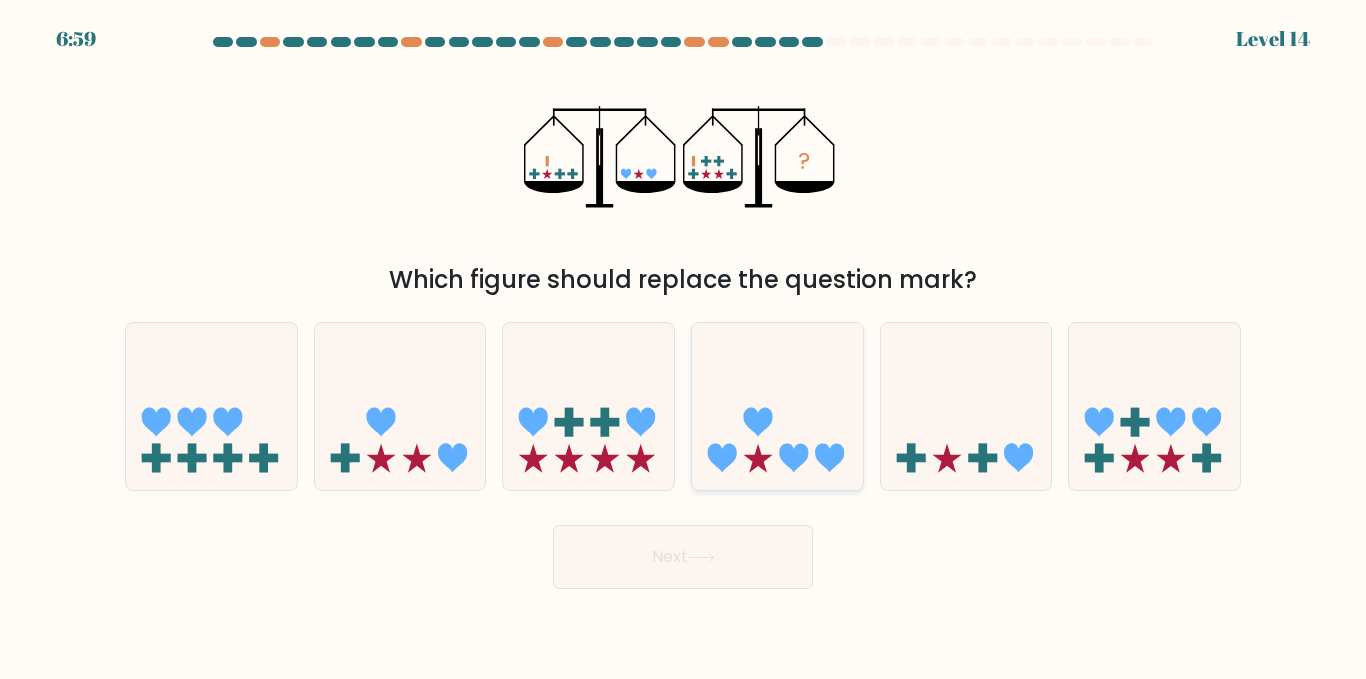 click 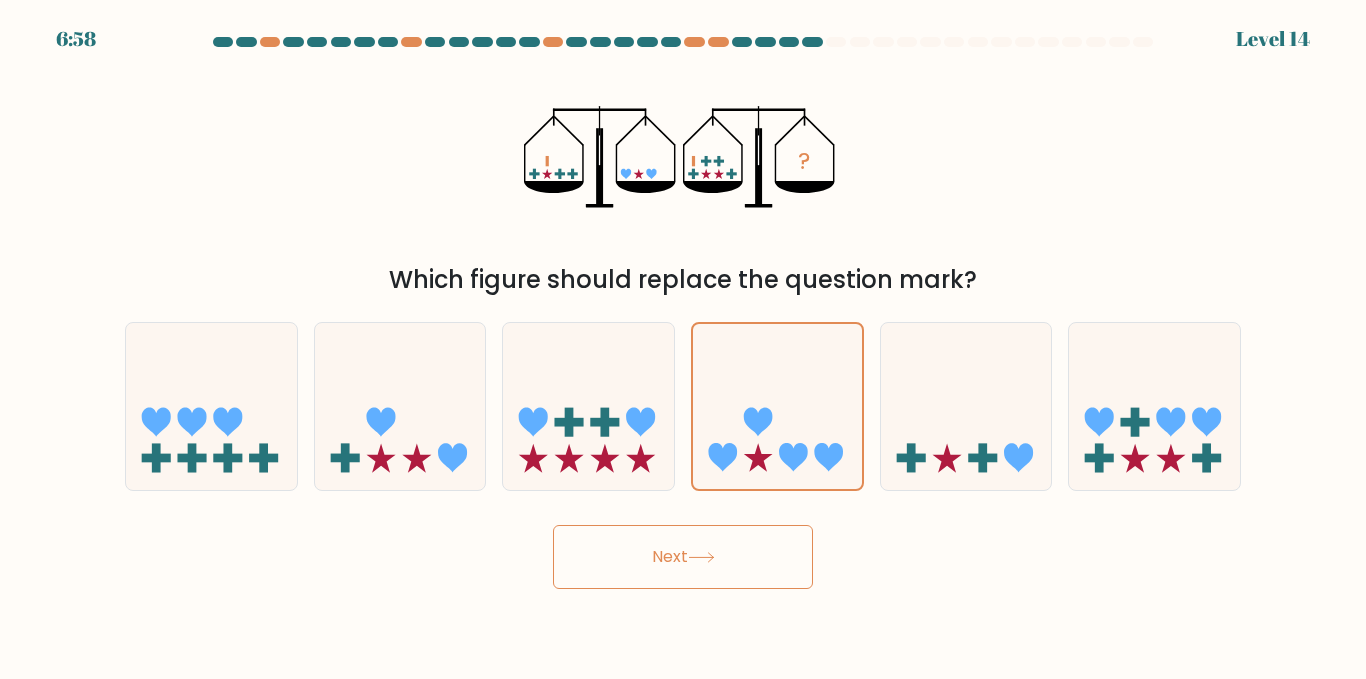 click on "Next" at bounding box center [683, 557] 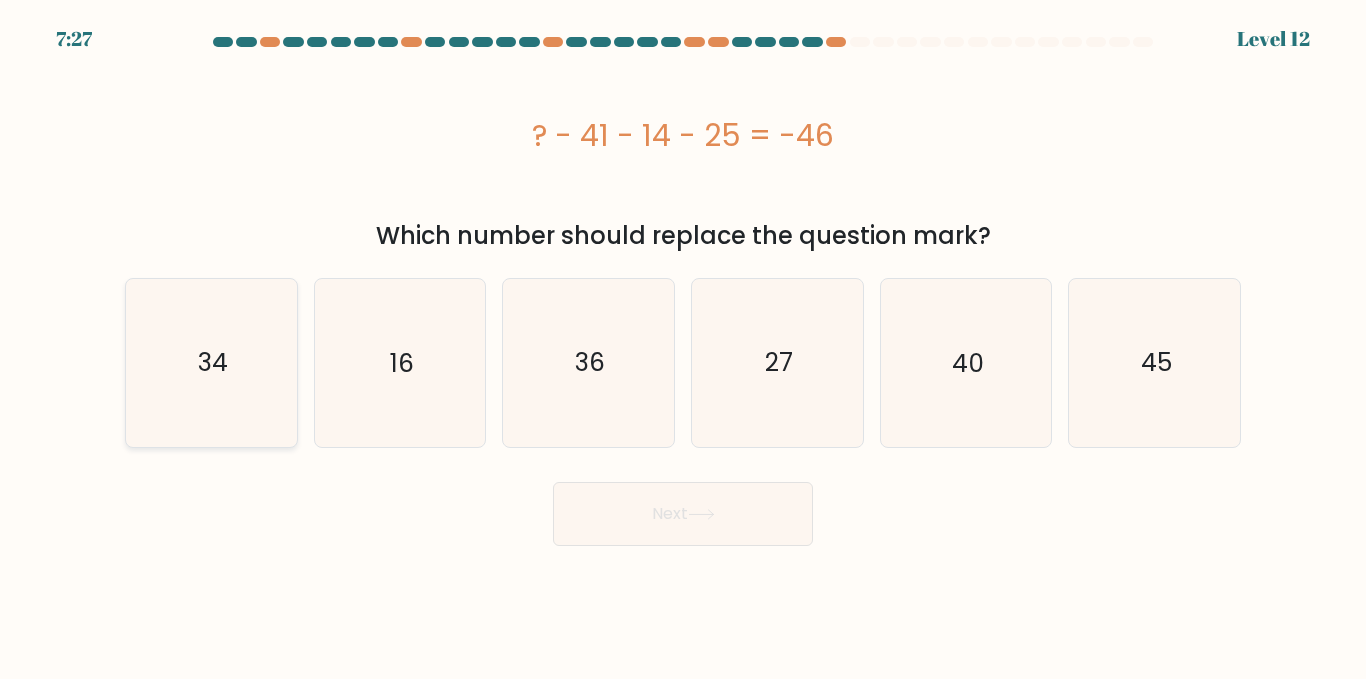 click on "34" 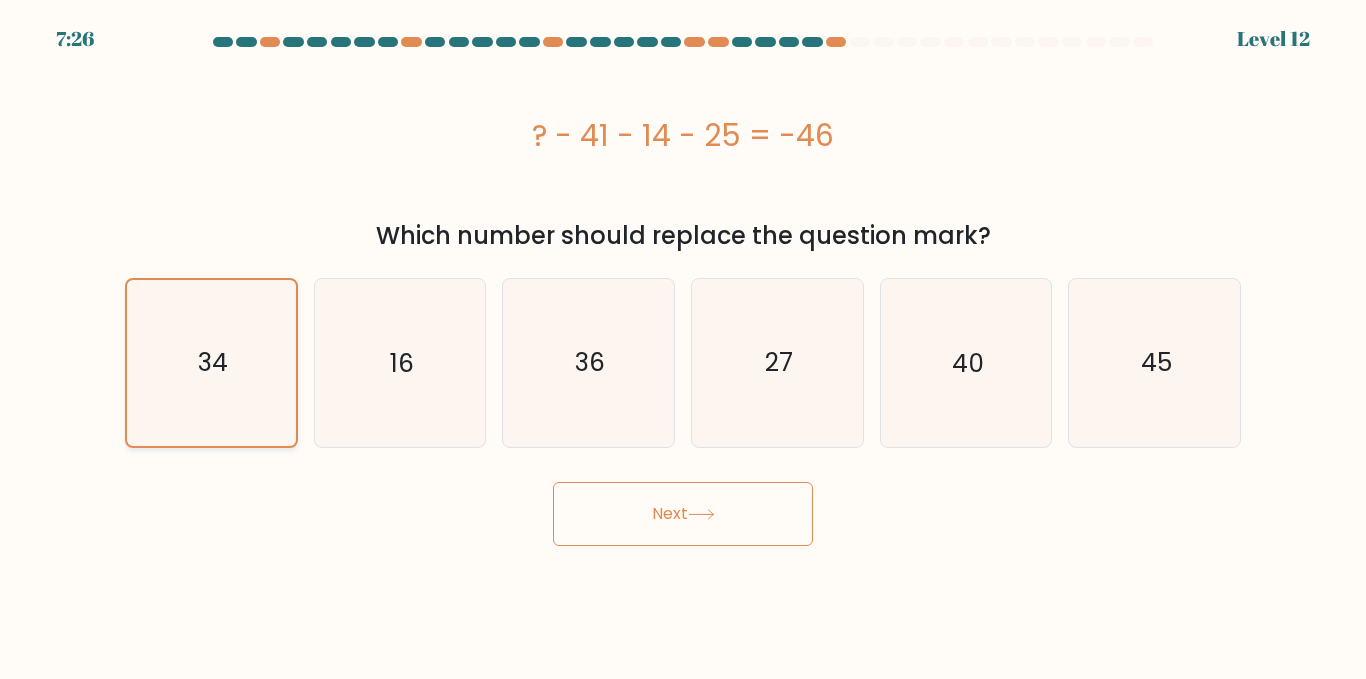 click on "Next" at bounding box center [683, 514] 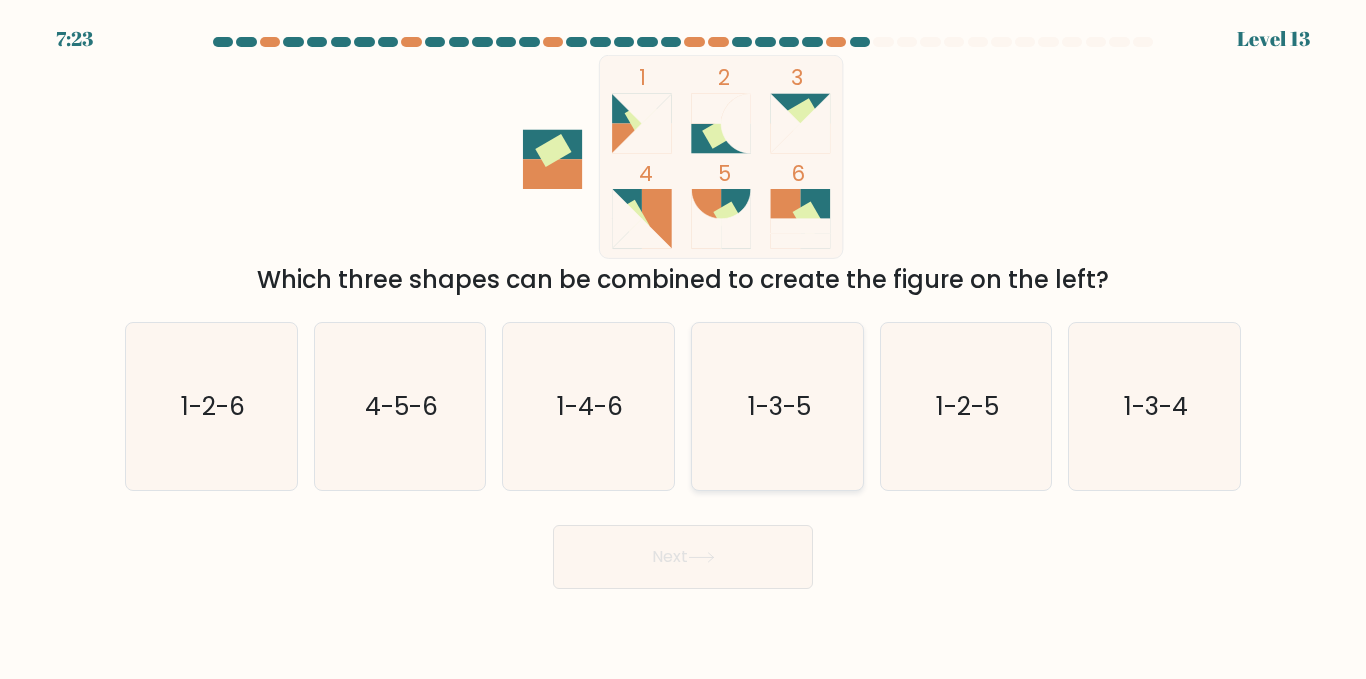 click on "1-3-5" 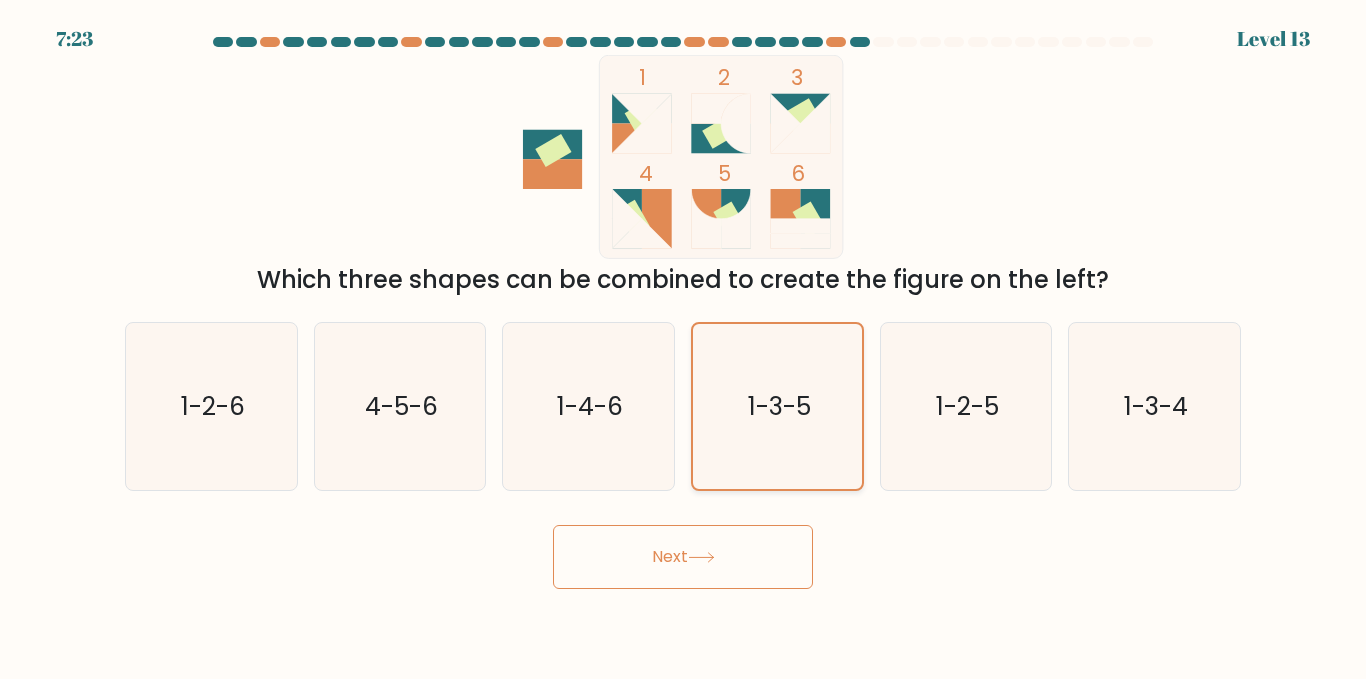 click on "Next" at bounding box center [683, 557] 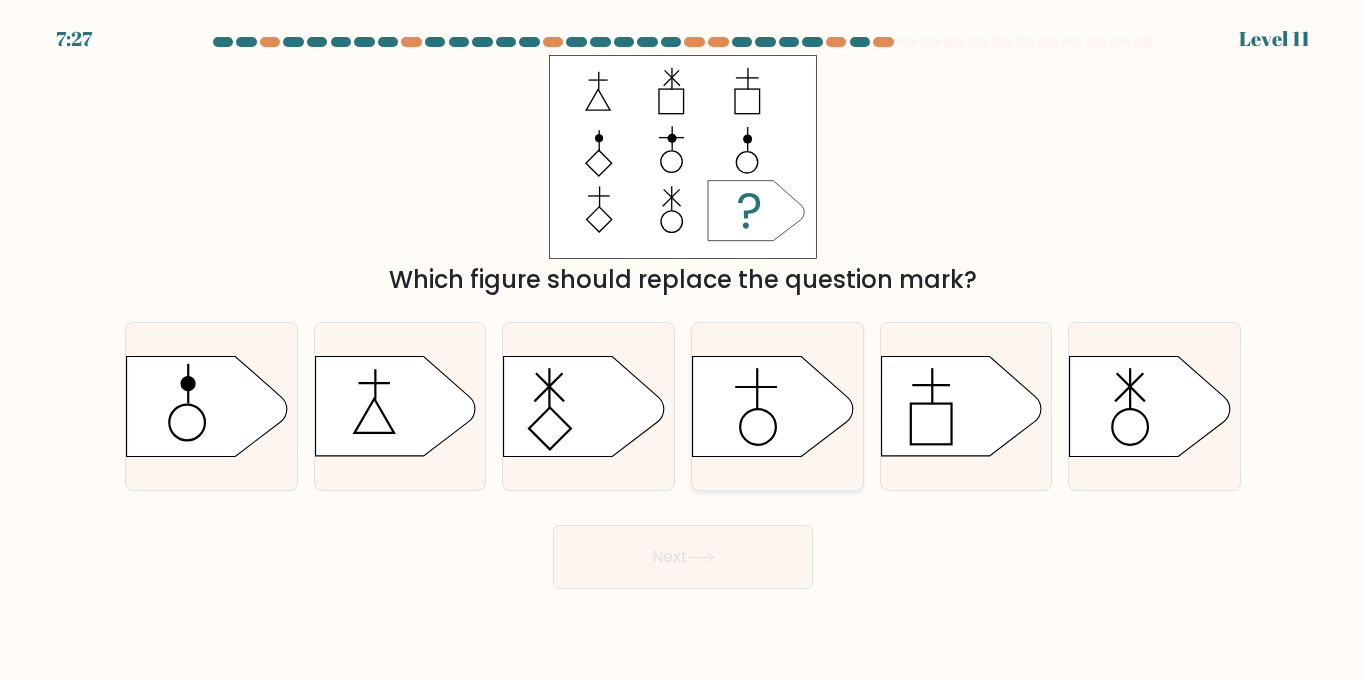 click 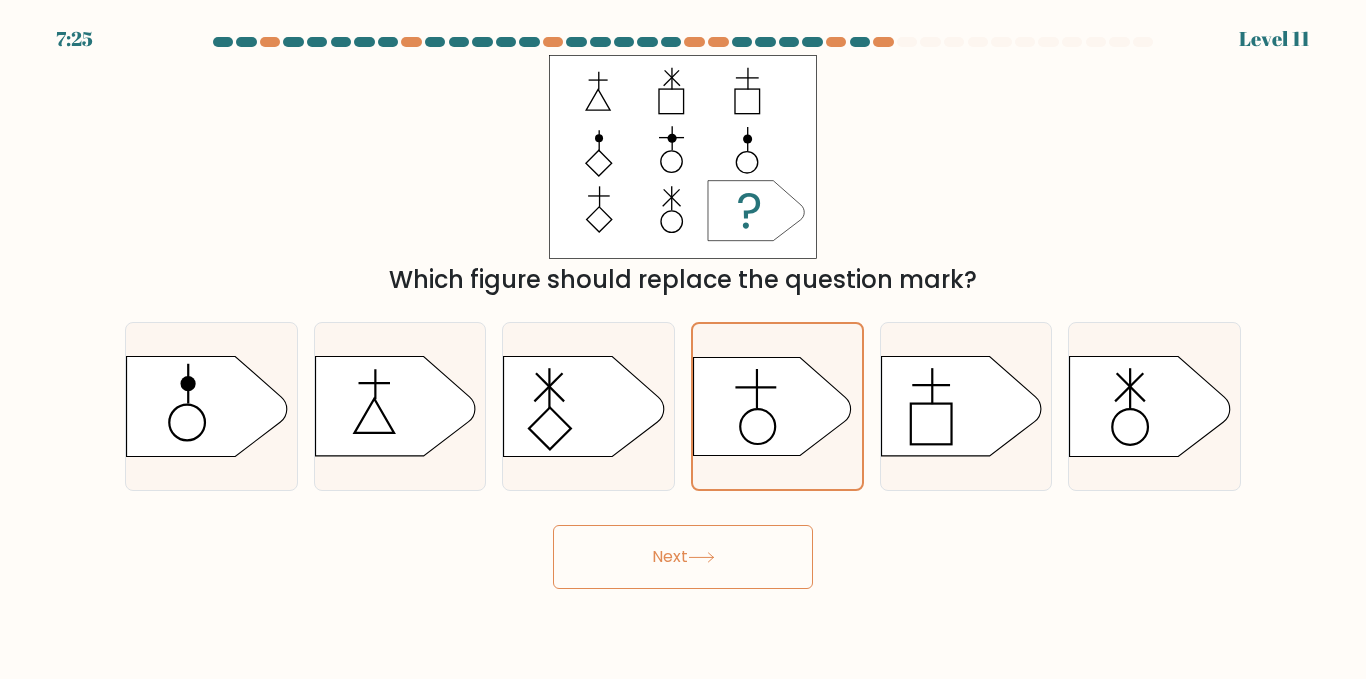 click on "Next" at bounding box center [683, 557] 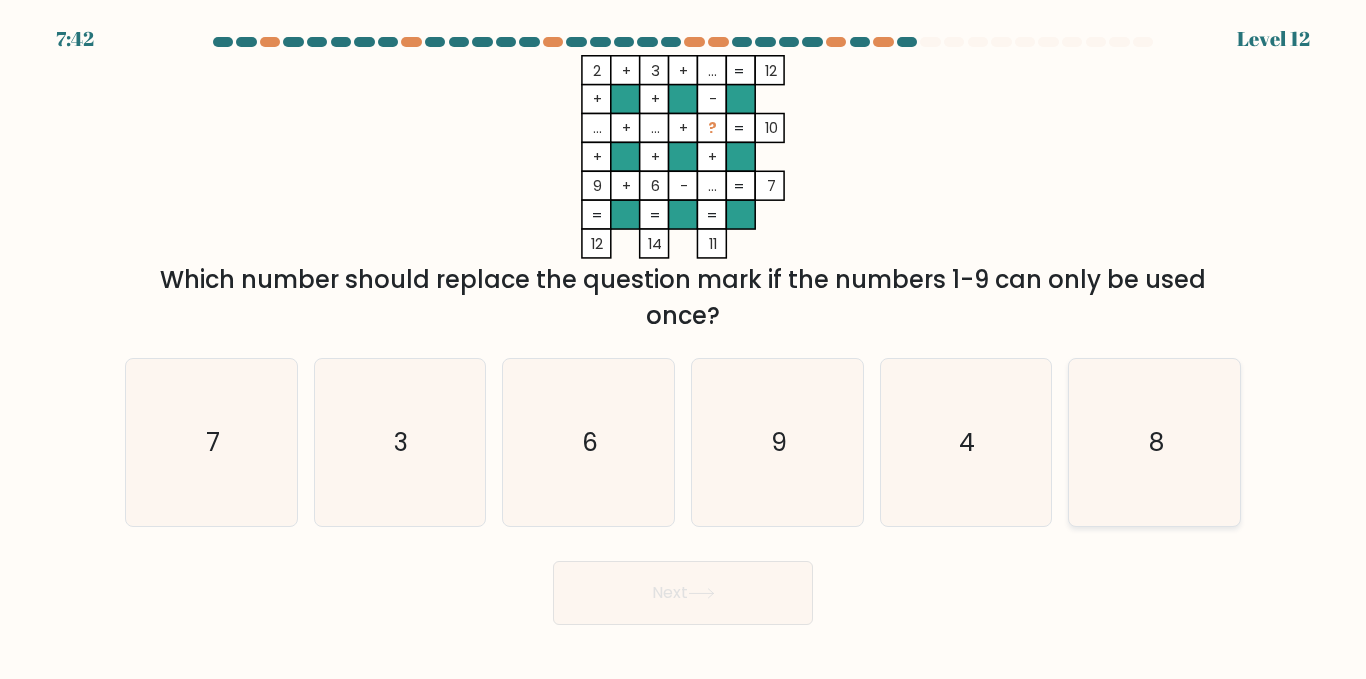 click on "8" 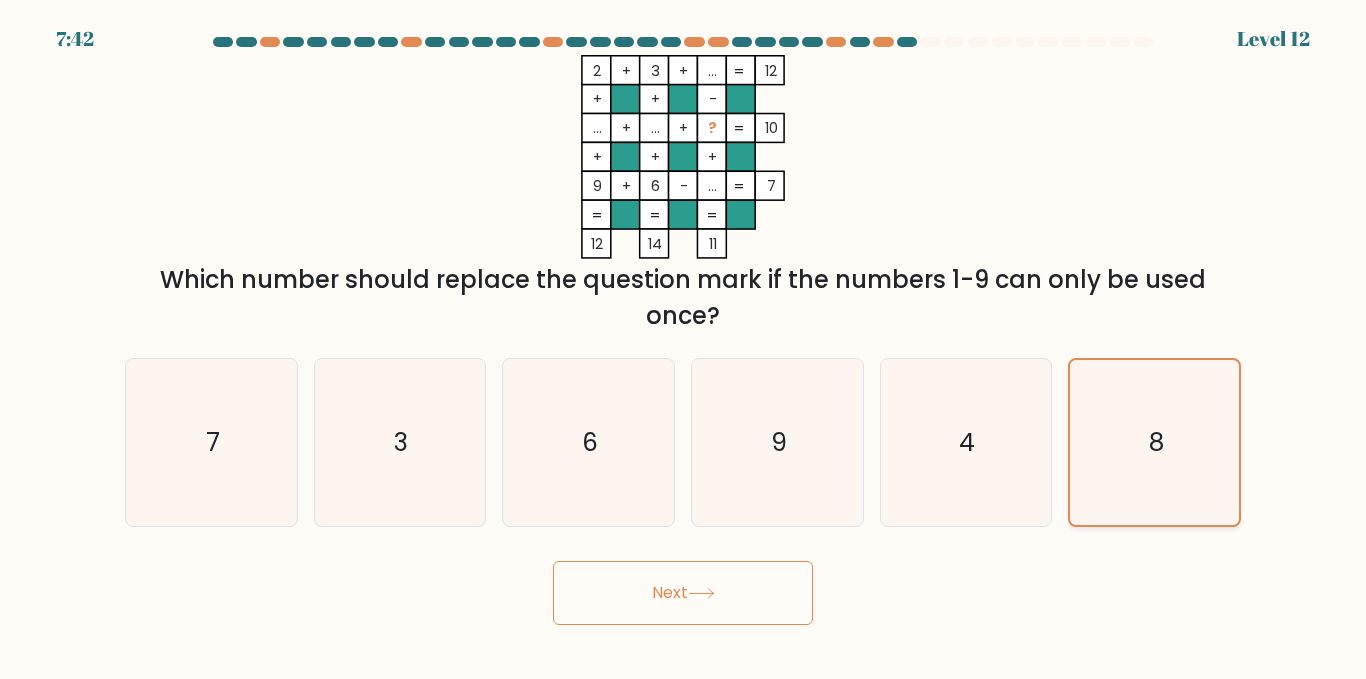 click on "Next" at bounding box center (683, 593) 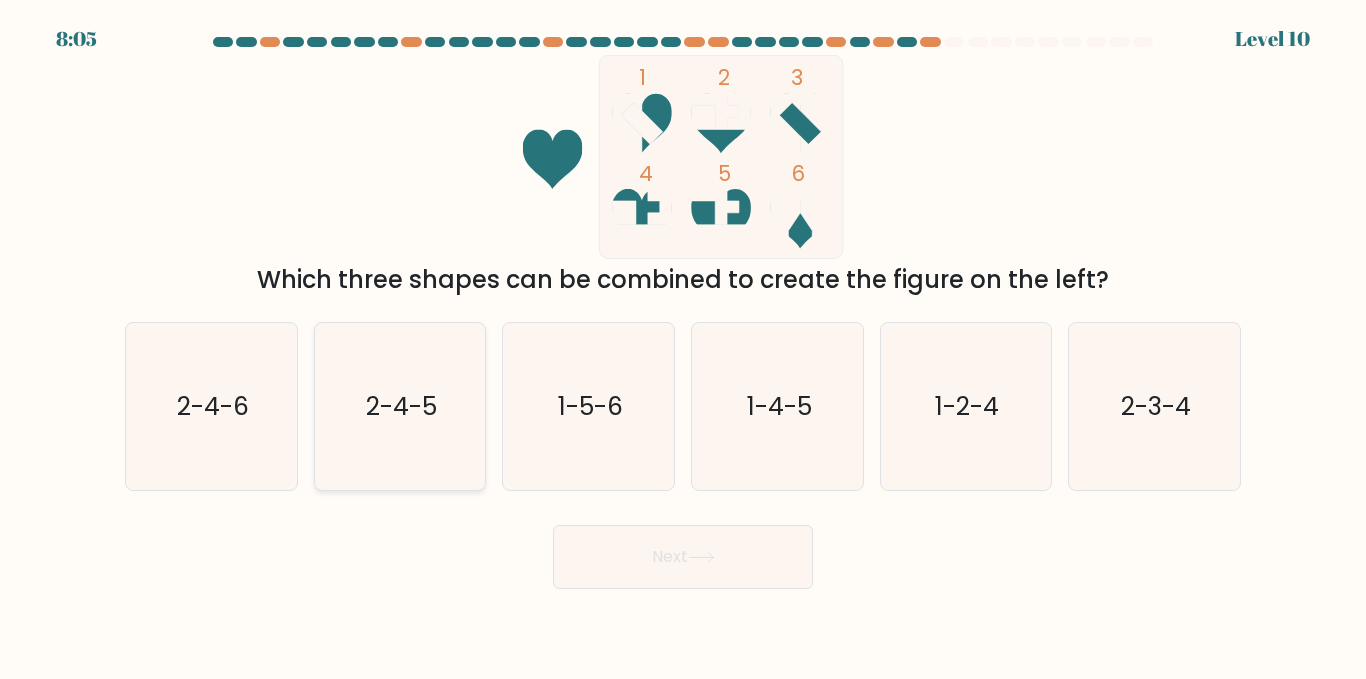 click on "2-4-5" 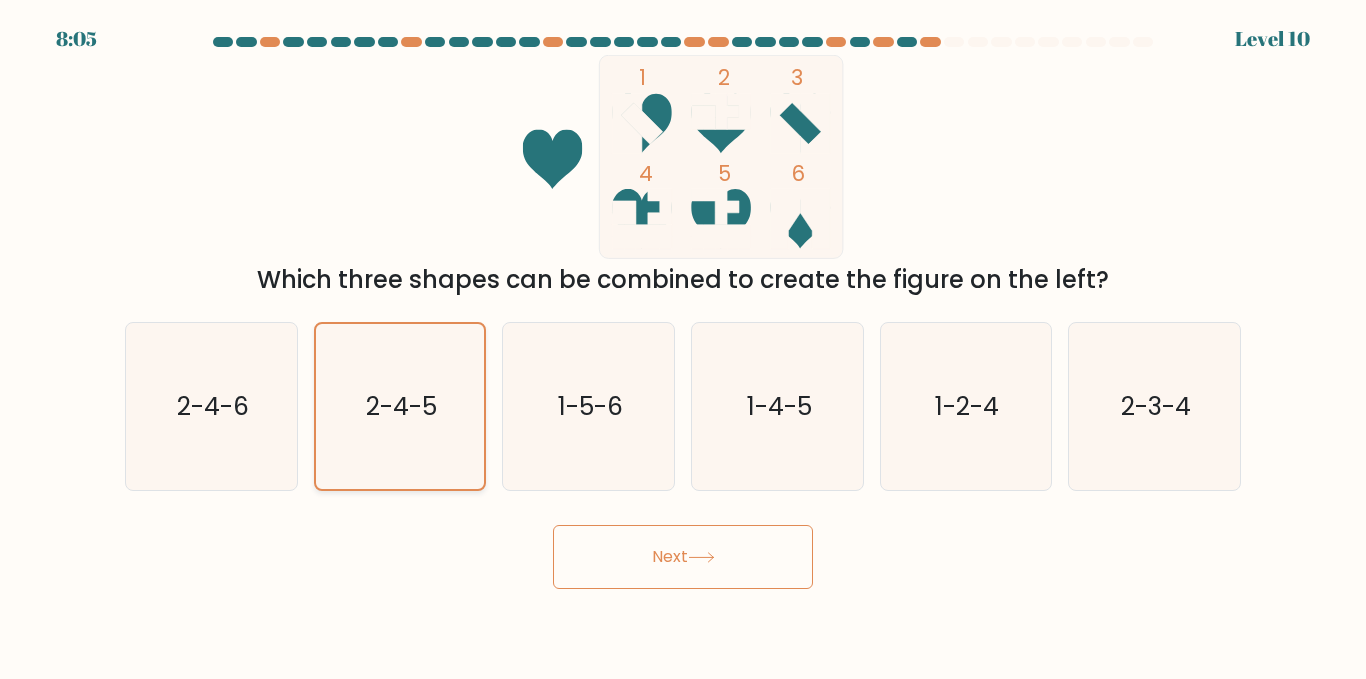 click on "Next" at bounding box center (683, 557) 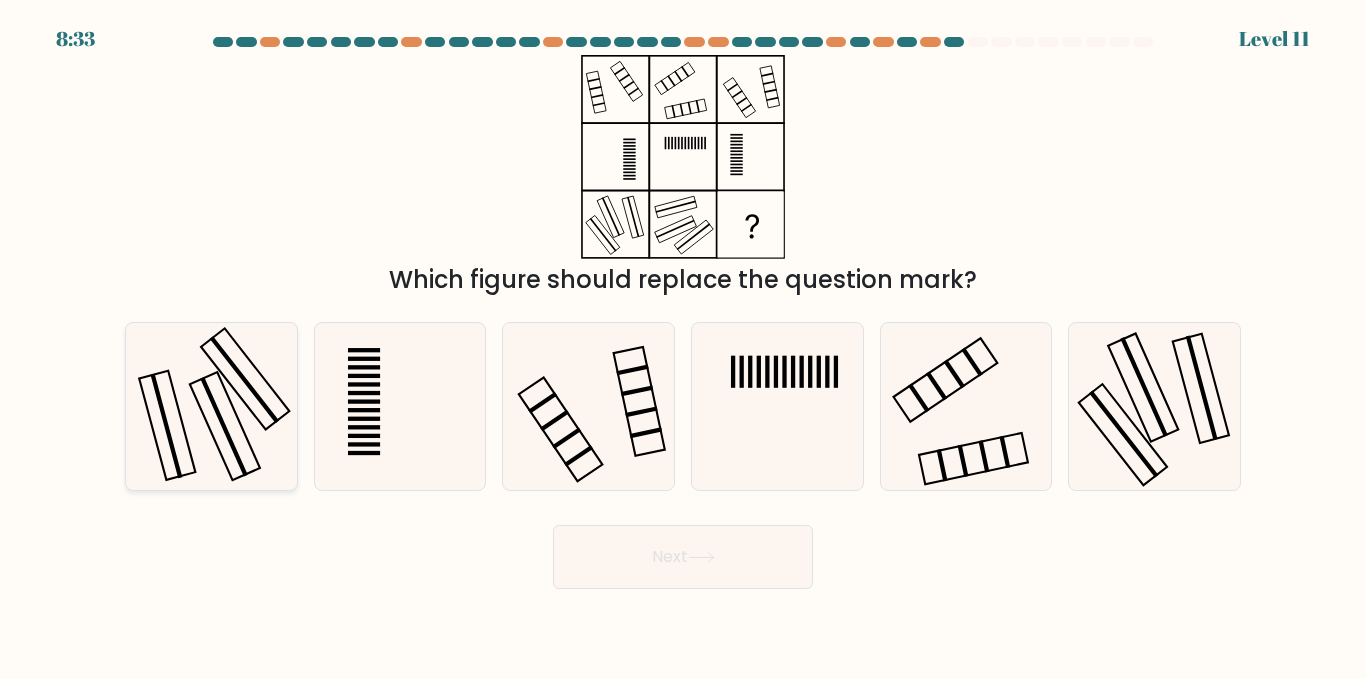 click 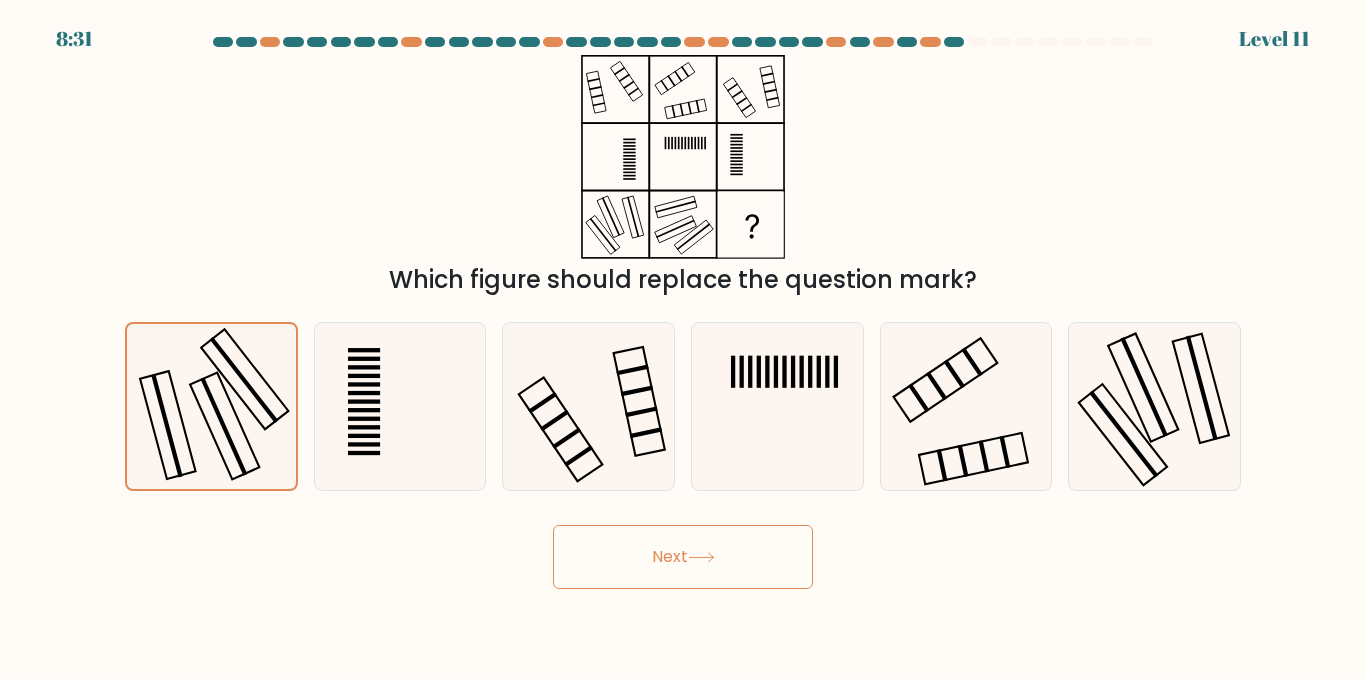 click on "Next" at bounding box center (683, 557) 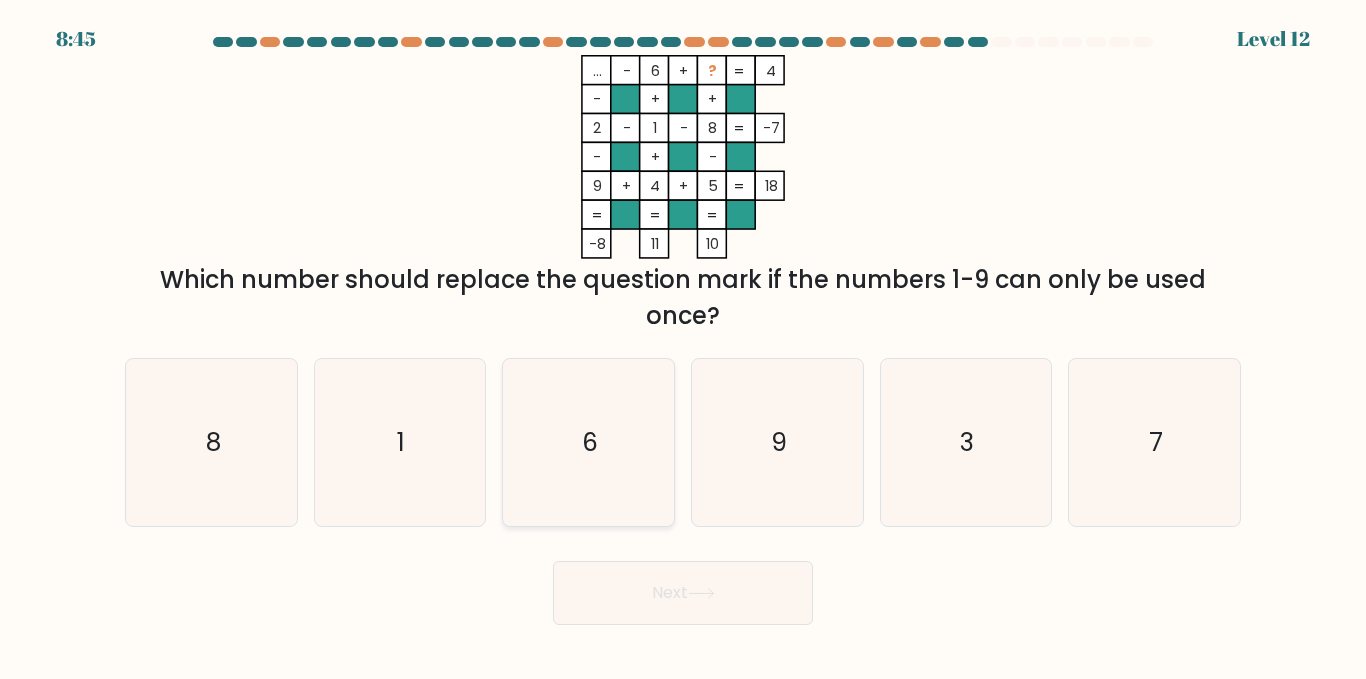 click on "6" 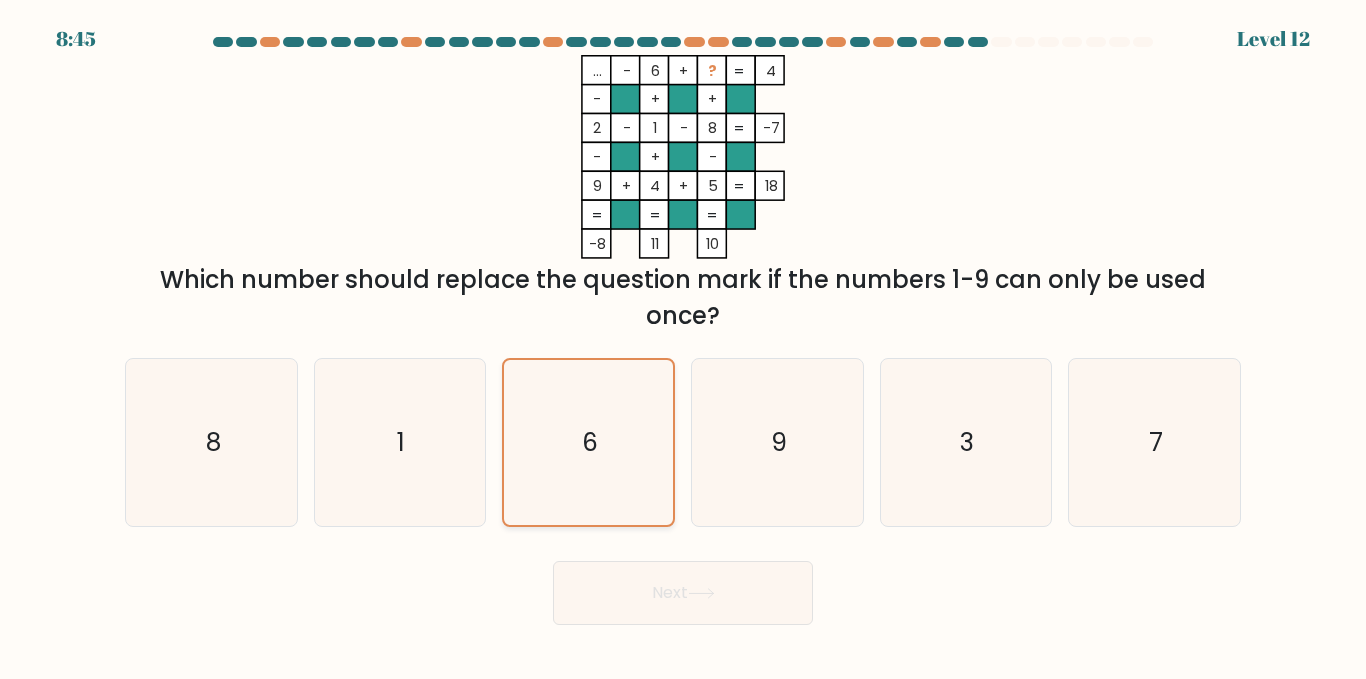 click on "Next" at bounding box center [683, 593] 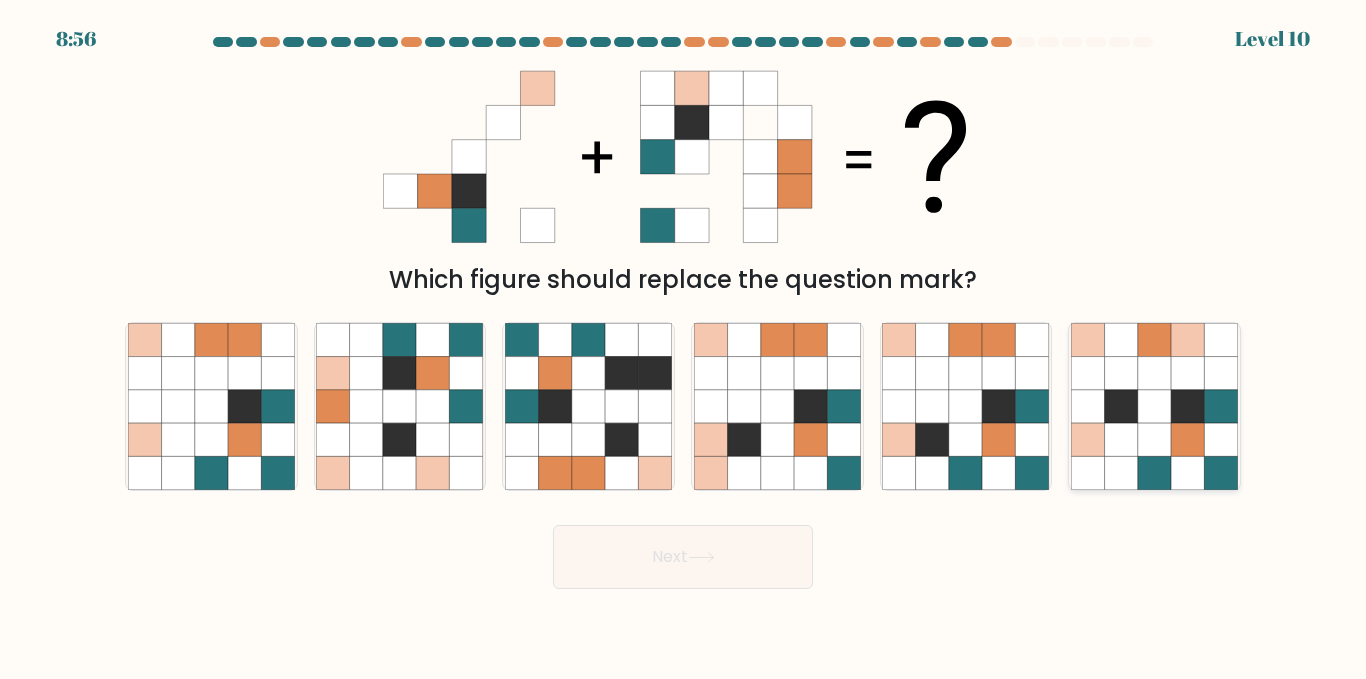 click 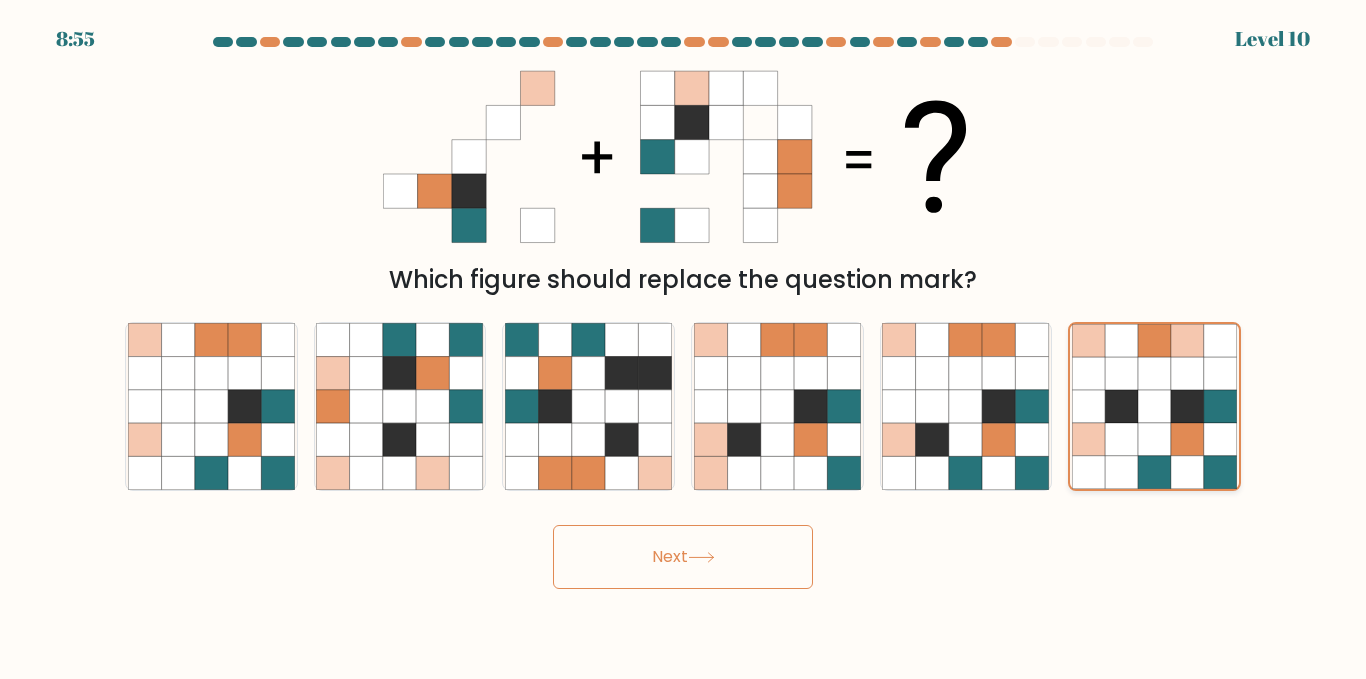 click on "Next" at bounding box center (683, 557) 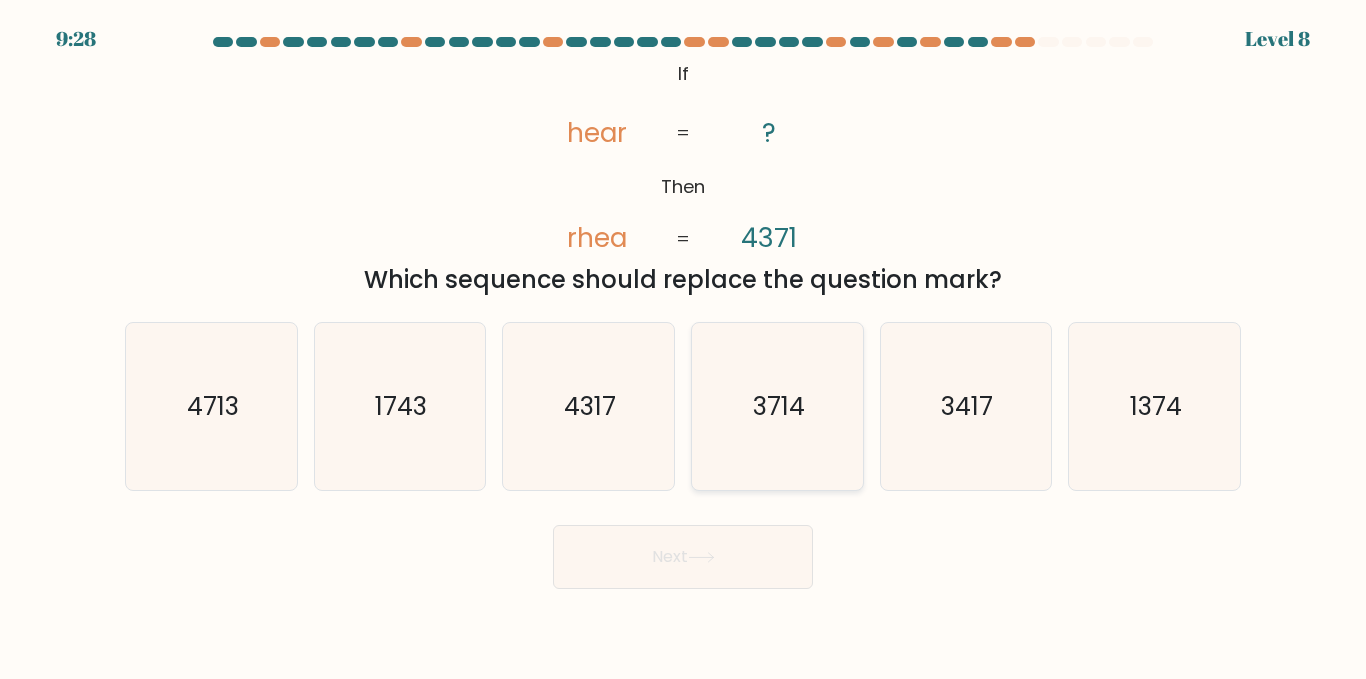 click on "3714" 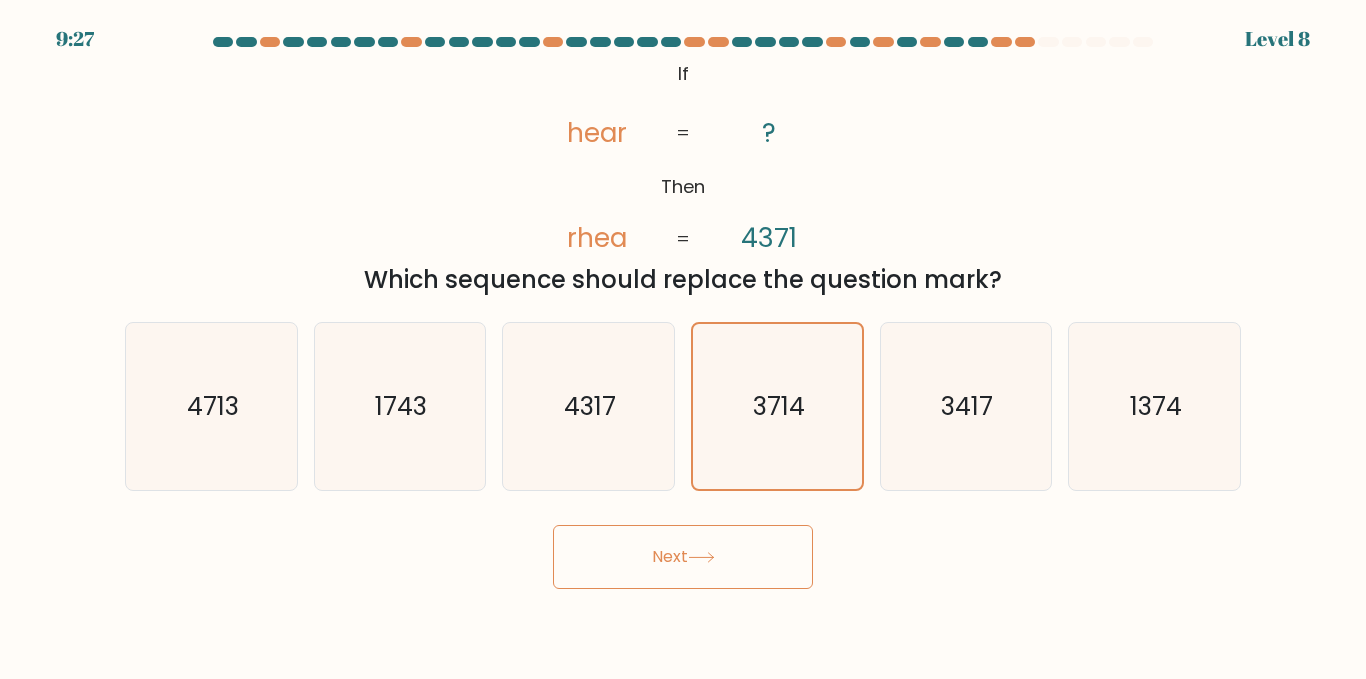 click 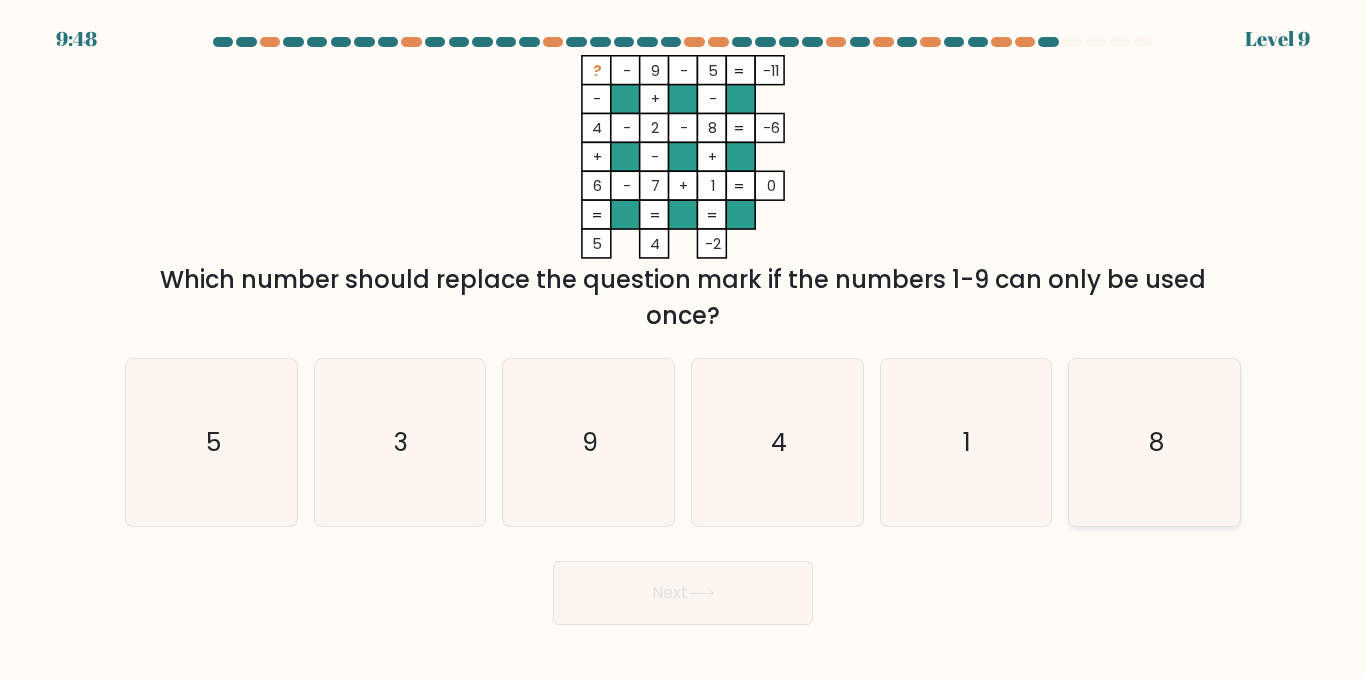 click on "8" 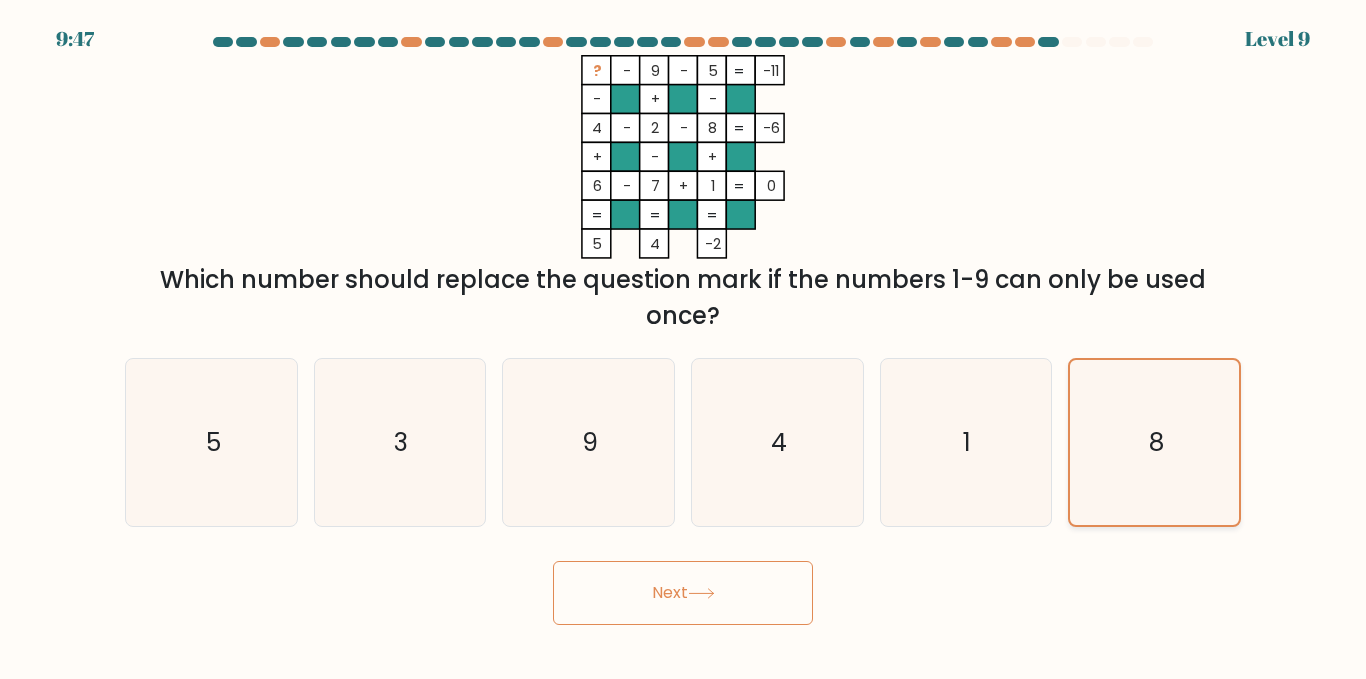 click on "Next" at bounding box center [683, 593] 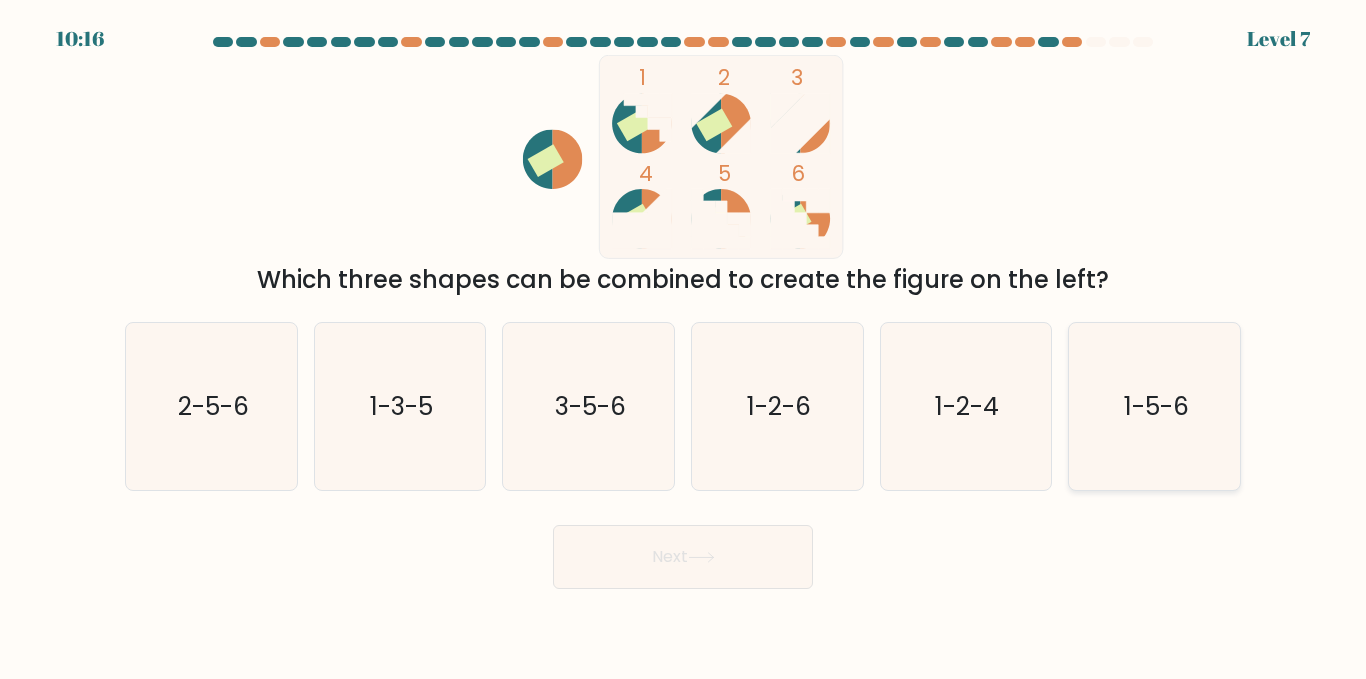click on "1-5-6" 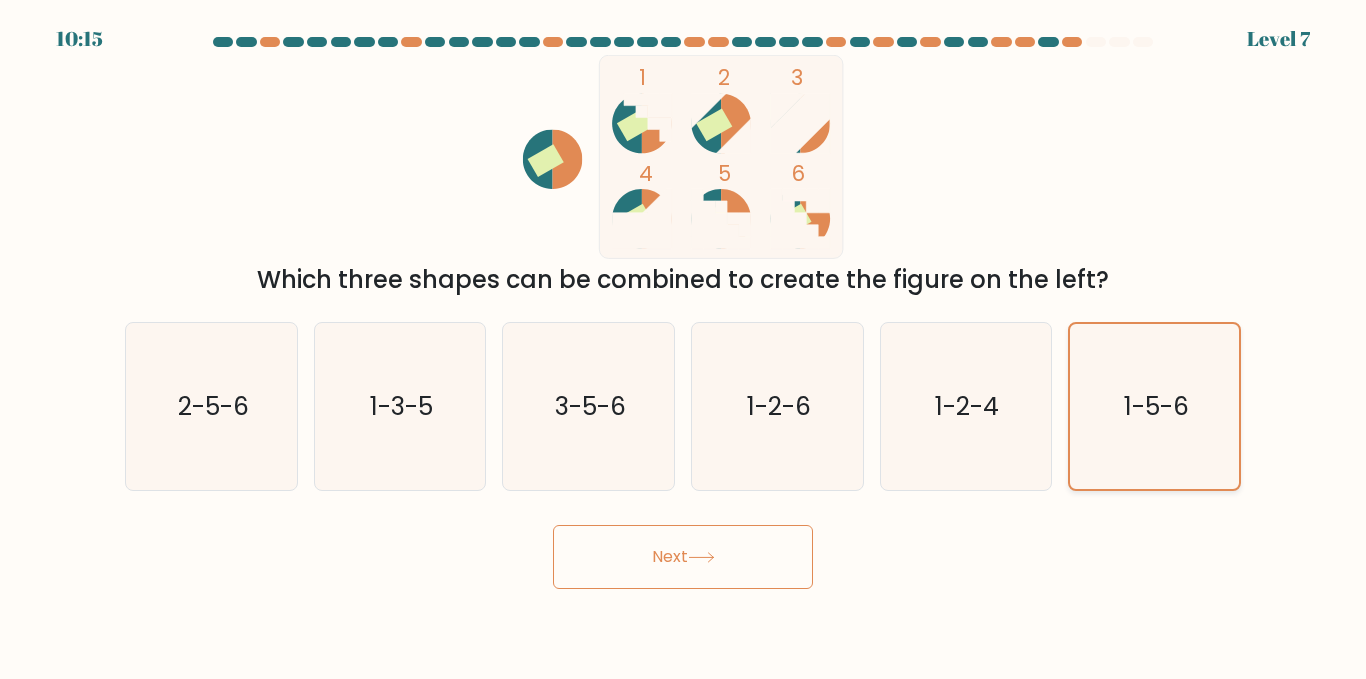click on "Next" at bounding box center [683, 557] 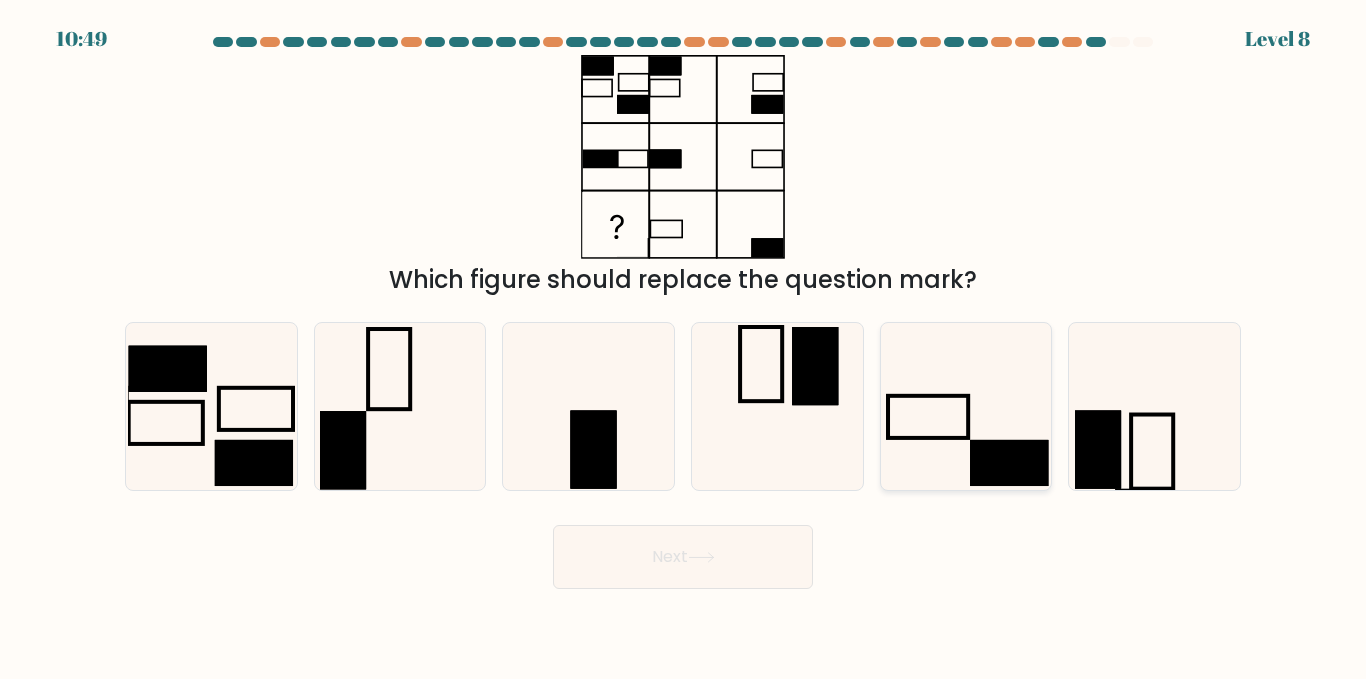 click 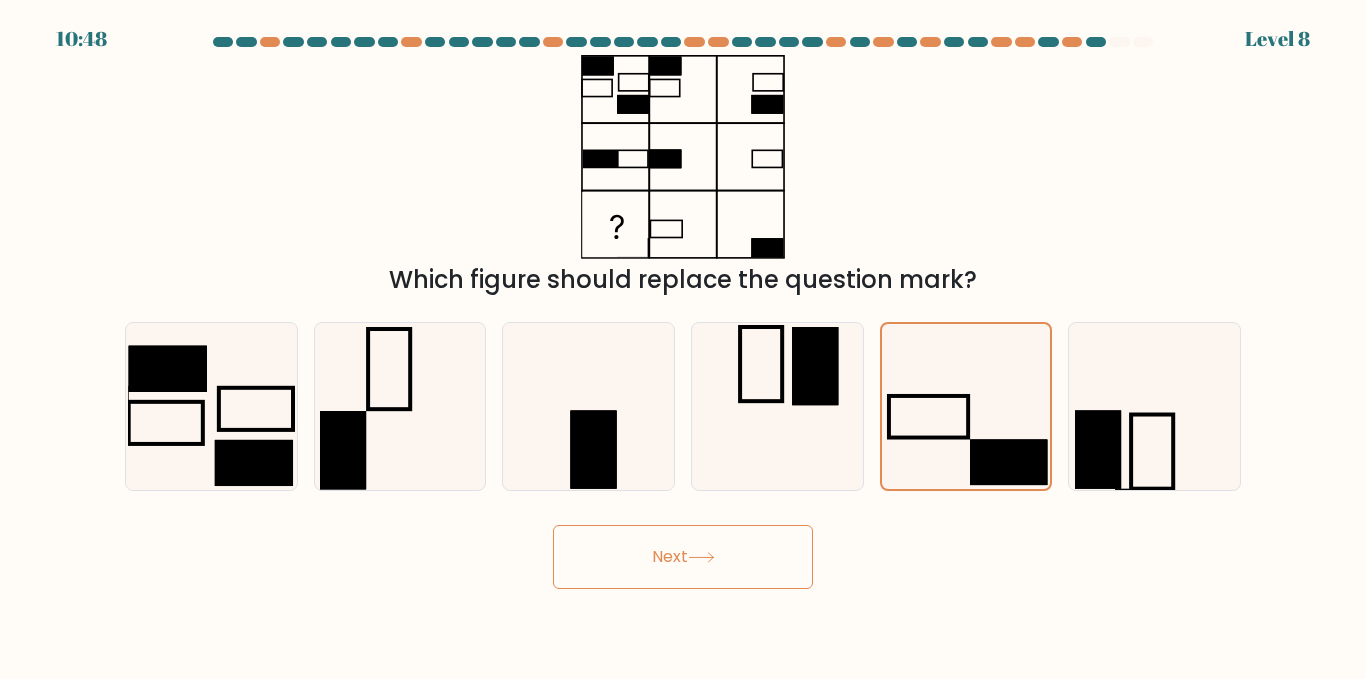 click on "Next" at bounding box center [683, 557] 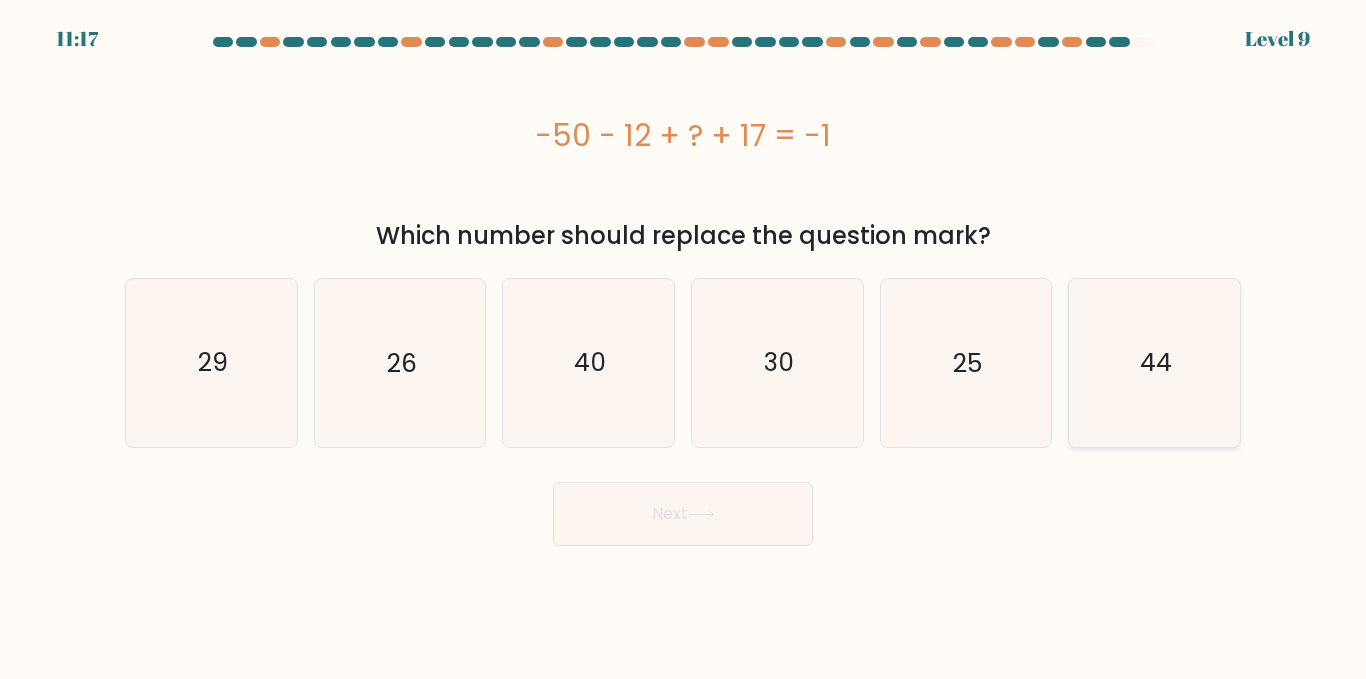 click on "44" 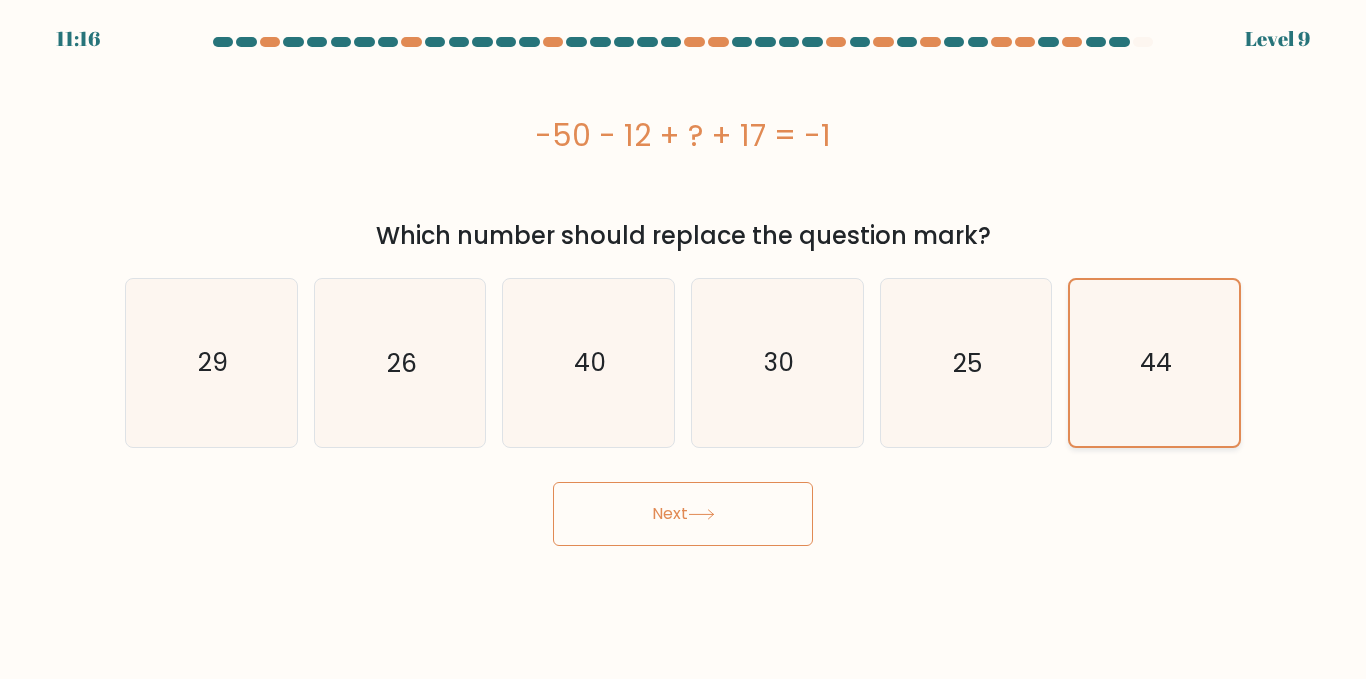 click on "Next" at bounding box center (683, 514) 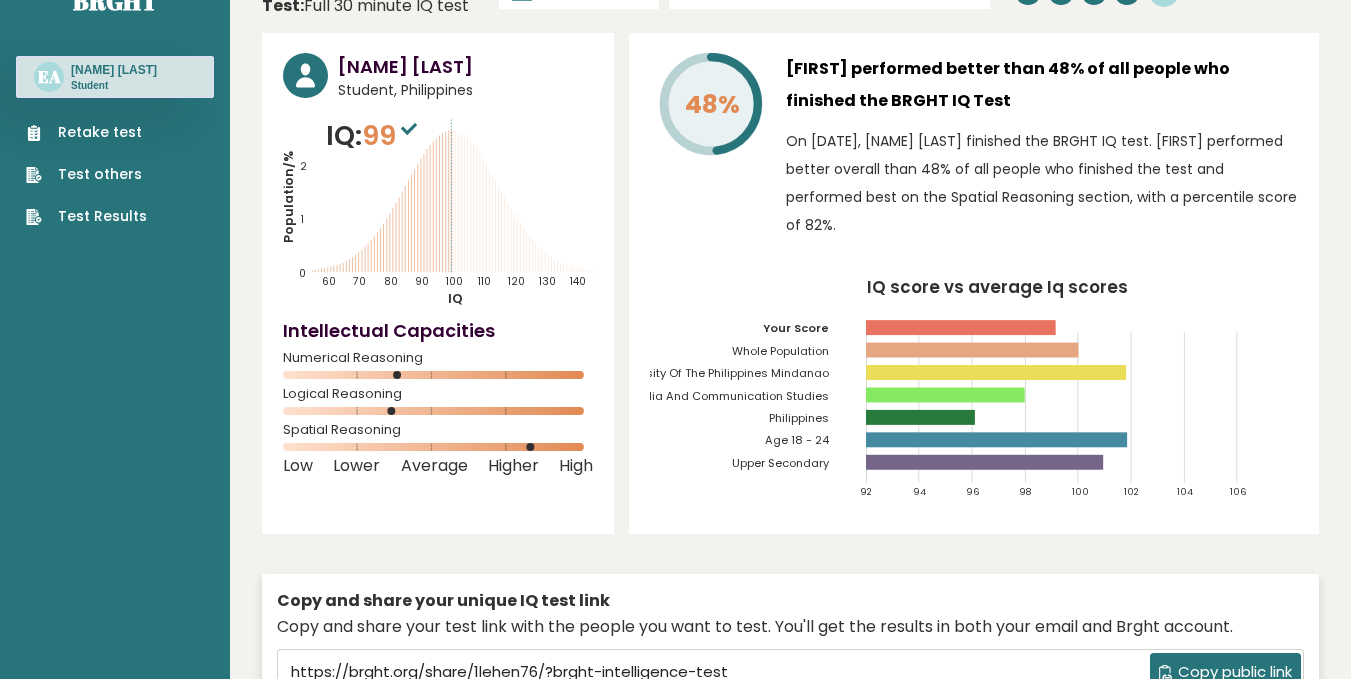 scroll, scrollTop: 51, scrollLeft: 0, axis: vertical 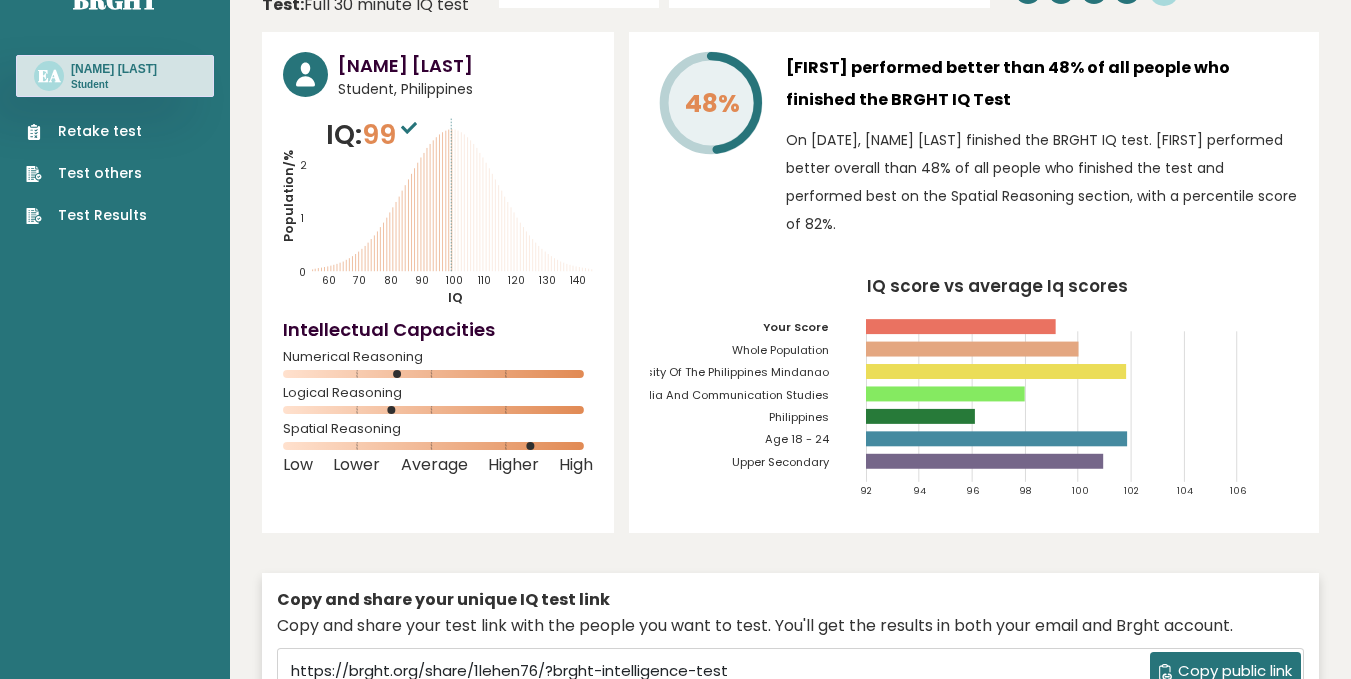 click on "Test Results" at bounding box center (86, 215) 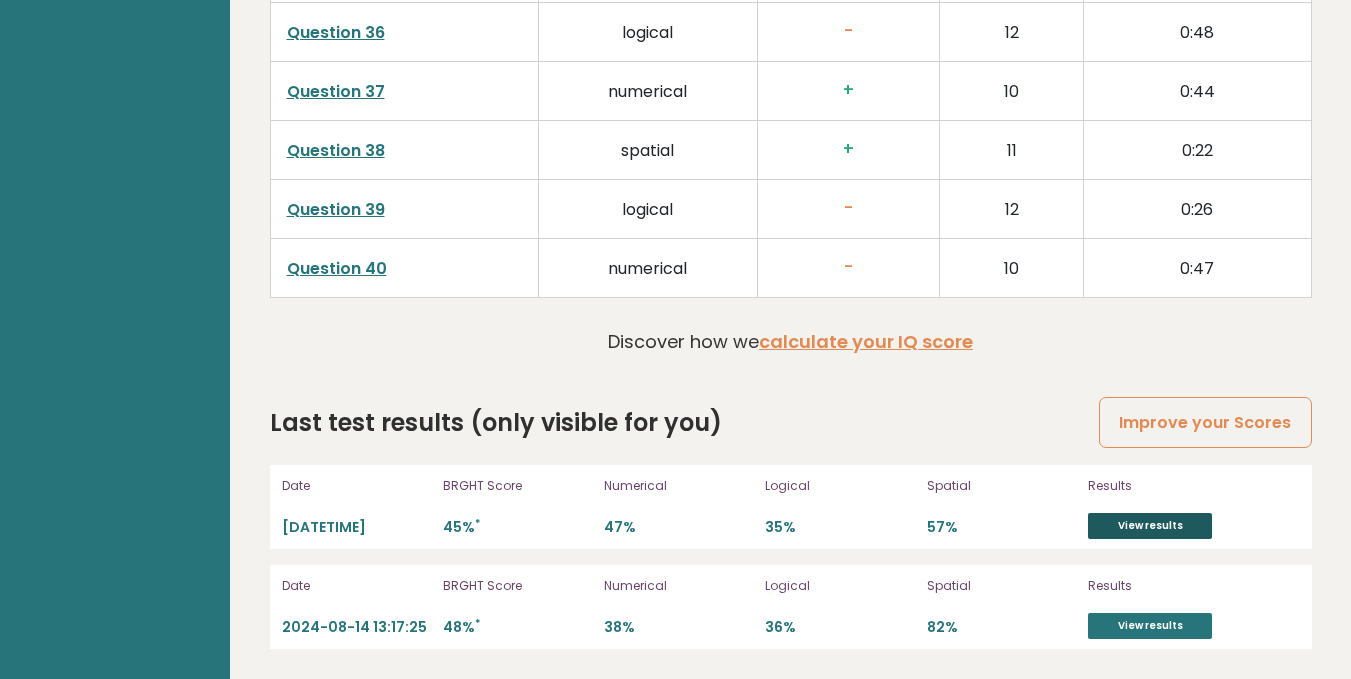 click on "View results" at bounding box center [1150, 526] 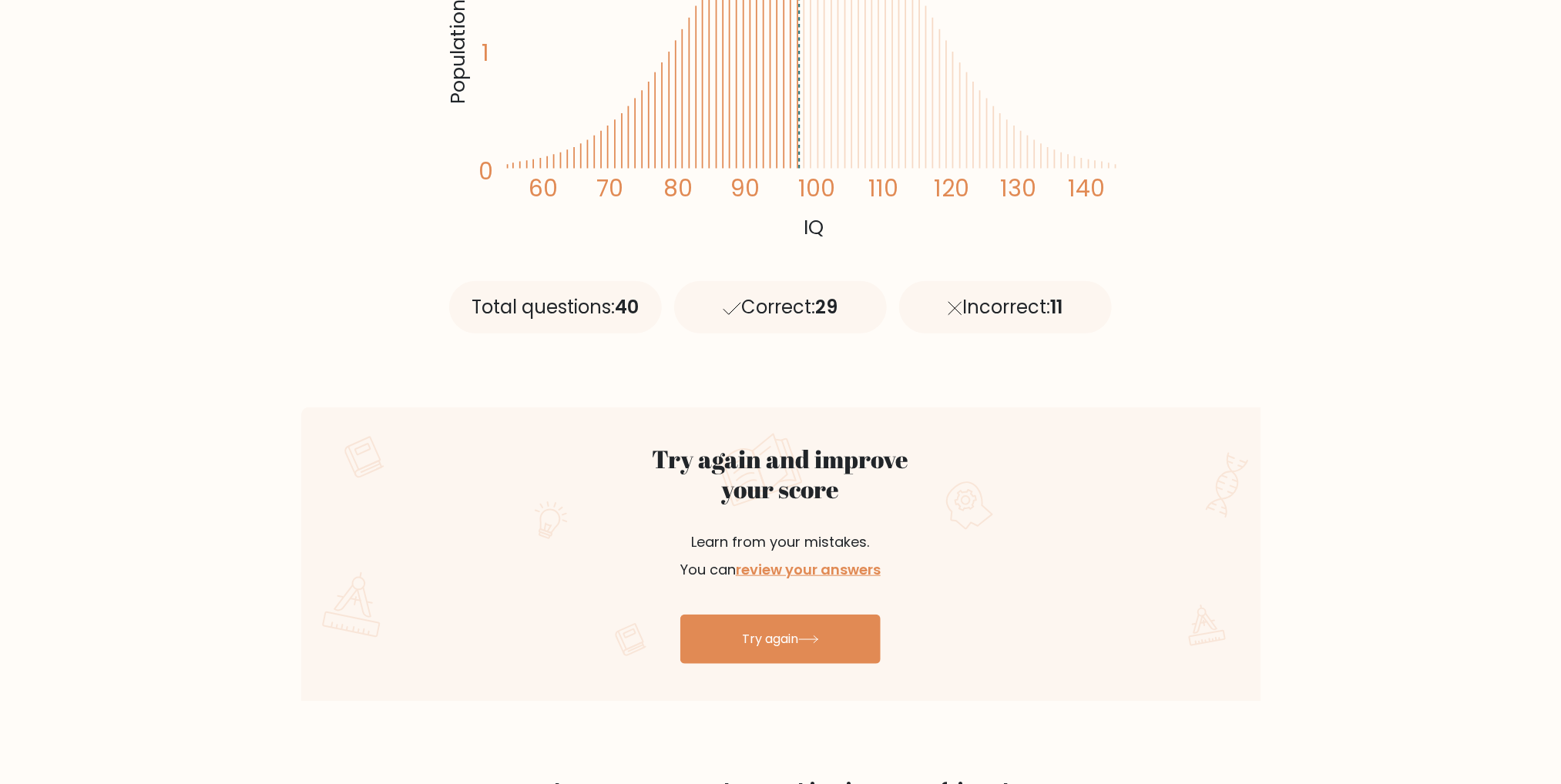 scroll, scrollTop: 0, scrollLeft: 0, axis: both 